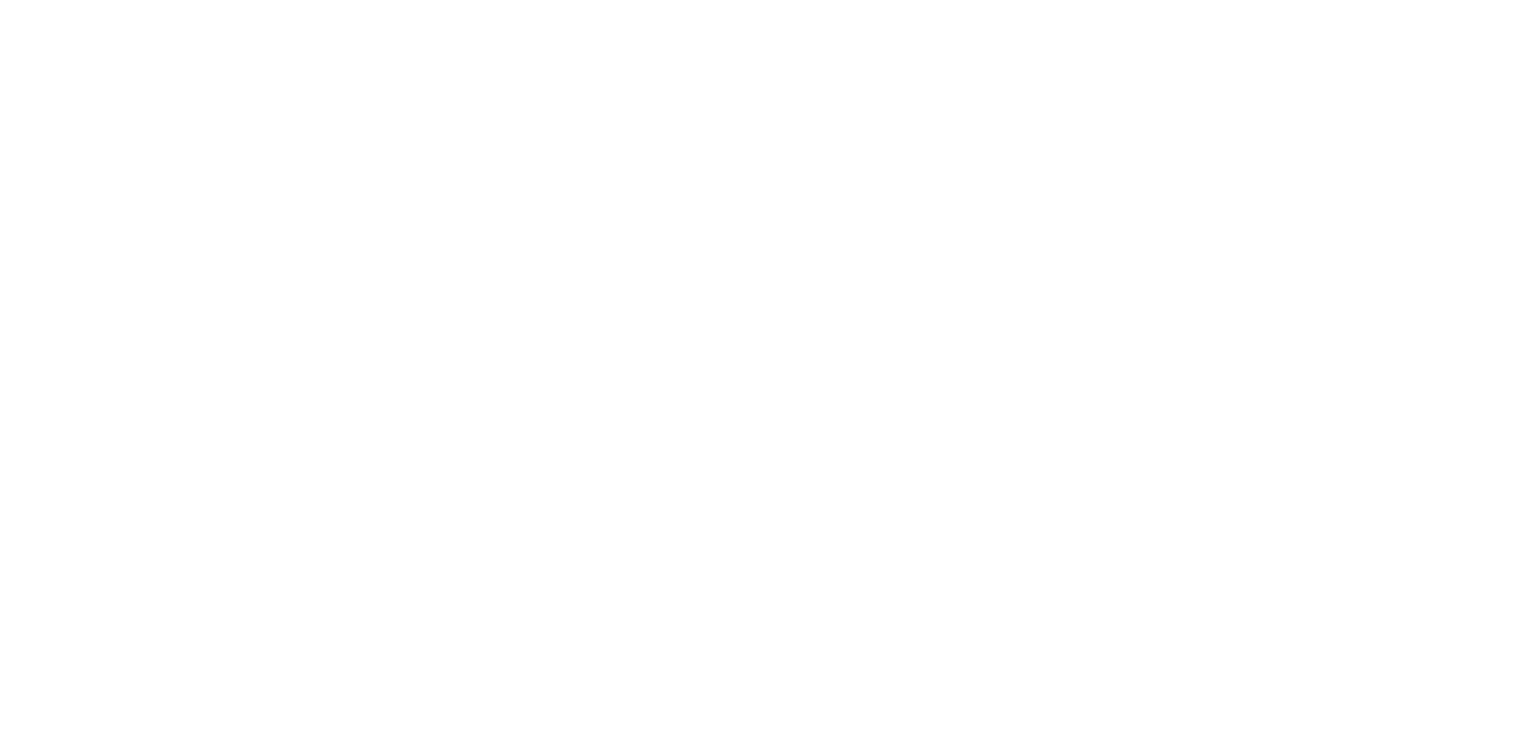 scroll, scrollTop: 0, scrollLeft: 0, axis: both 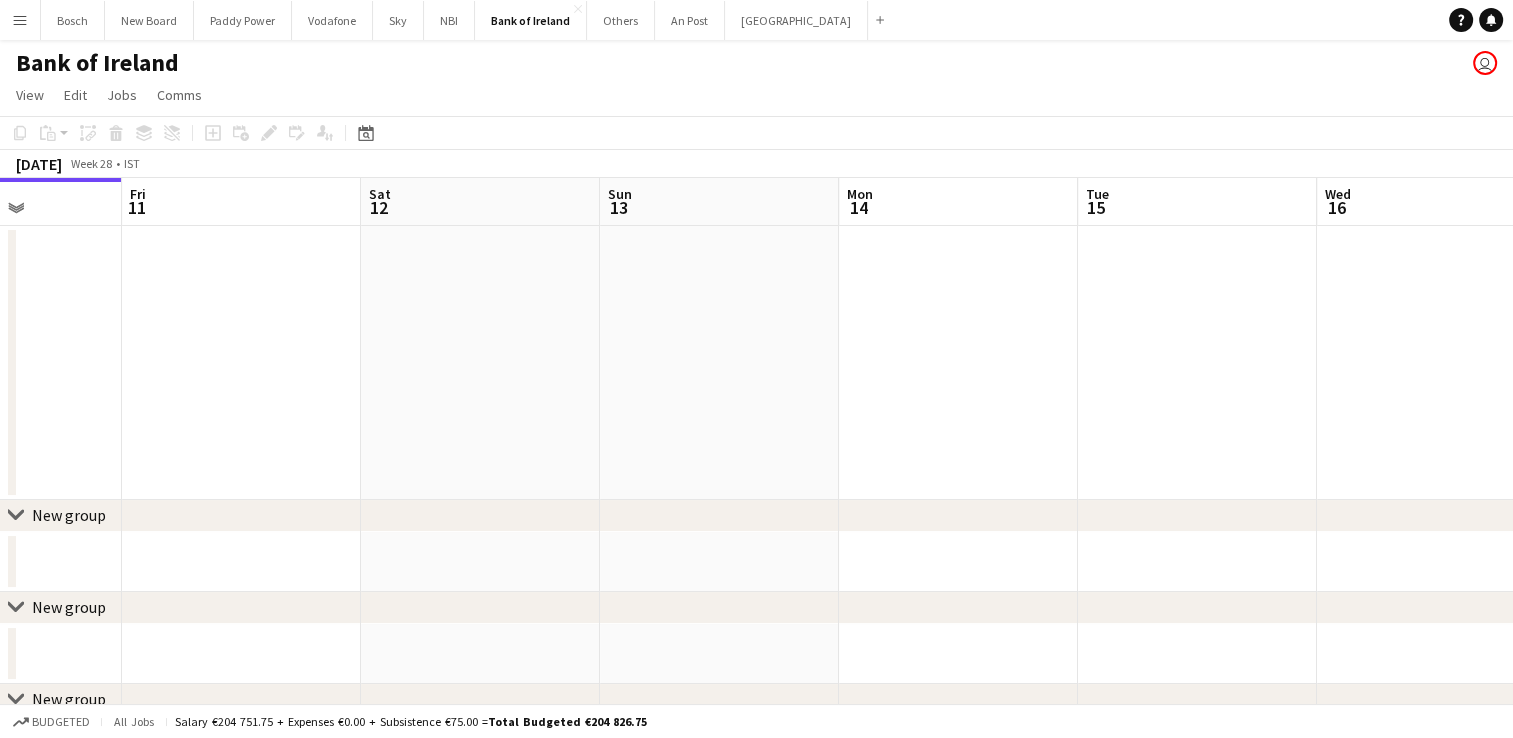 drag, startPoint x: 916, startPoint y: 304, endPoint x: 17, endPoint y: 190, distance: 906.1992 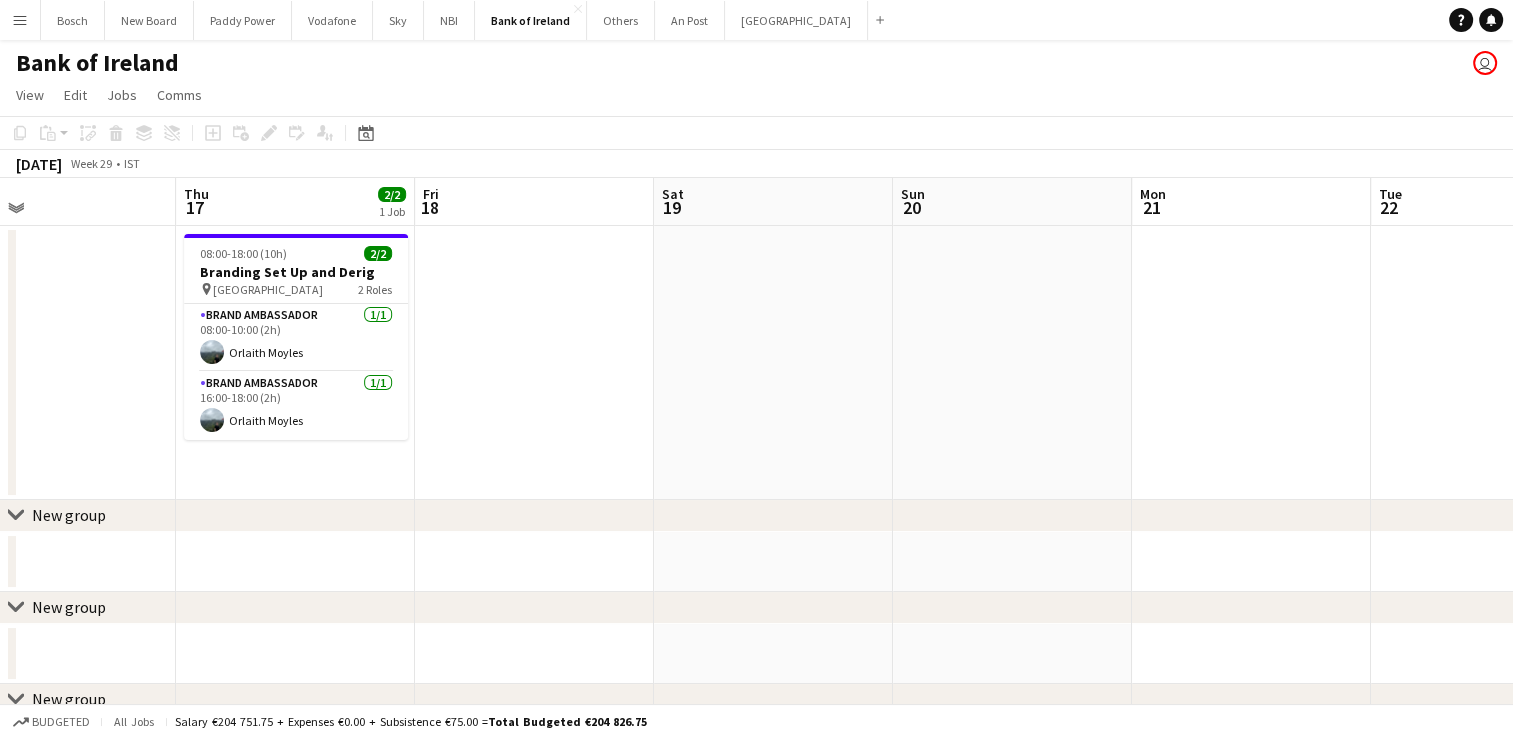 drag, startPoint x: 1402, startPoint y: 369, endPoint x: 22, endPoint y: 274, distance: 1383.2661 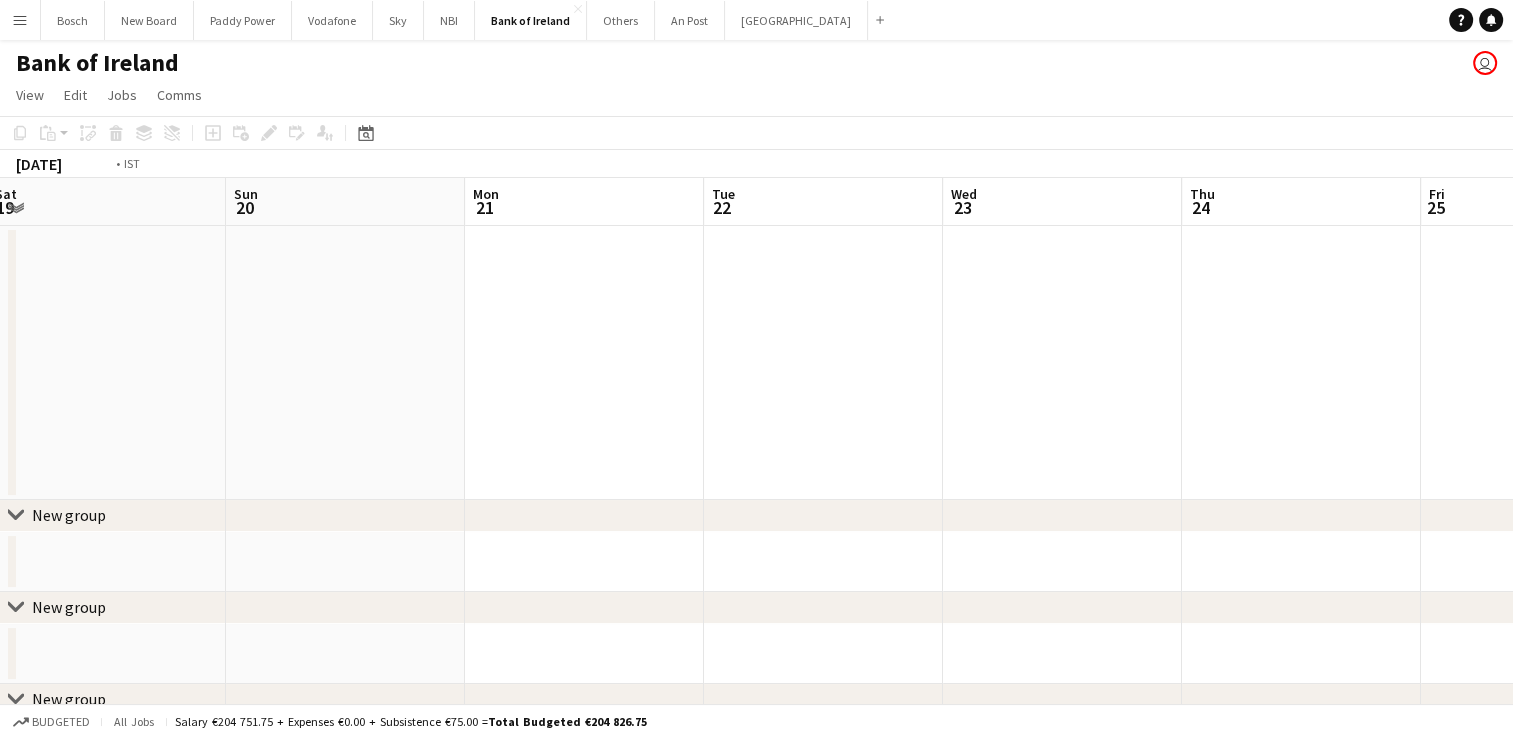 drag, startPoint x: 920, startPoint y: 326, endPoint x: 28, endPoint y: 245, distance: 895.67017 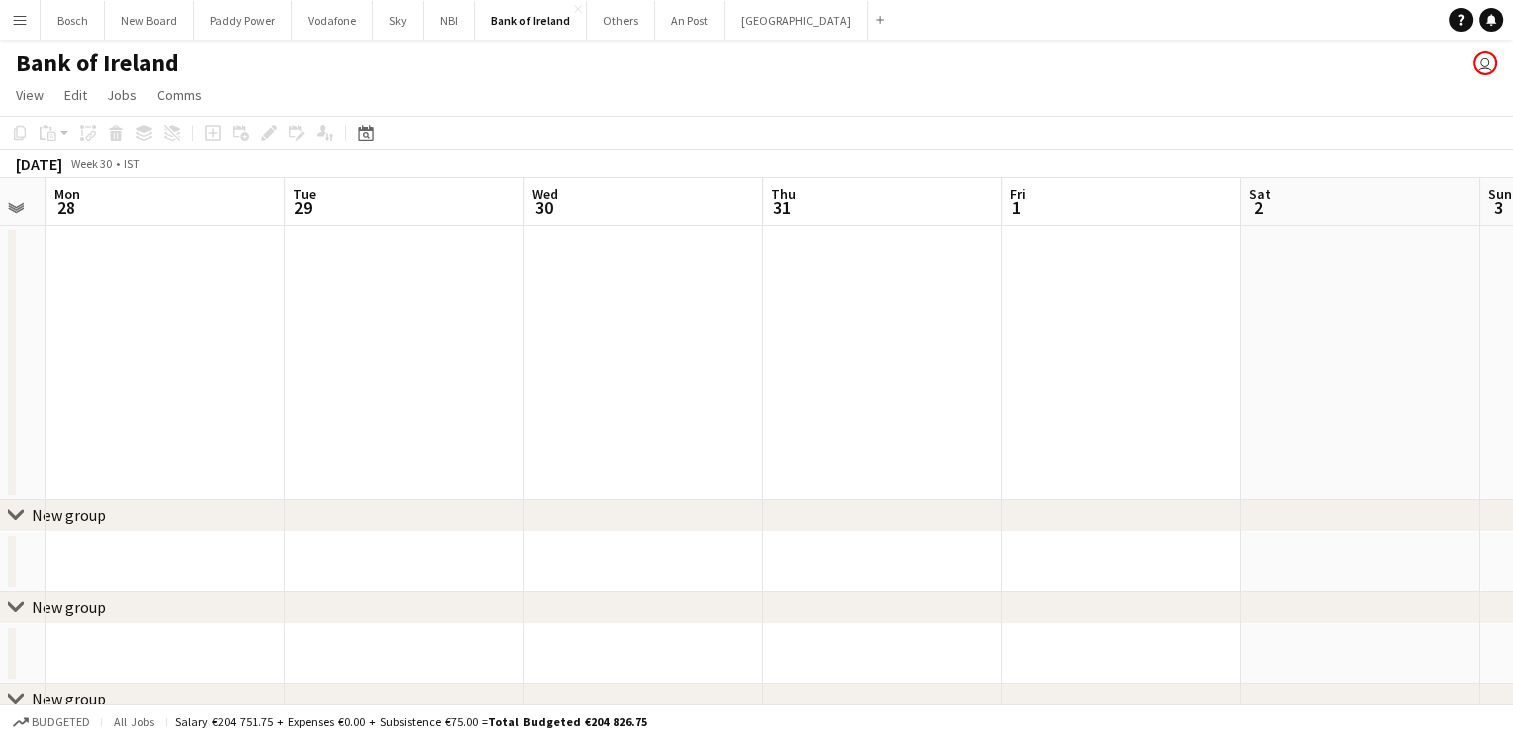 drag, startPoint x: 1269, startPoint y: 326, endPoint x: 3, endPoint y: 221, distance: 1270.3468 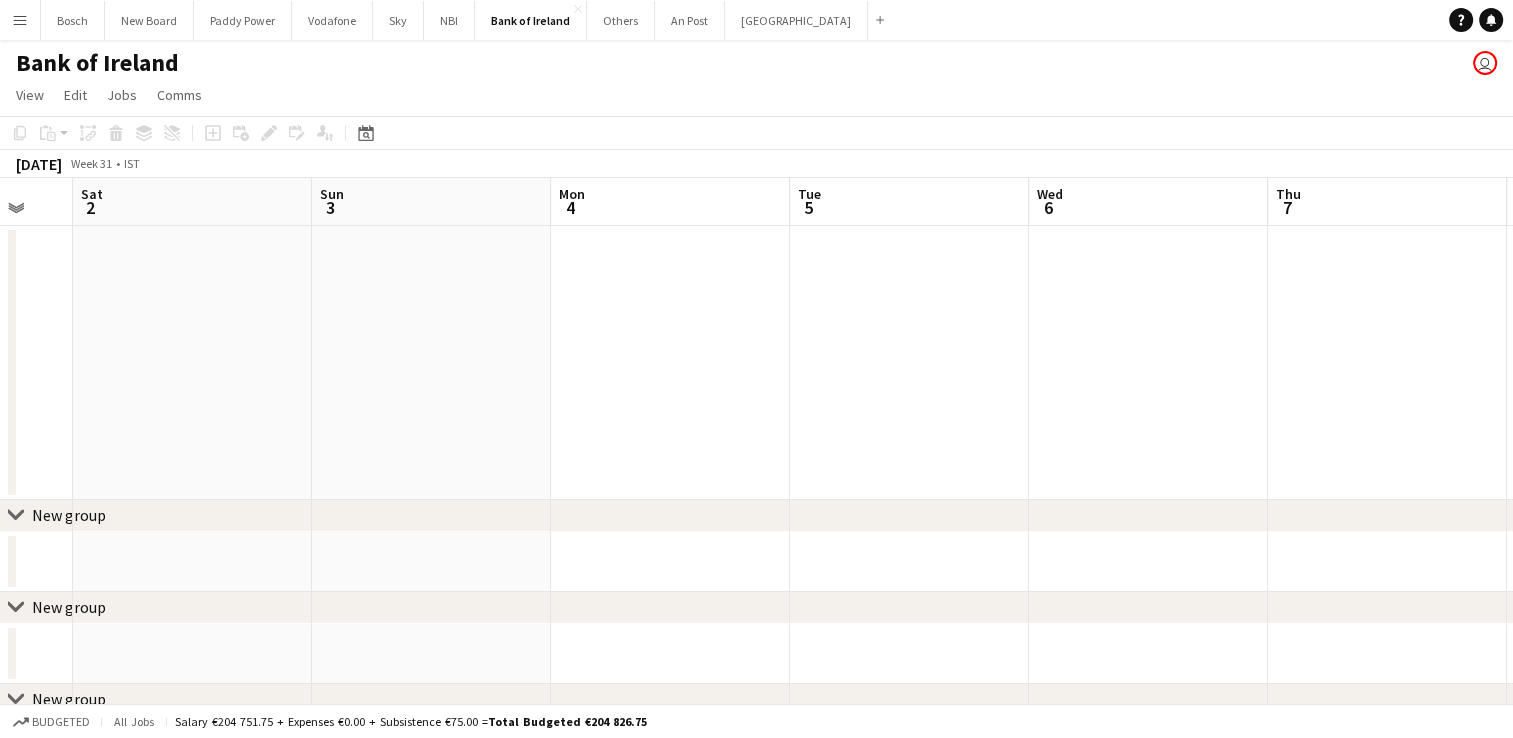 drag, startPoint x: 1109, startPoint y: 306, endPoint x: 426, endPoint y: 196, distance: 691.8013 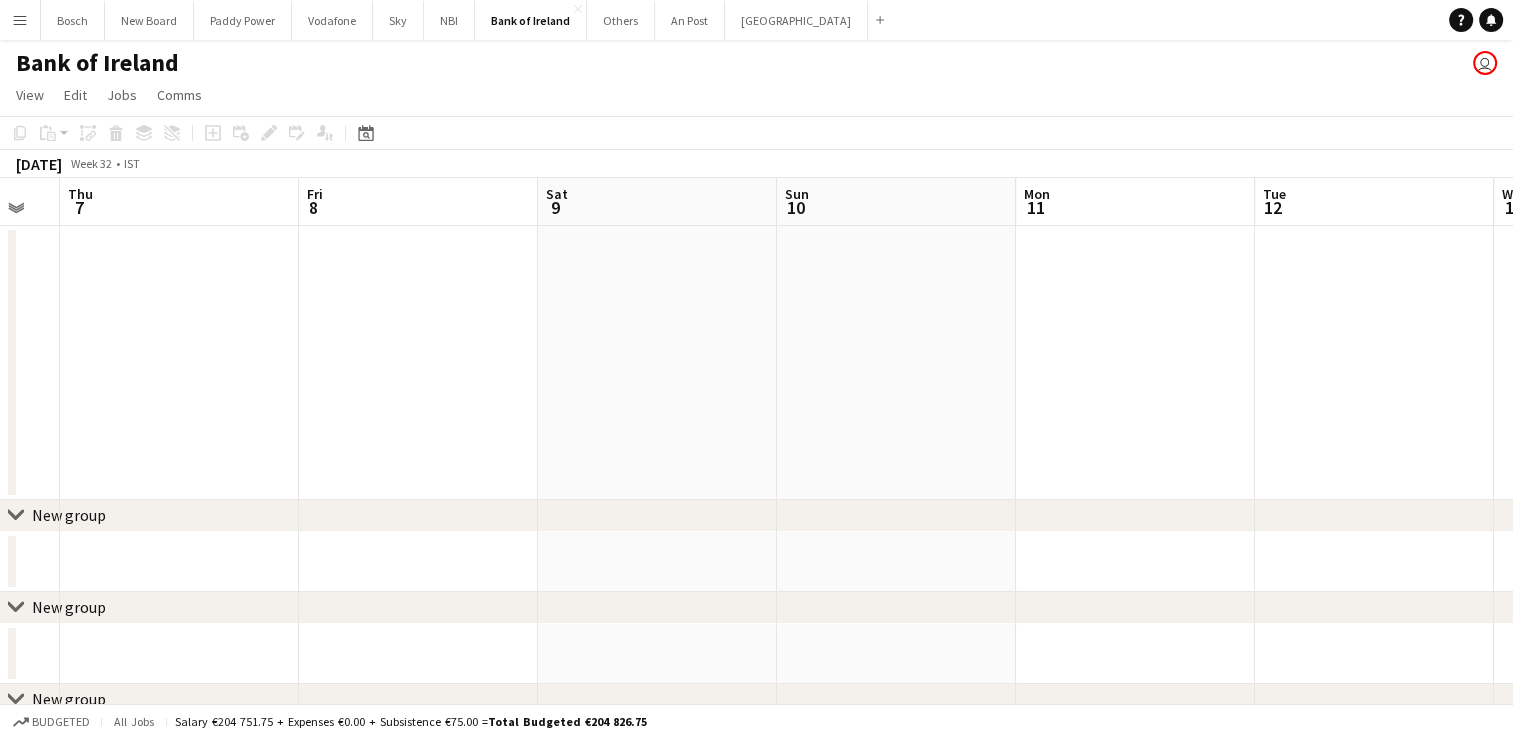 drag, startPoint x: 1280, startPoint y: 278, endPoint x: 124, endPoint y: 153, distance: 1162.7385 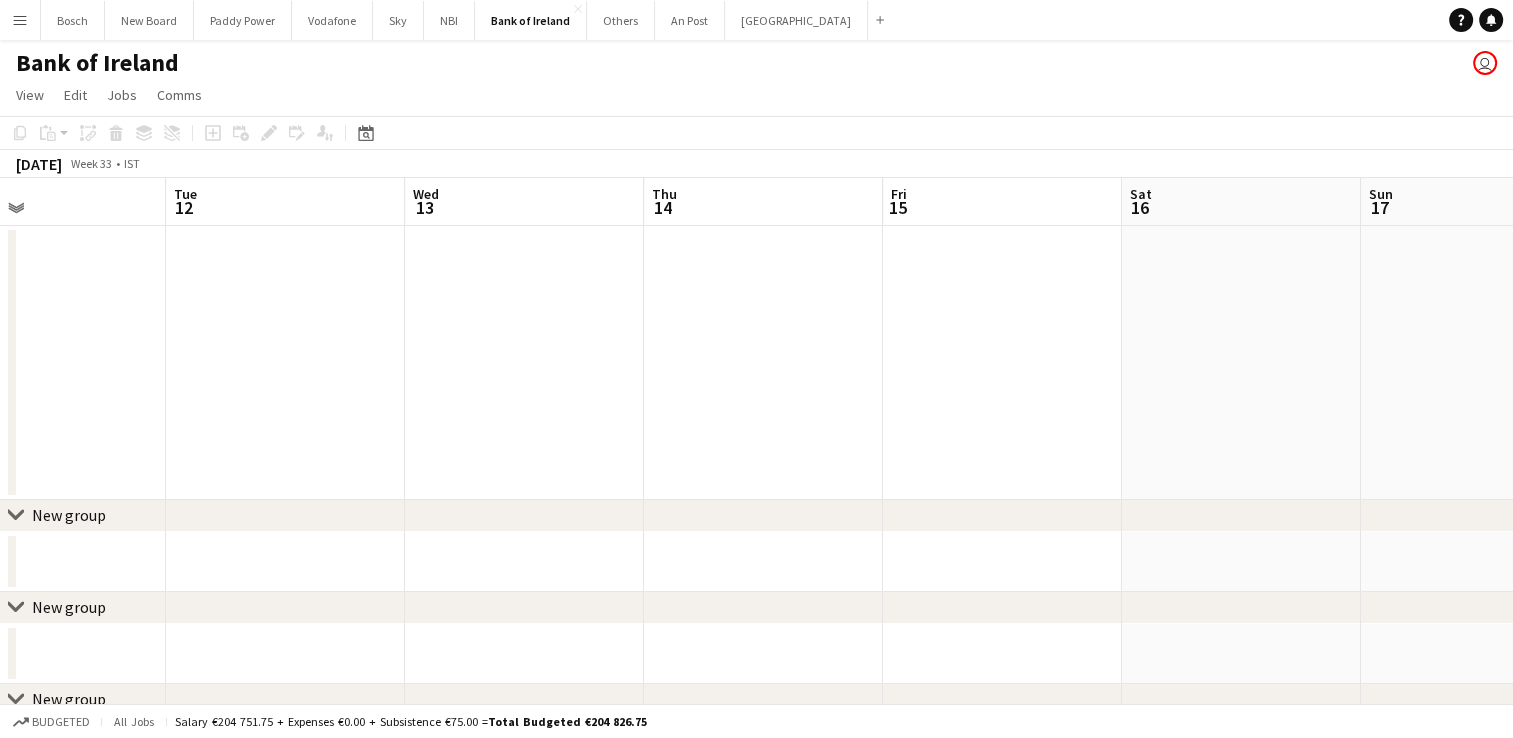 drag, startPoint x: 1464, startPoint y: 278, endPoint x: 1036, endPoint y: 259, distance: 428.4215 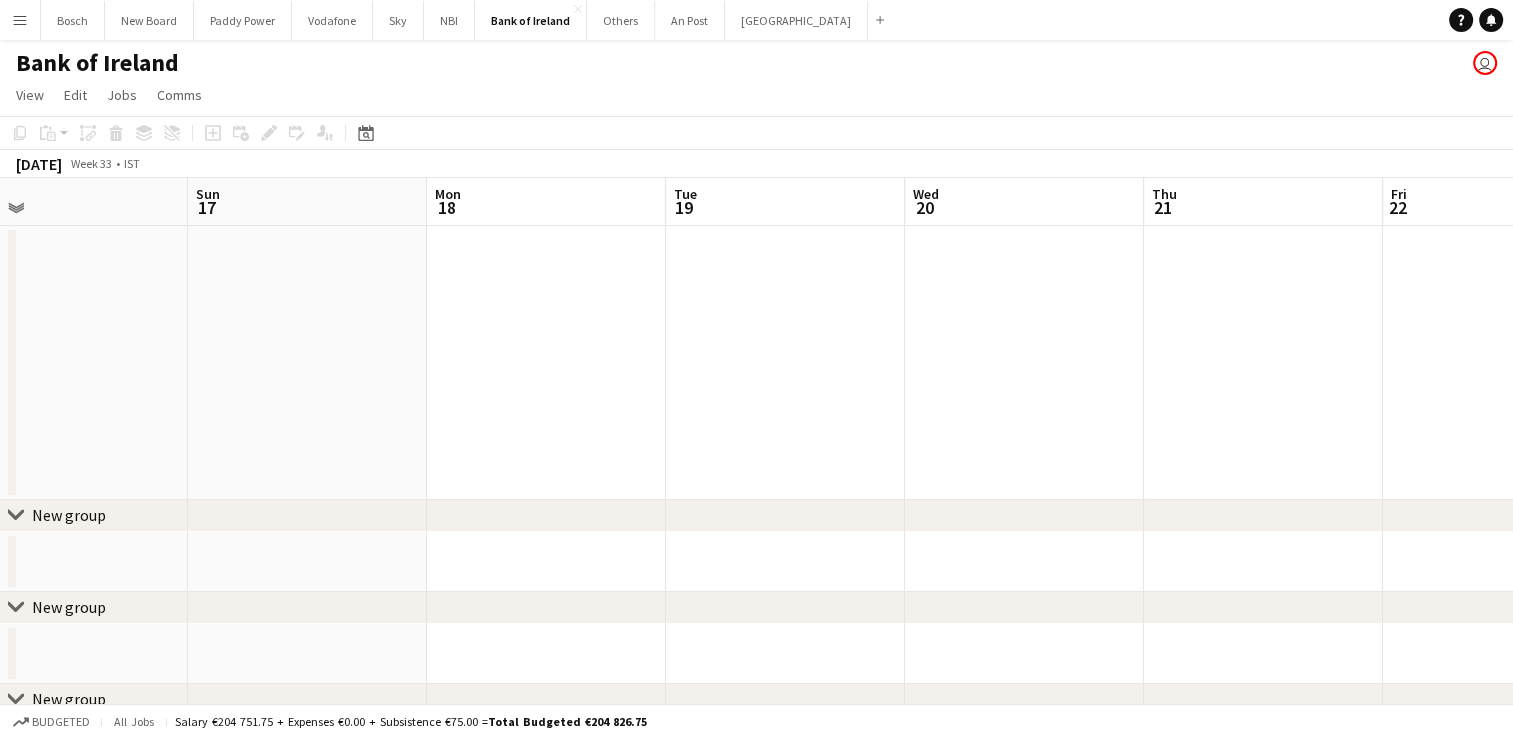 drag, startPoint x: 1414, startPoint y: 381, endPoint x: -4, endPoint y: 127, distance: 1440.5693 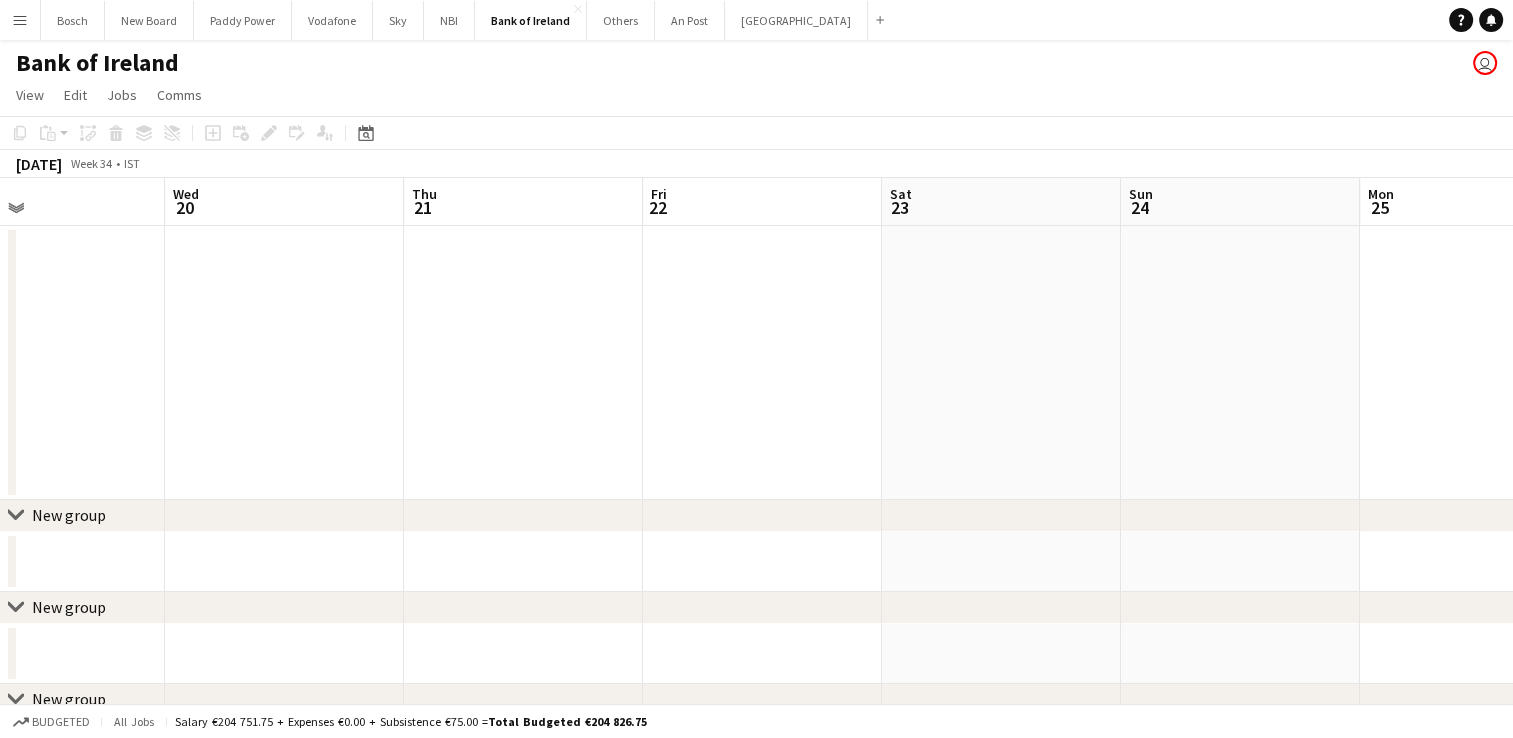 scroll, scrollTop: 0, scrollLeft: 631, axis: horizontal 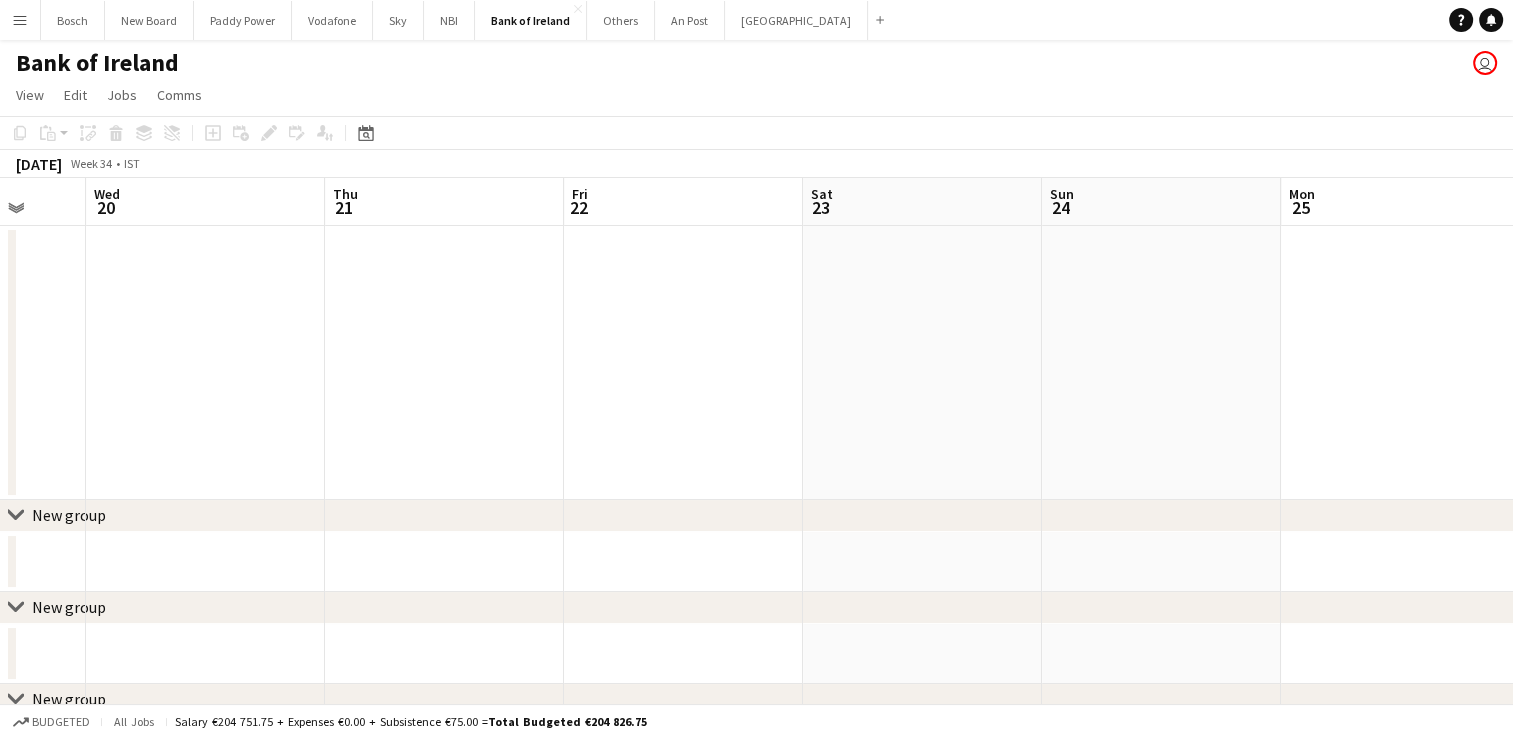 drag, startPoint x: 896, startPoint y: 216, endPoint x: 211, endPoint y: 156, distance: 687.62274 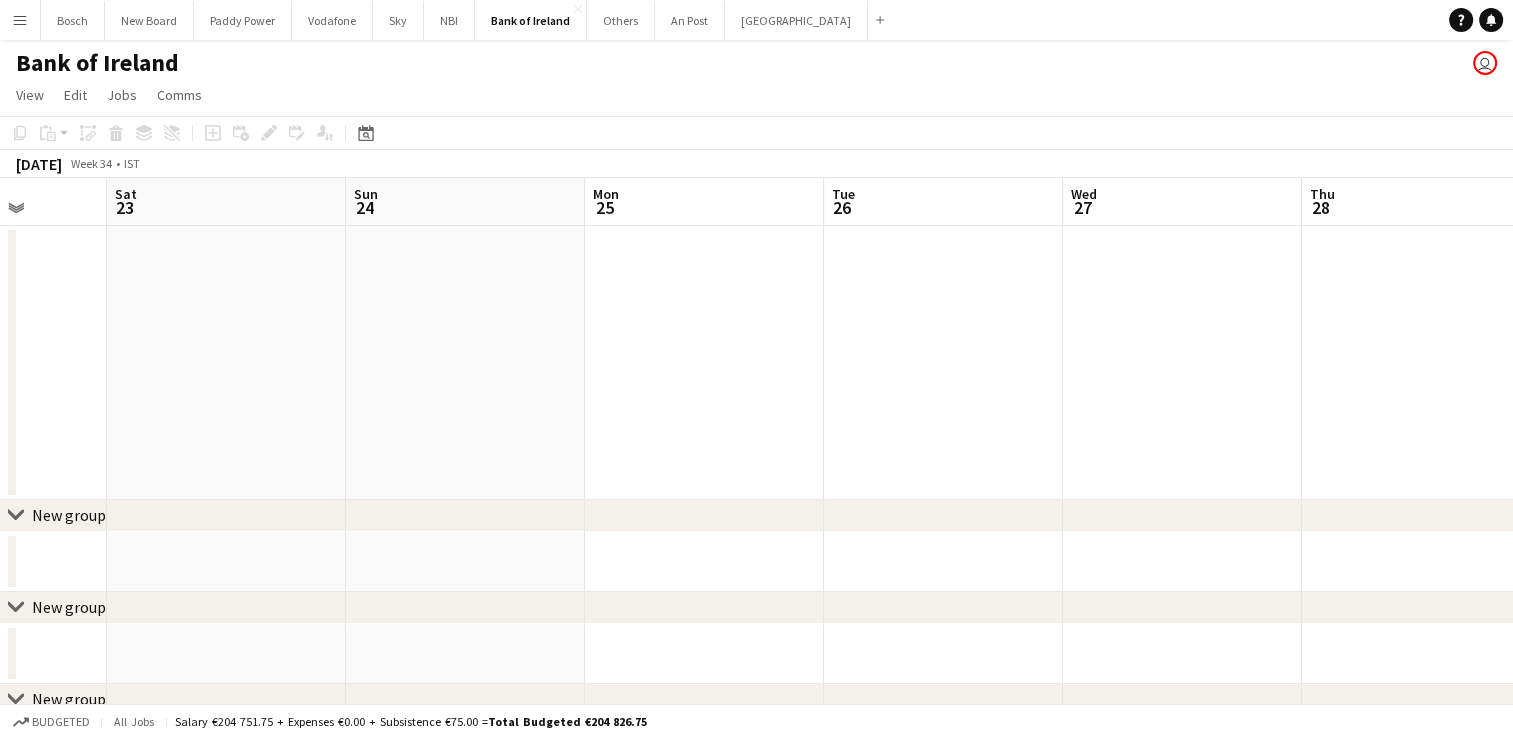 drag, startPoint x: 1228, startPoint y: 303, endPoint x: 60, endPoint y: 222, distance: 1170.8053 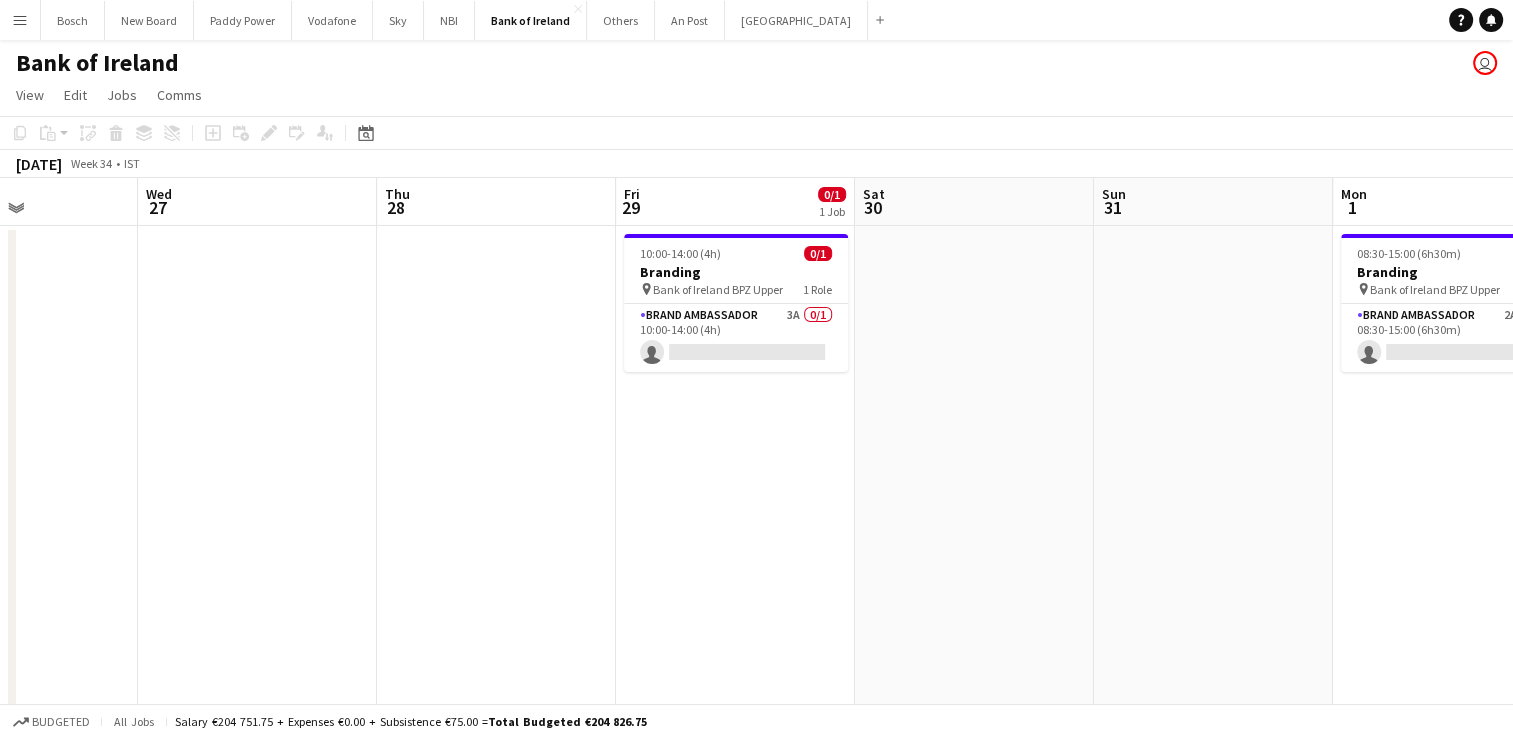 drag, startPoint x: 1412, startPoint y: 373, endPoint x: 200, endPoint y: 134, distance: 1235.3401 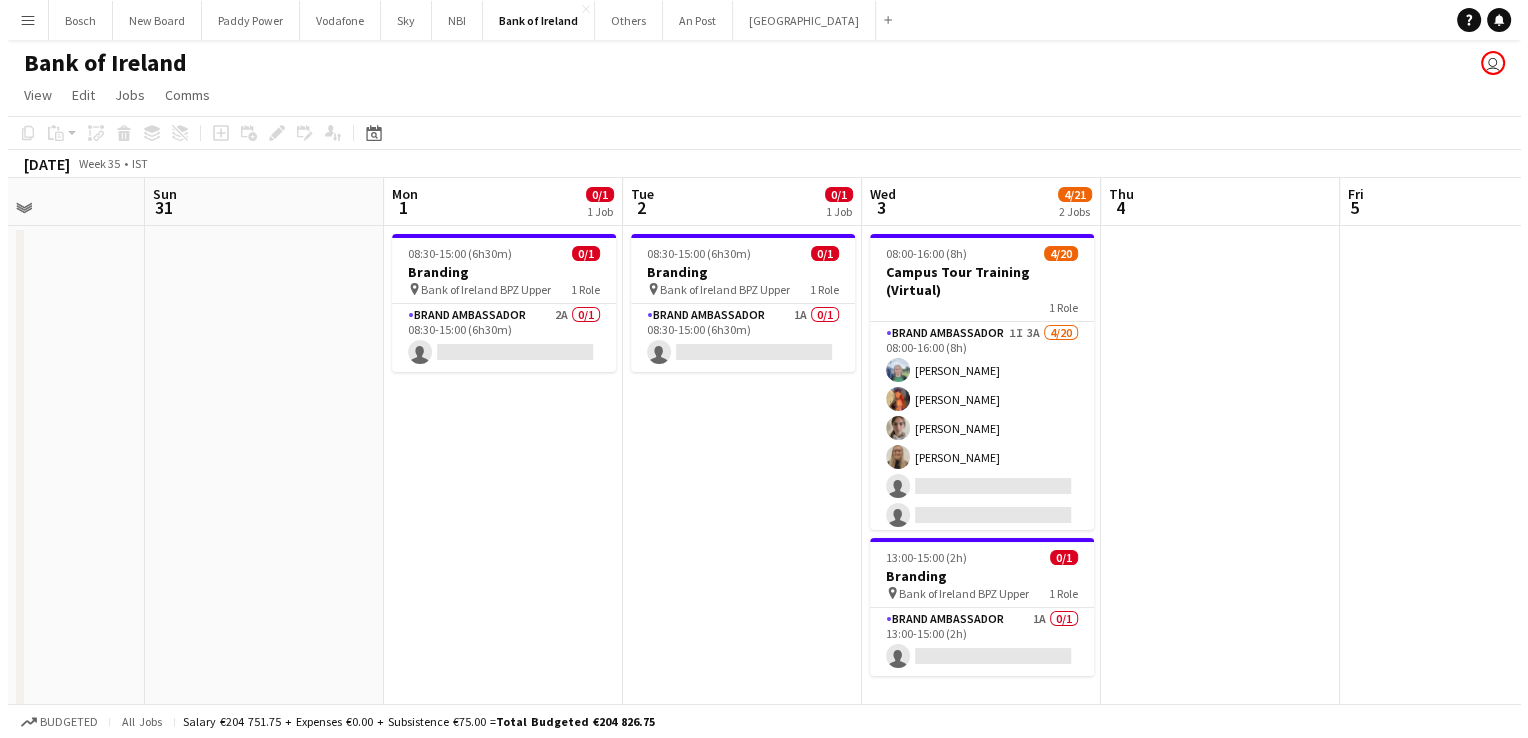 scroll, scrollTop: 0, scrollLeft: 619, axis: horizontal 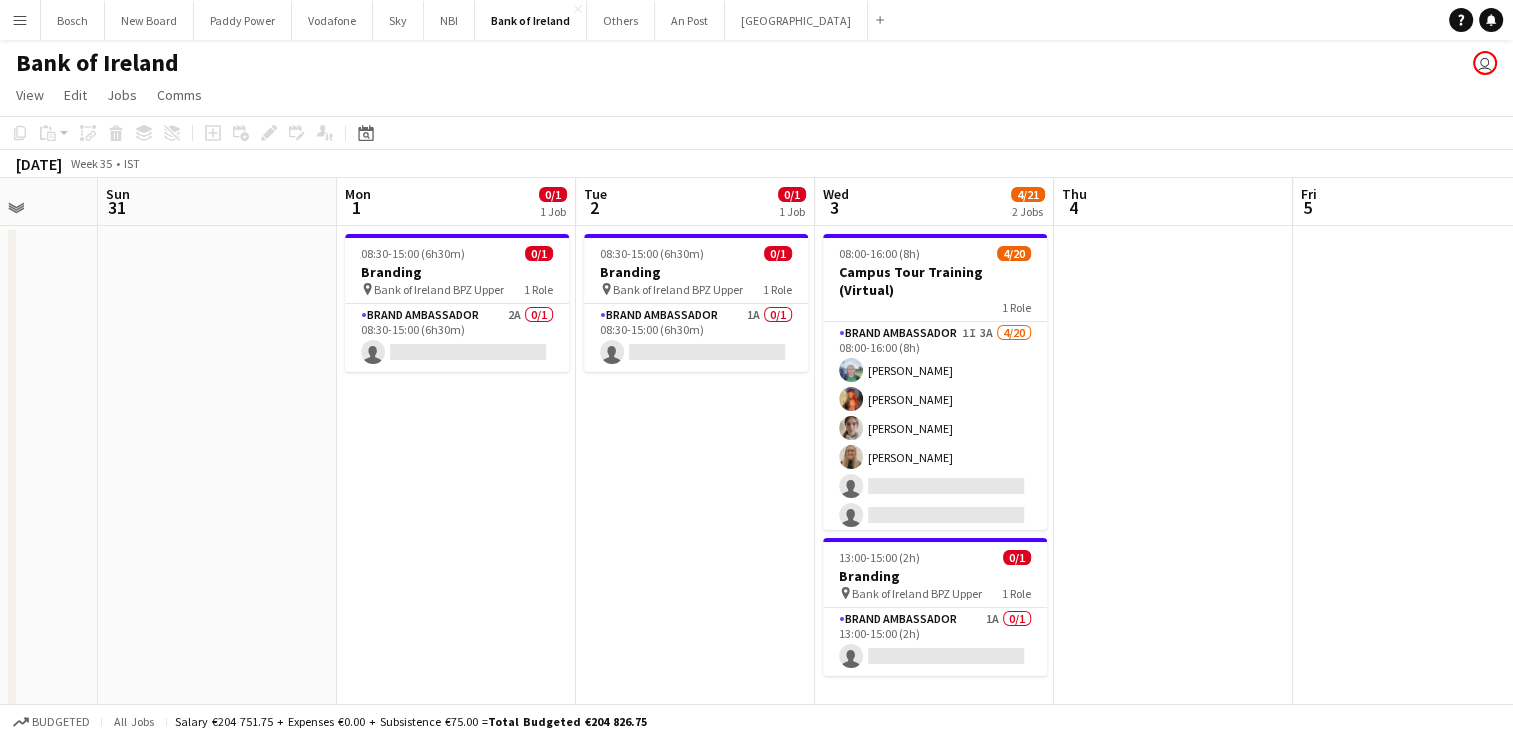 drag, startPoint x: 956, startPoint y: 320, endPoint x: 375, endPoint y: 147, distance: 606.20953 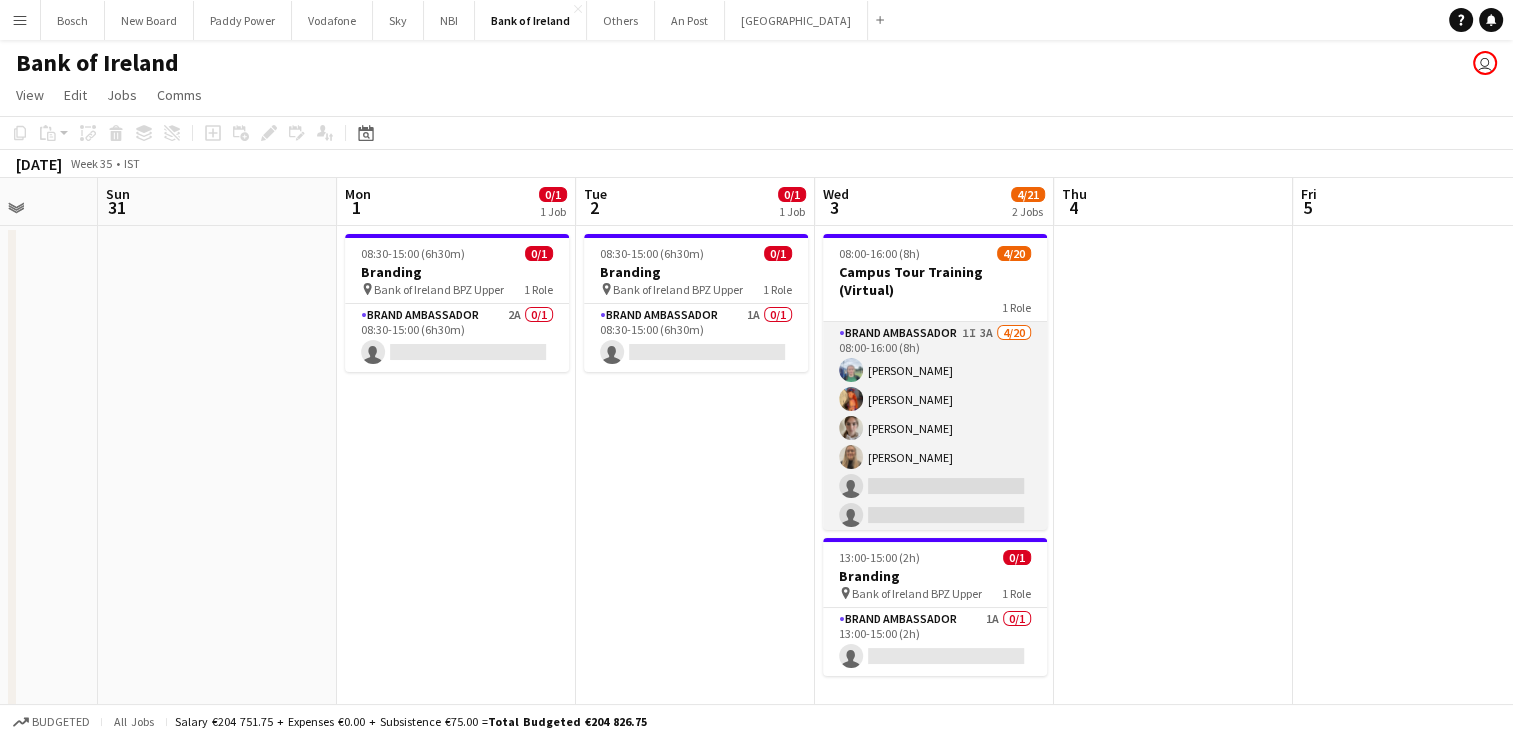 click on "Brand Ambassador   1I   3A   [DATE]   08:00-16:00 (8h)
[PERSON_NAME] [PERSON_NAME] [PERSON_NAME] [PERSON_NAME]
single-neutral-actions
single-neutral-actions
single-neutral-actions
single-neutral-actions
single-neutral-actions
single-neutral-actions
single-neutral-actions
single-neutral-actions
single-neutral-actions
single-neutral-actions
single-neutral-actions
single-neutral-actions
single-neutral-actions
single-neutral-actions
single-neutral-actions
single-neutral-actions" at bounding box center [935, 631] 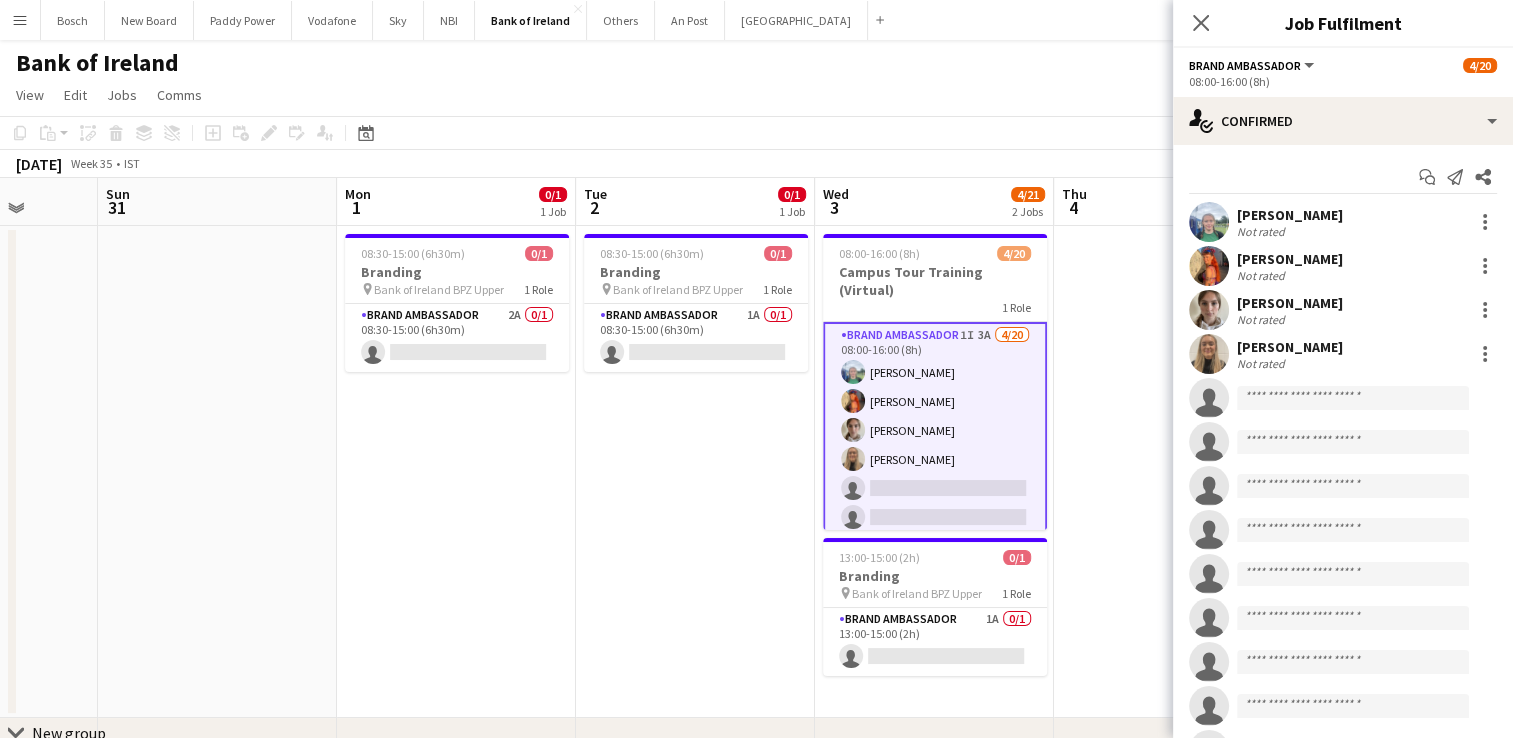 click on "Copy
Paste
Paste   Ctrl+V Paste with crew  Ctrl+Shift+V
Paste linked Job
[GEOGRAPHIC_DATA]
Group
Ungroup
Add job
Add linked Job
Edit
Edit linked Job
Applicants
Date picker
[DATE] [DATE] [DATE] M [DATE] T [DATE] W [DATE] T [DATE] F [DATE] S [DATE] S  [DATE]   2   3   4   5   6   7   8   9   10   11   12   13   14   15   16   17   18   19   20   21   22   23   24   25   26   27   28   29   30   31
Comparison range
Comparison range
[DATE]" 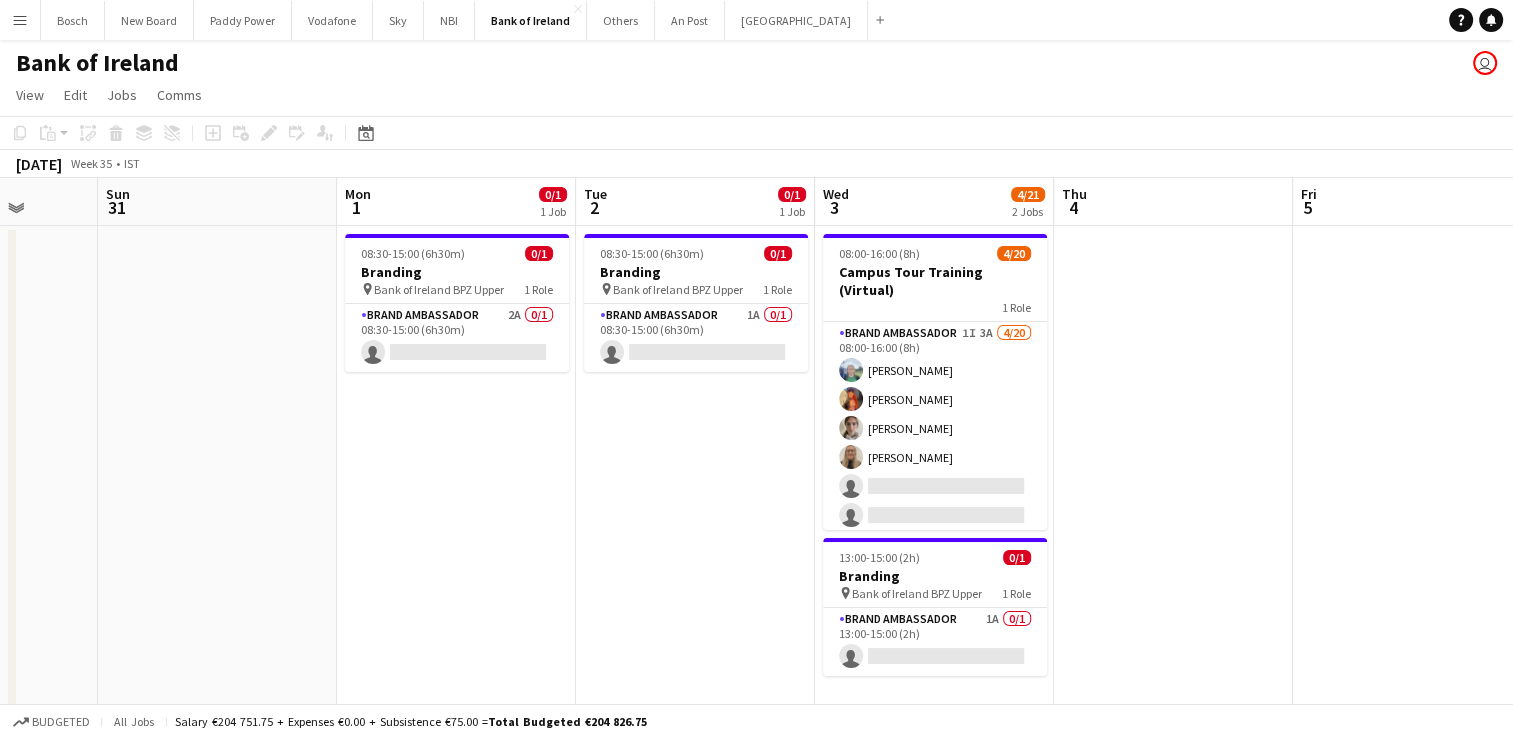 drag, startPoint x: 699, startPoint y: 3, endPoint x: 684, endPoint y: 74, distance: 72.56721 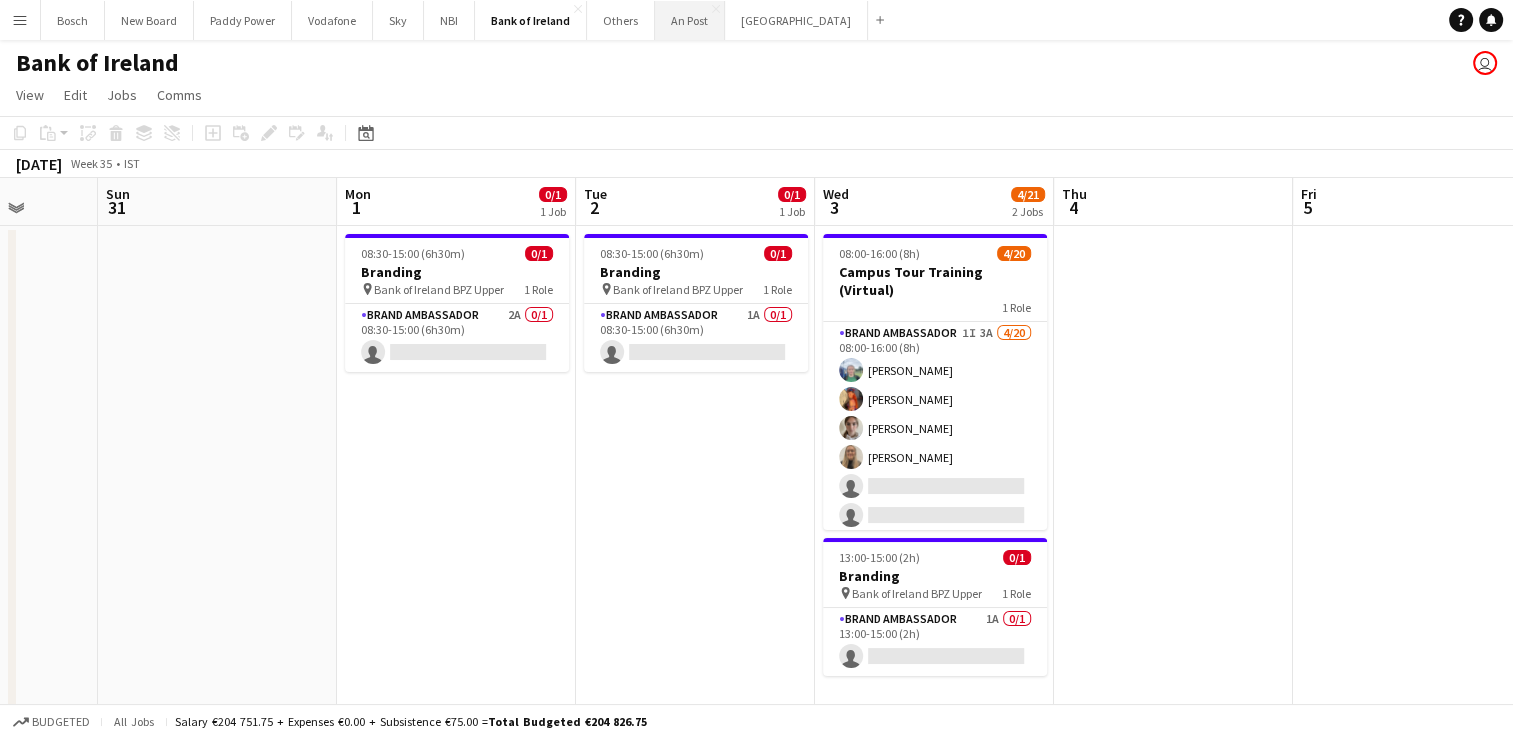 click on "An Post
Close" at bounding box center [690, 20] 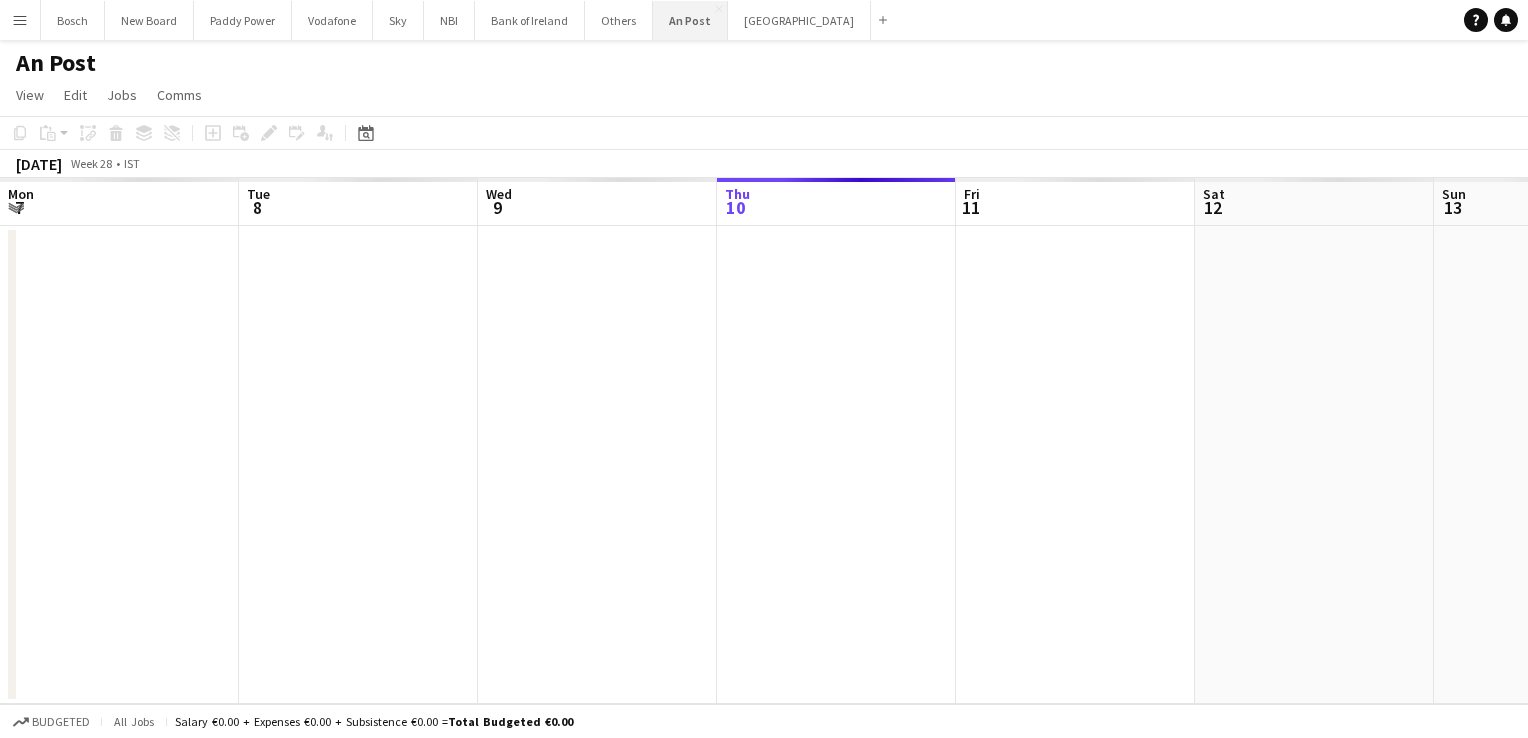 scroll, scrollTop: 0, scrollLeft: 478, axis: horizontal 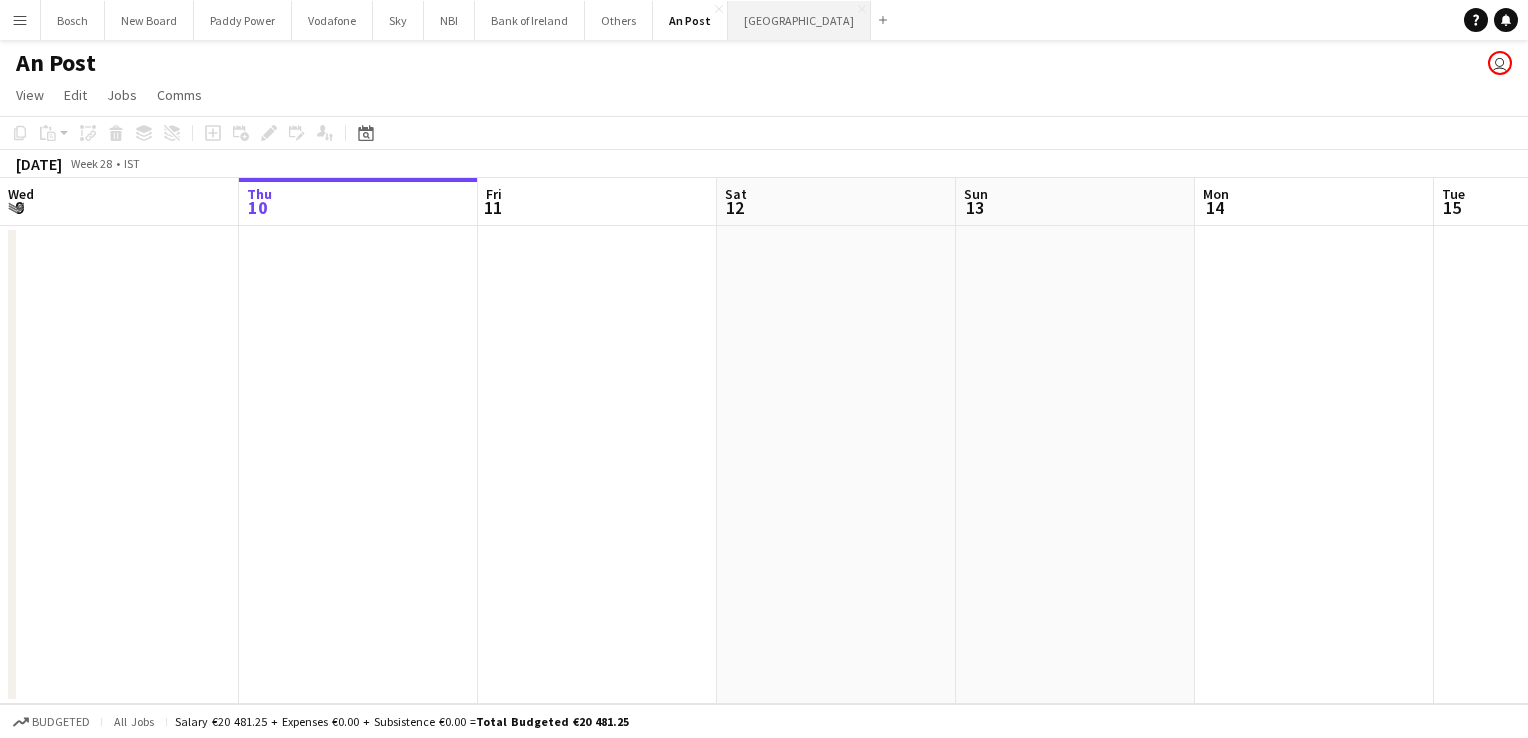click on "[GEOGRAPHIC_DATA]
Close" at bounding box center [799, 20] 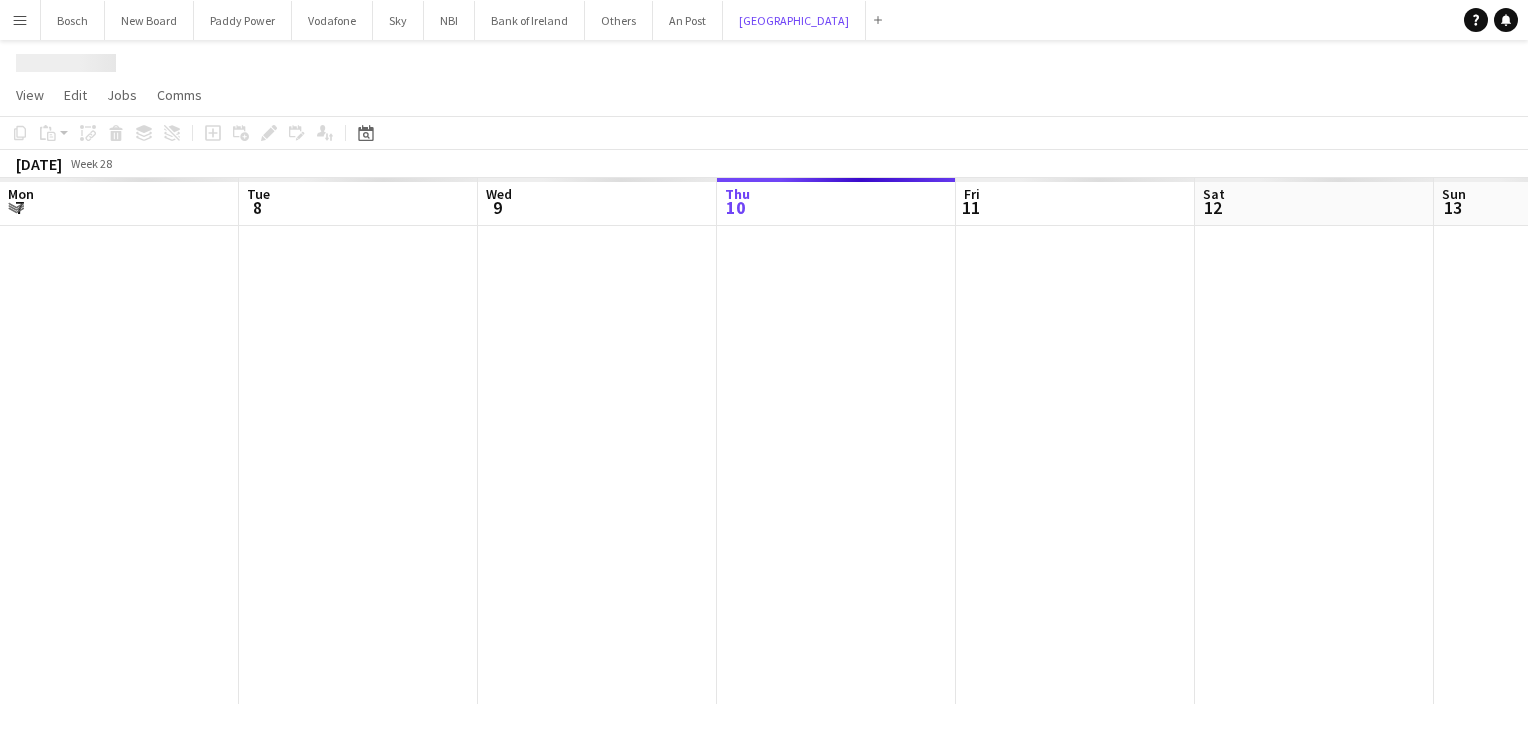 scroll, scrollTop: 0, scrollLeft: 478, axis: horizontal 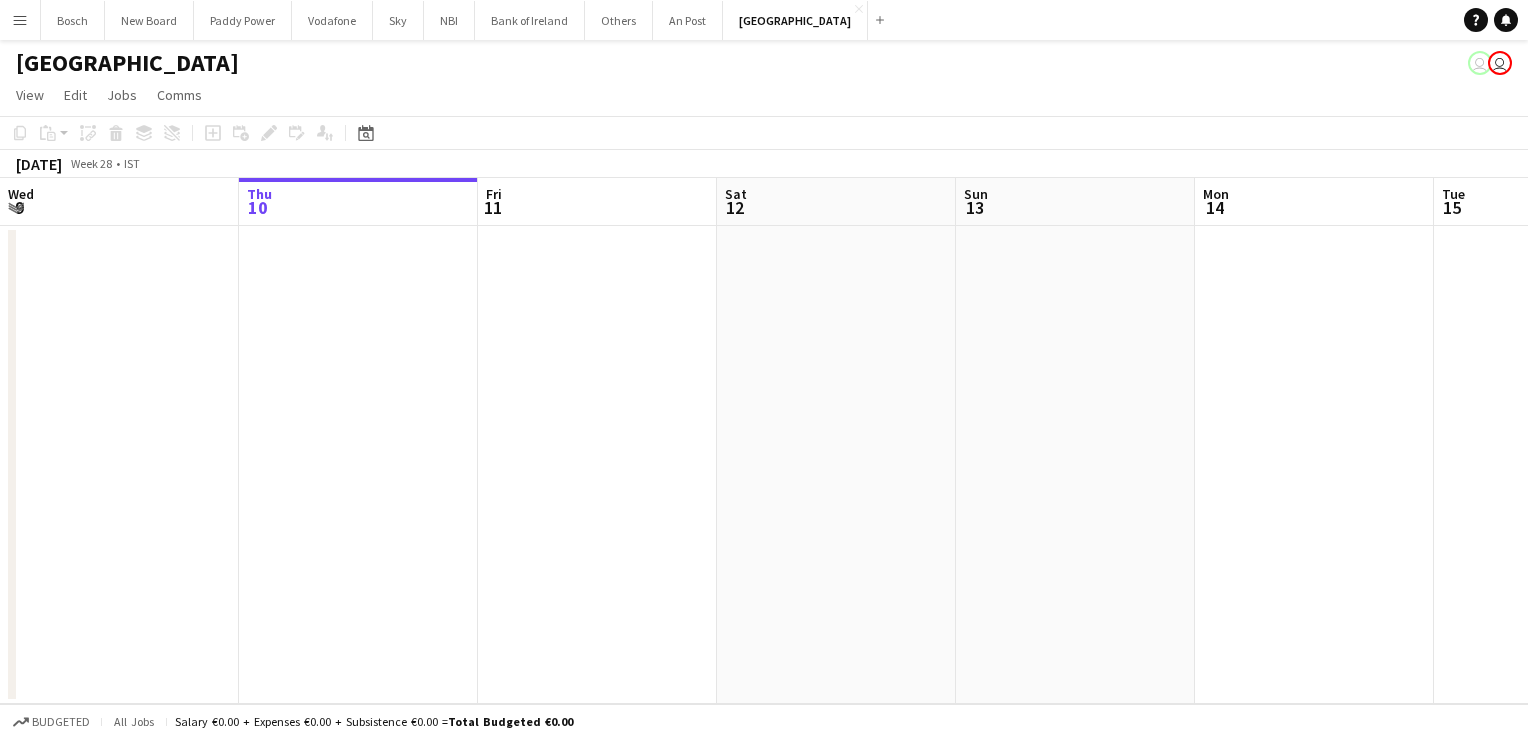 drag, startPoint x: 980, startPoint y: 169, endPoint x: 0, endPoint y: 162, distance: 980.025 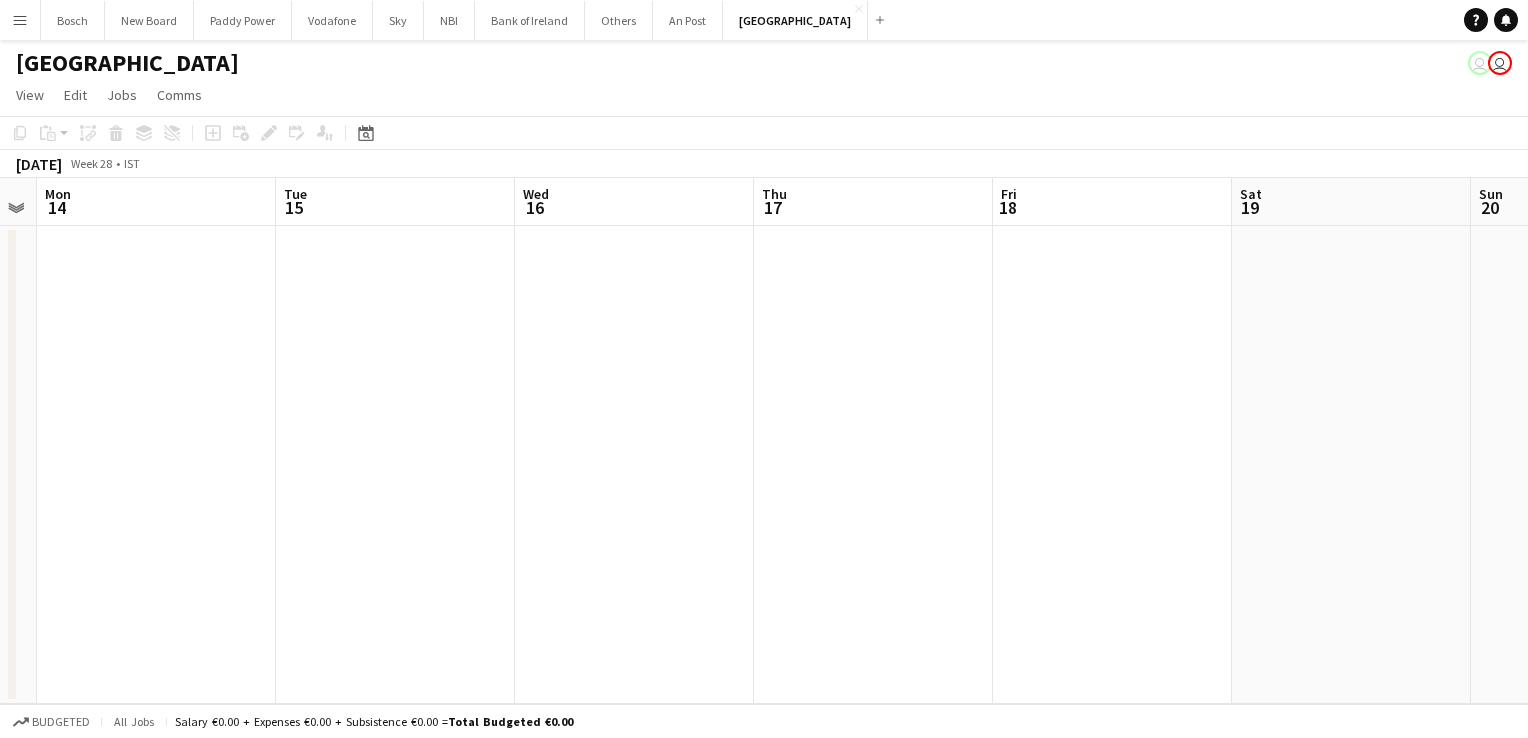 drag, startPoint x: 0, startPoint y: 162, endPoint x: -4, endPoint y: 270, distance: 108.07405 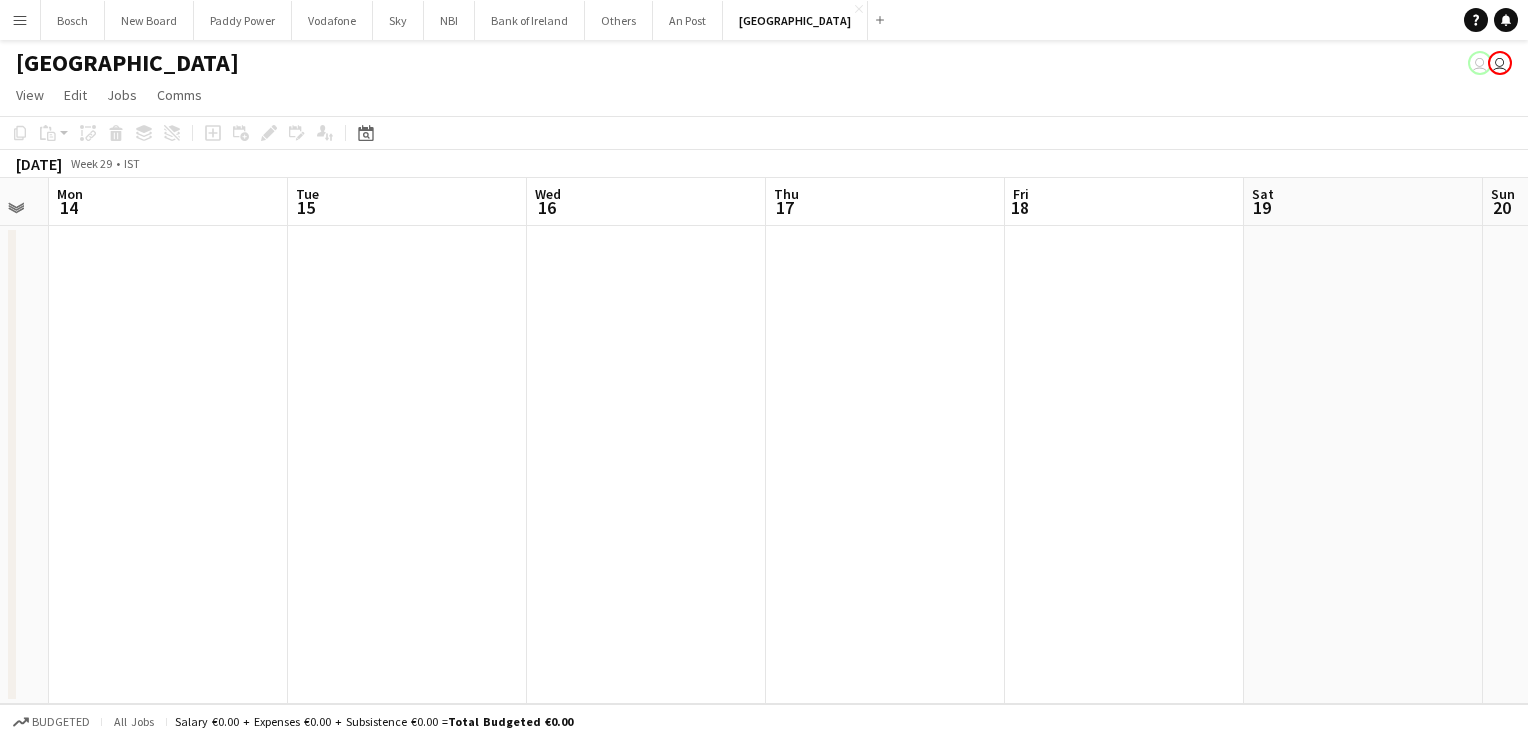 drag, startPoint x: 1134, startPoint y: 337, endPoint x: 201, endPoint y: 265, distance: 935.774 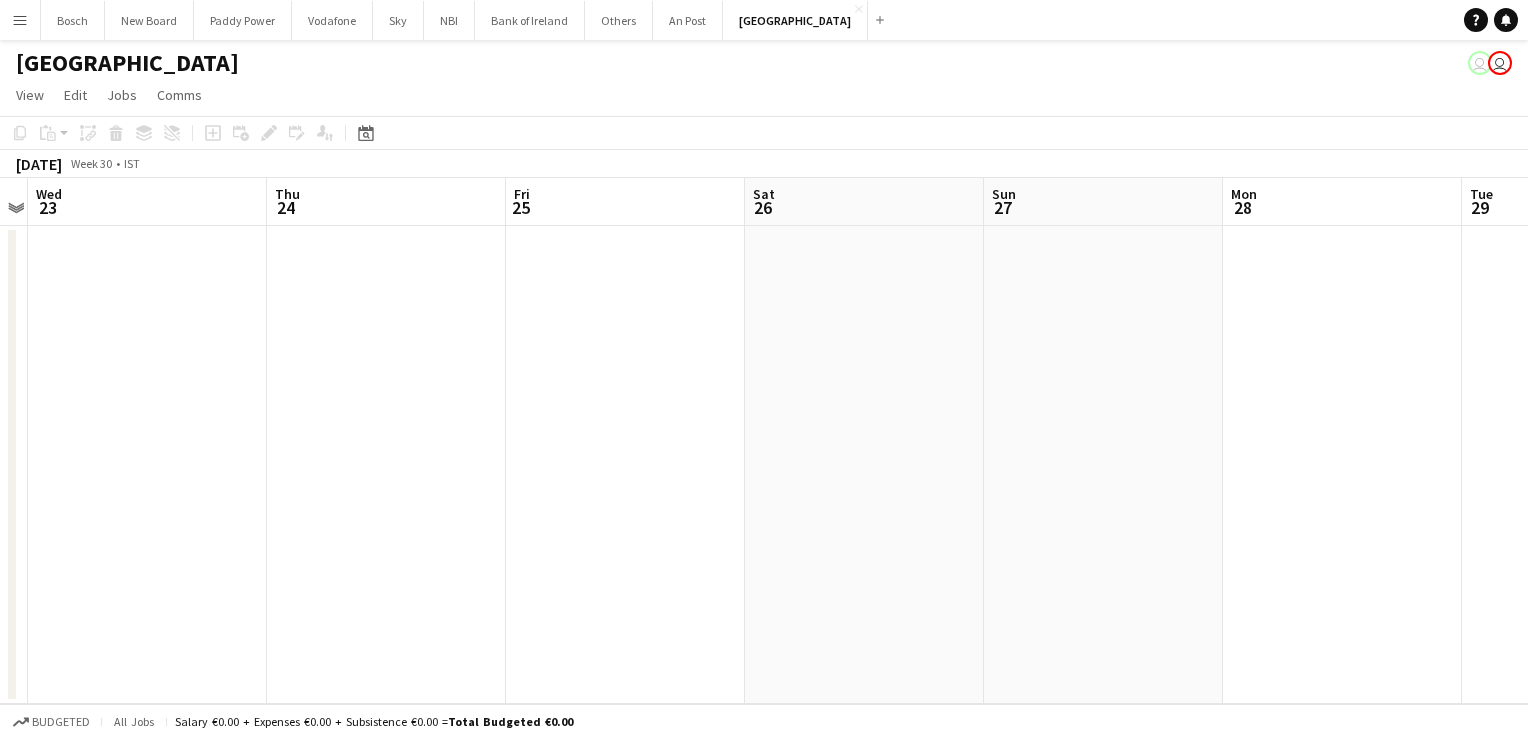 scroll, scrollTop: 0, scrollLeft: 731, axis: horizontal 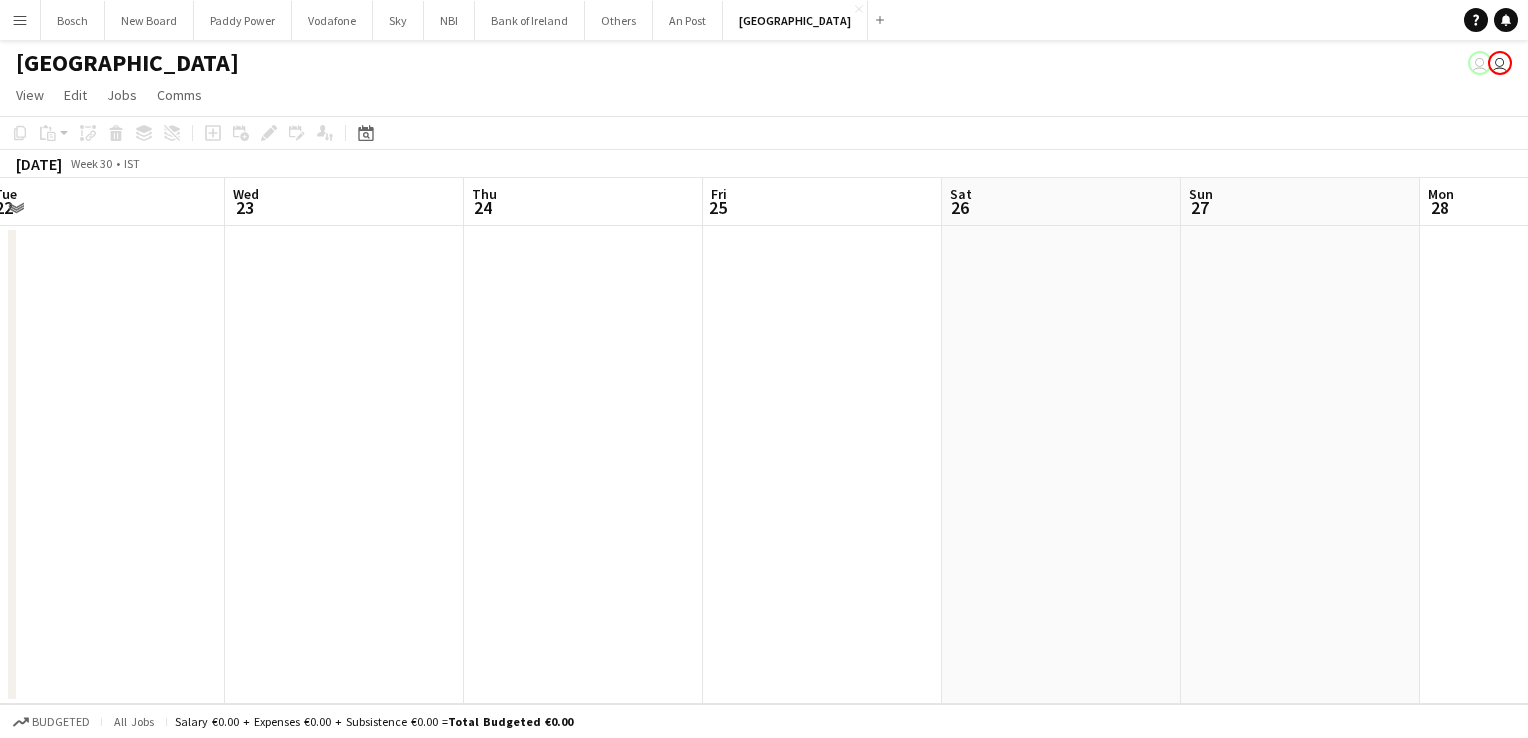 drag, startPoint x: 1065, startPoint y: 326, endPoint x: -4, endPoint y: 266, distance: 1070.6825 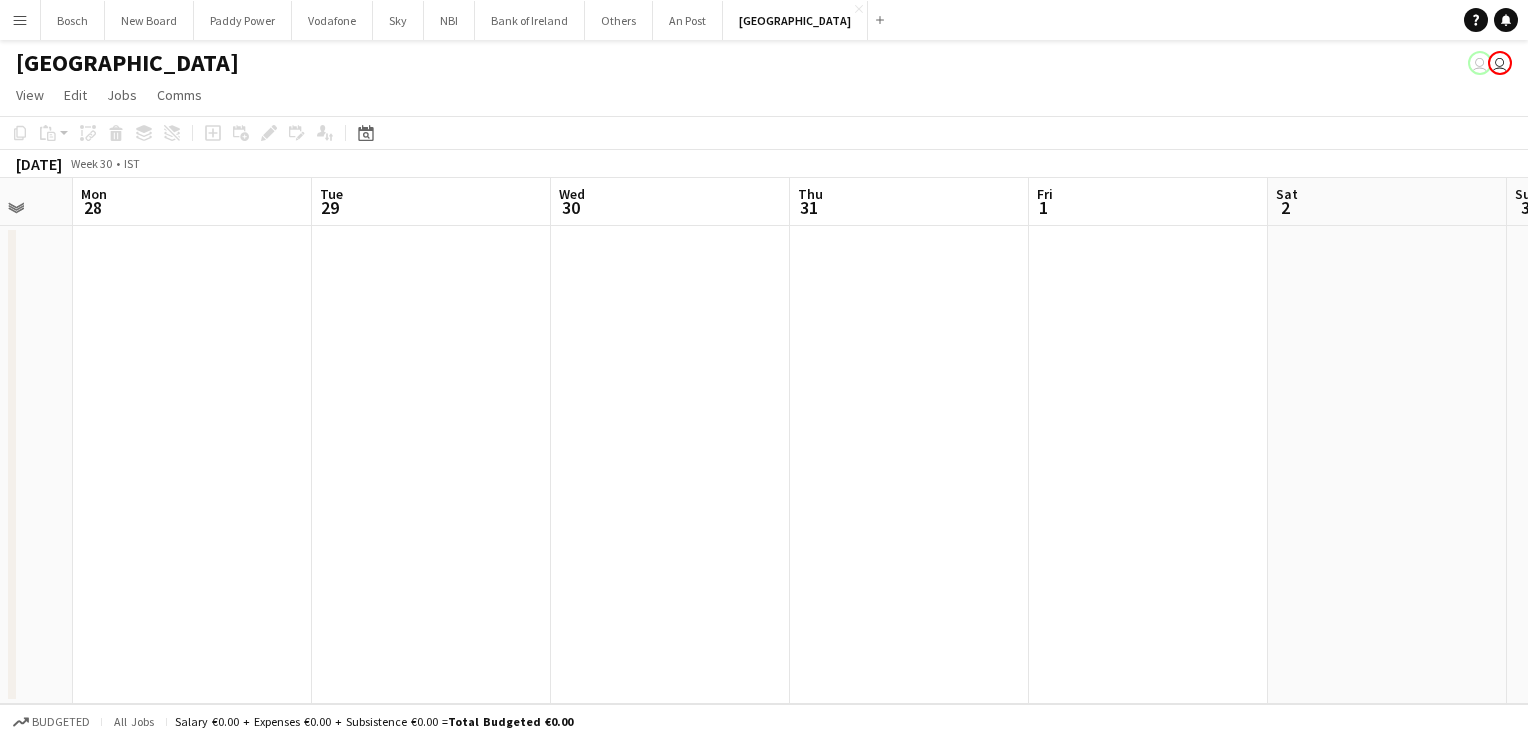 drag, startPoint x: 1324, startPoint y: 347, endPoint x: -4, endPoint y: 279, distance: 1329.7399 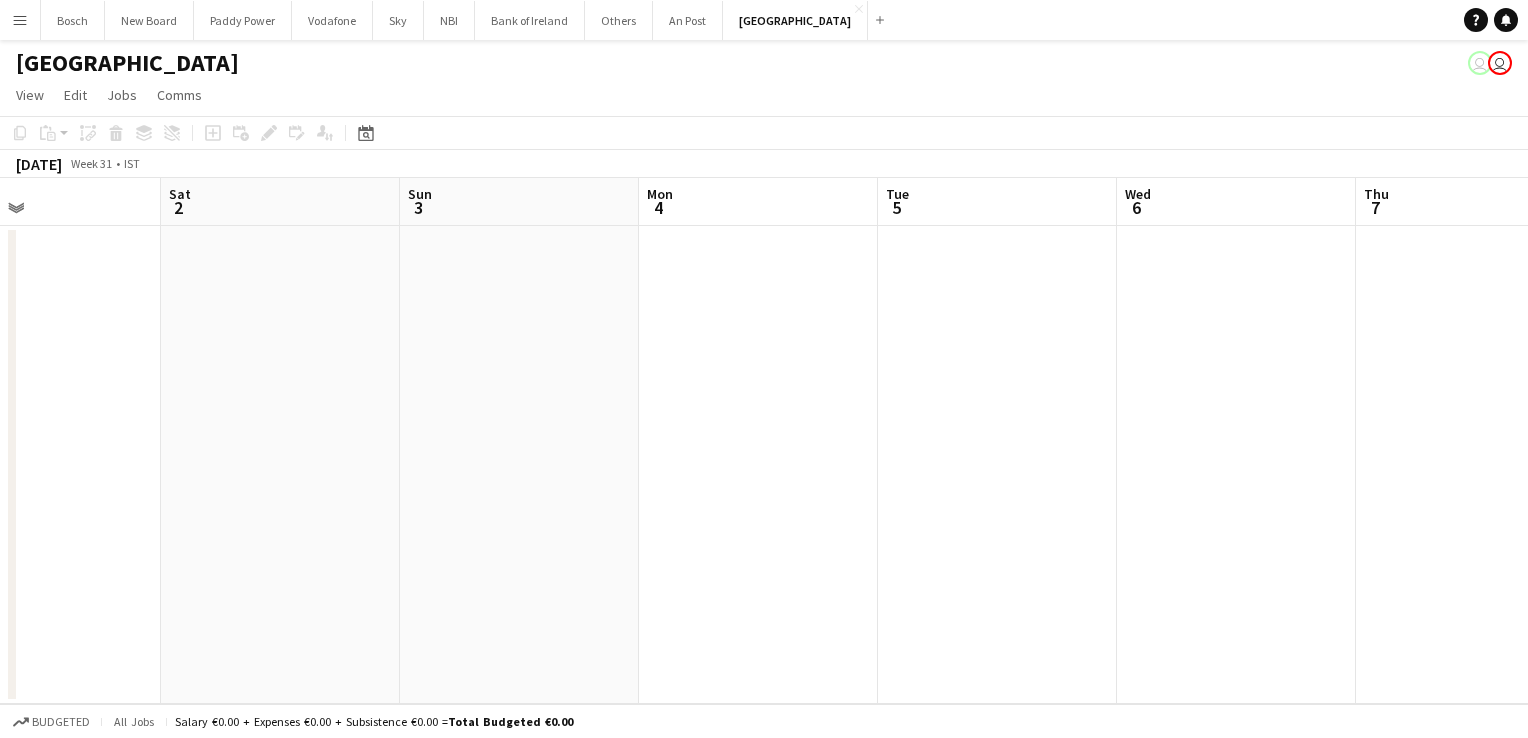 drag, startPoint x: 1166, startPoint y: 344, endPoint x: 241, endPoint y: 262, distance: 928.6275 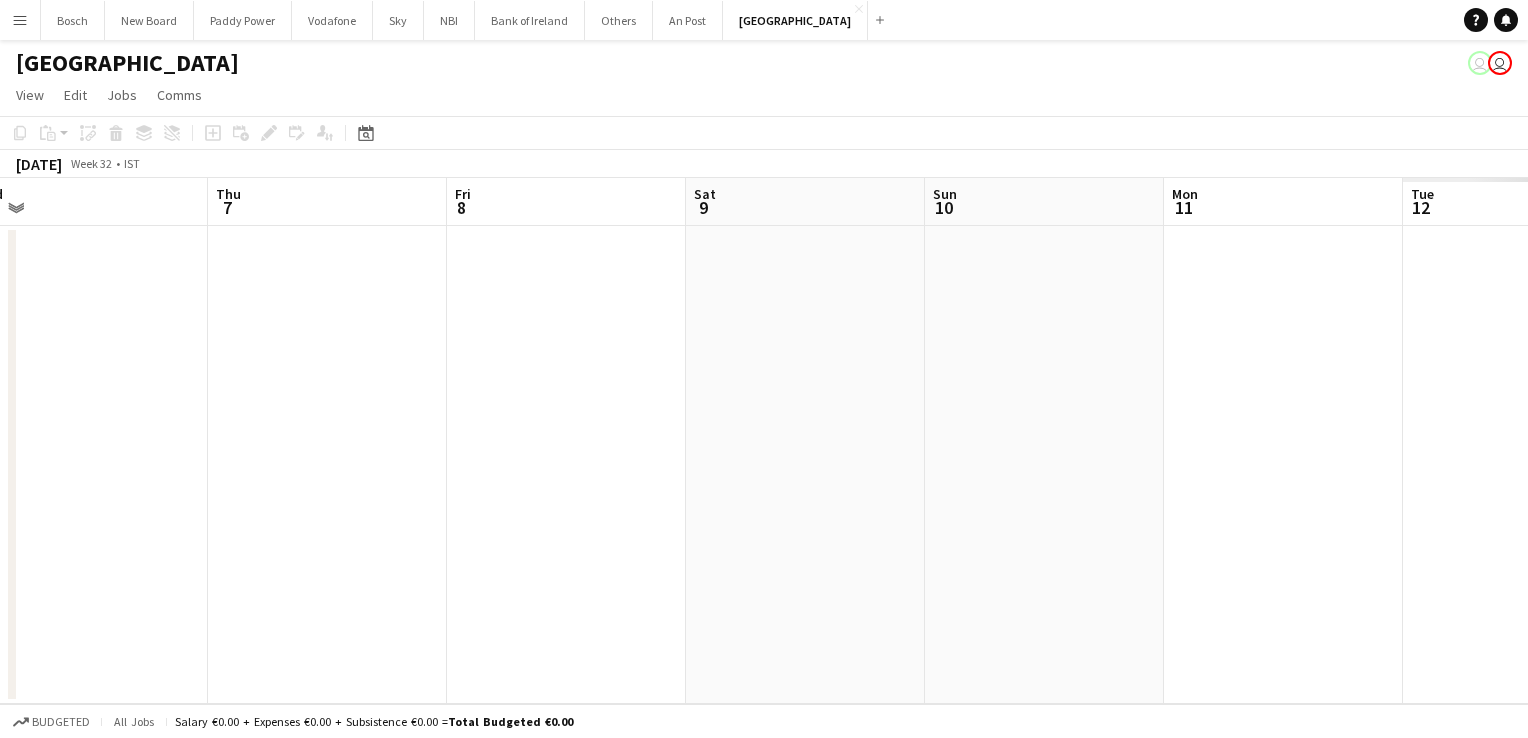 drag, startPoint x: 740, startPoint y: 322, endPoint x: 560, endPoint y: 290, distance: 182.82231 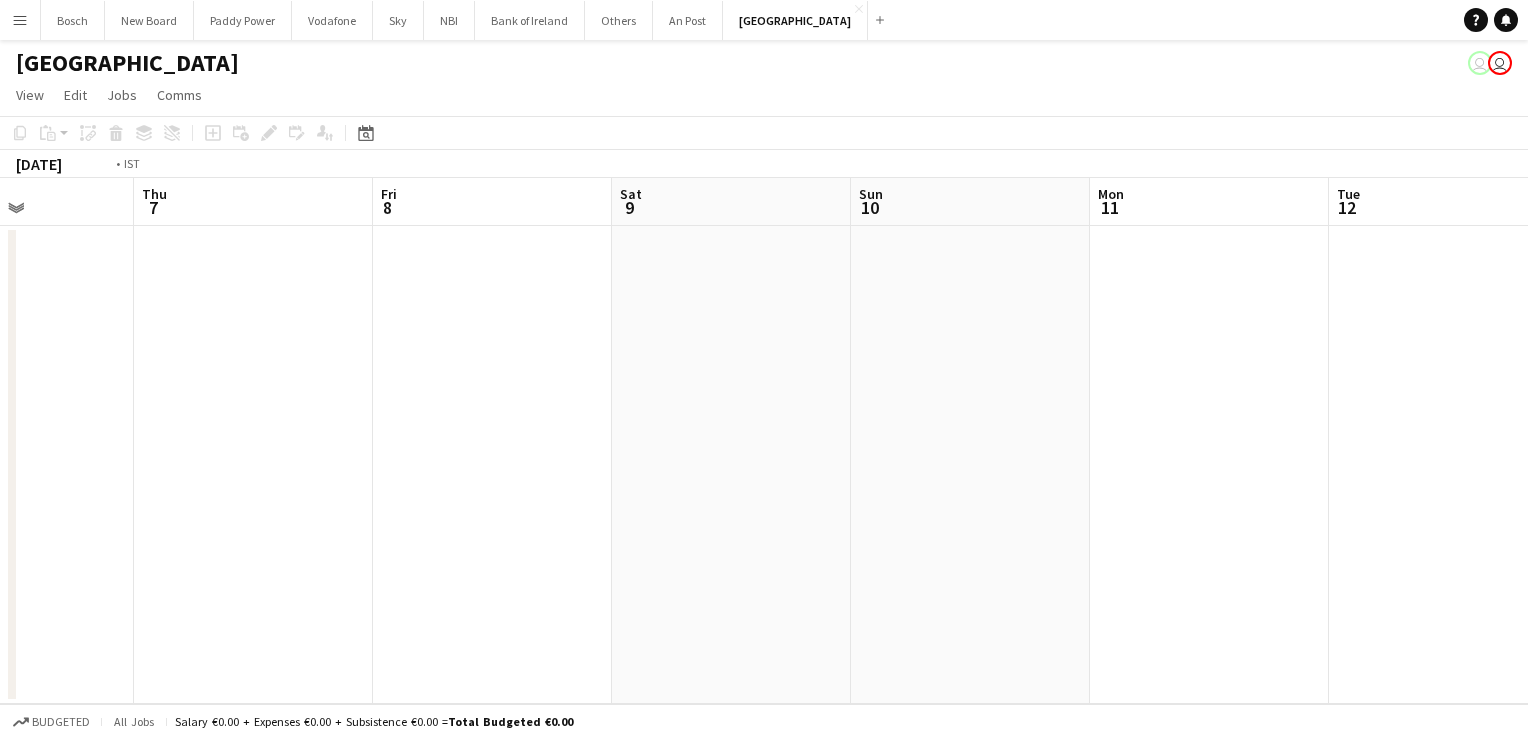 drag, startPoint x: 1374, startPoint y: 316, endPoint x: 105, endPoint y: 228, distance: 1272.0476 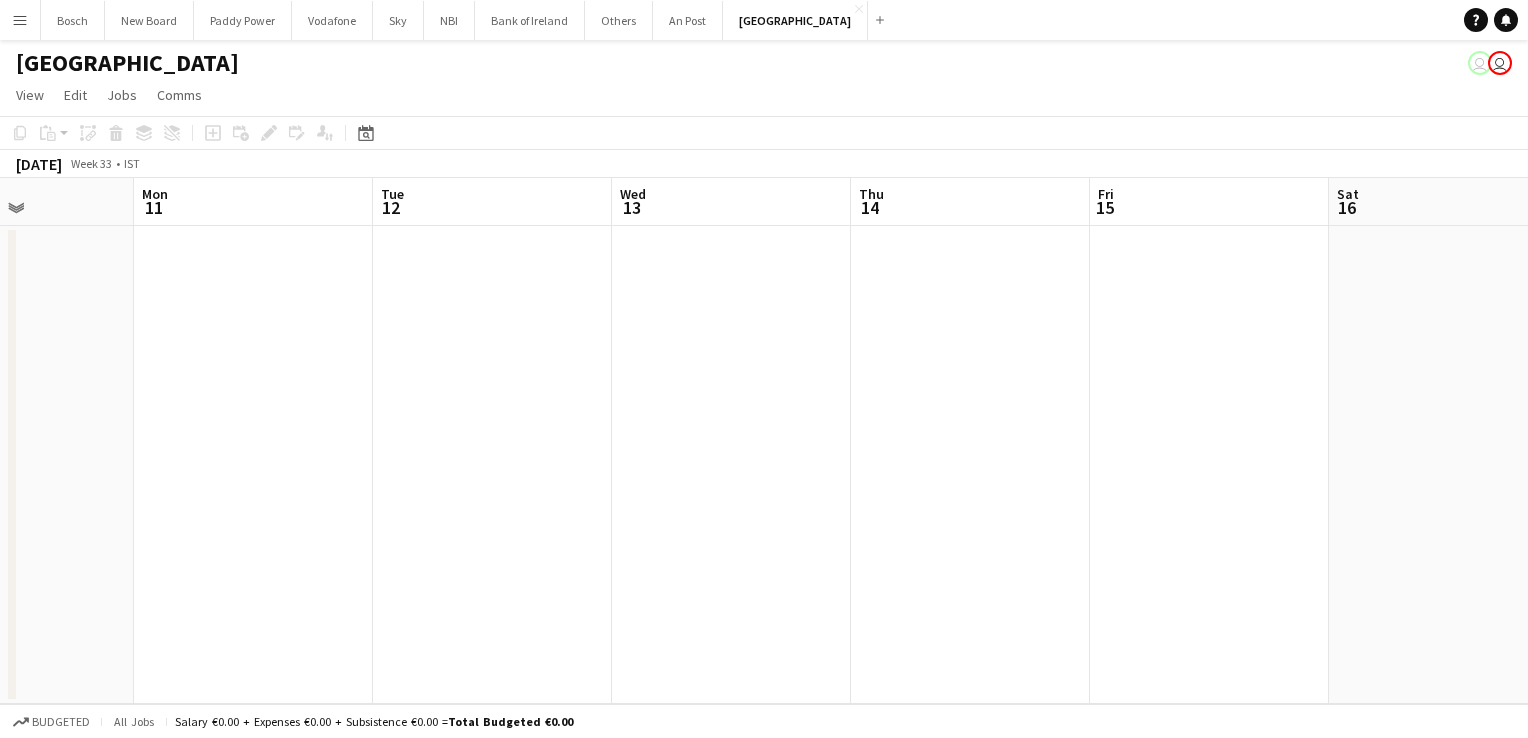 drag, startPoint x: 1090, startPoint y: 267, endPoint x: -4, endPoint y: 187, distance: 1096.9211 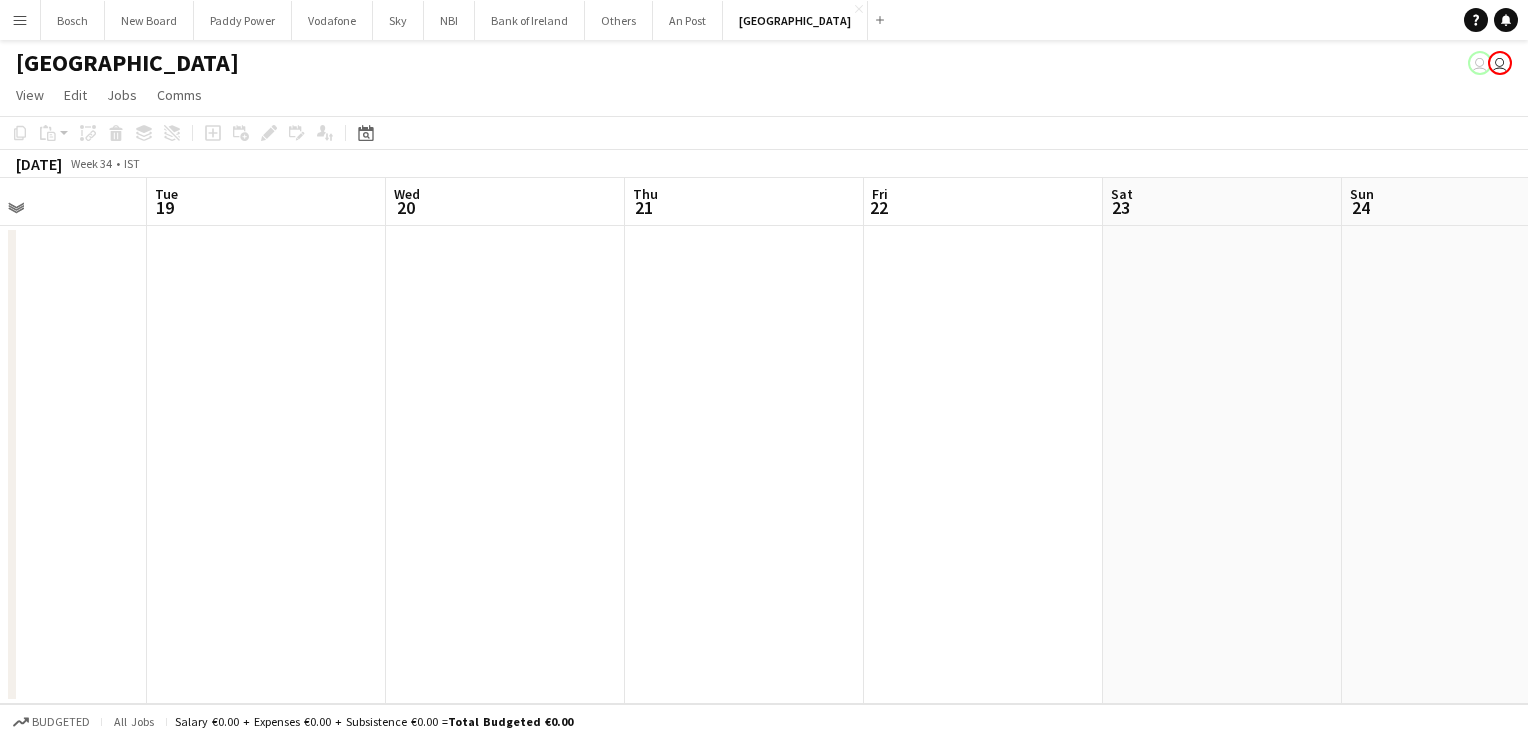drag, startPoint x: 1270, startPoint y: 285, endPoint x: 105, endPoint y: 167, distance: 1170.9607 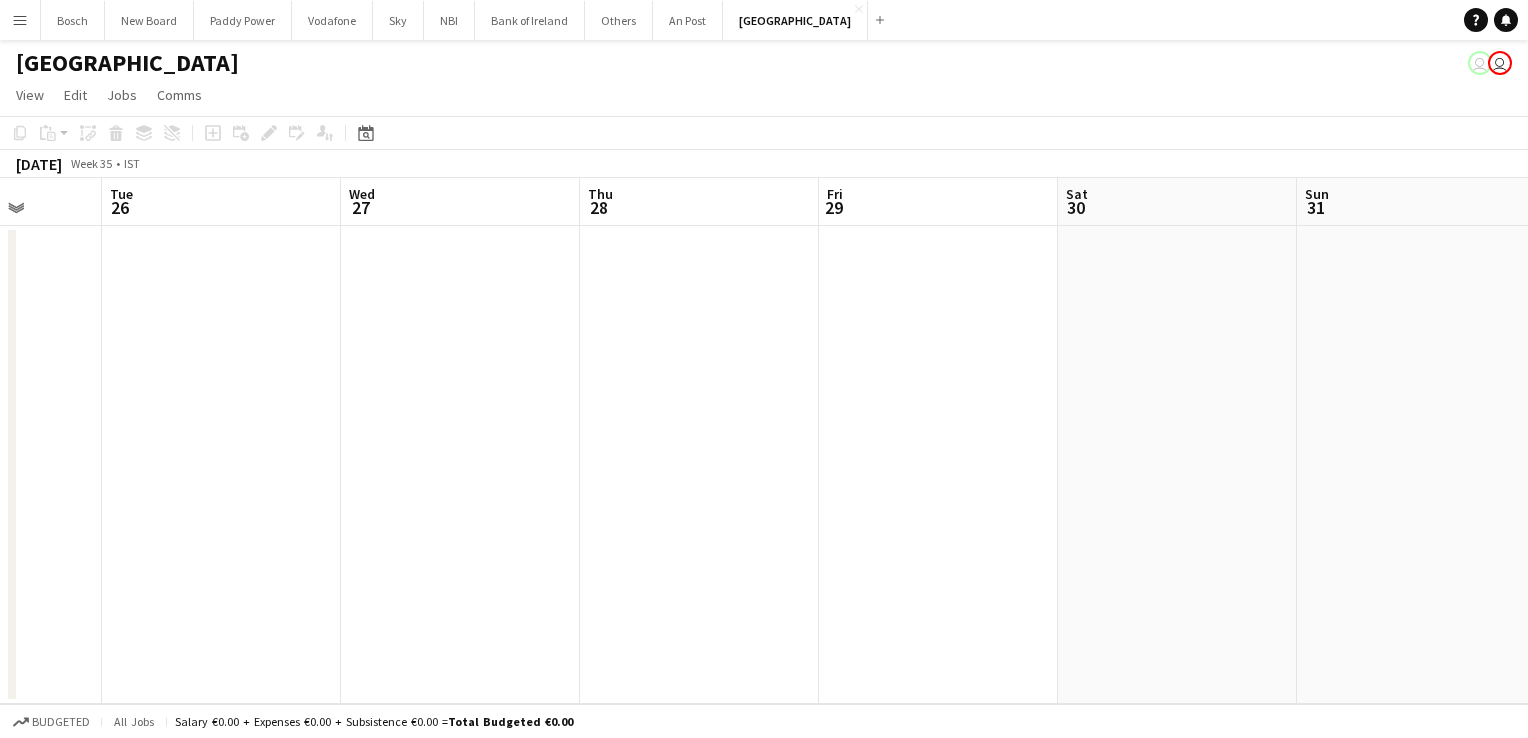 drag, startPoint x: 1240, startPoint y: 251, endPoint x: 5, endPoint y: 196, distance: 1236.2241 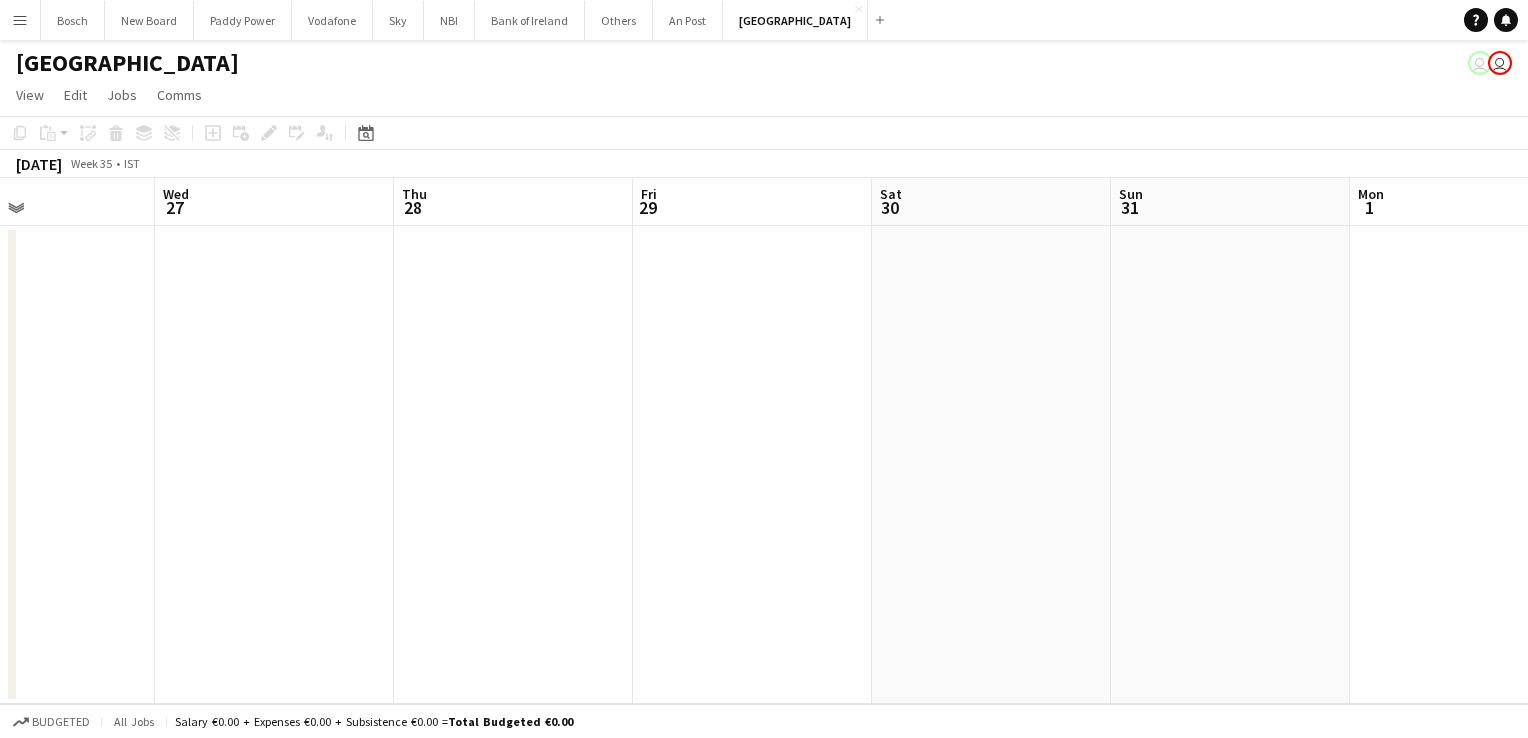 drag, startPoint x: 1166, startPoint y: 337, endPoint x: 32, endPoint y: 260, distance: 1136.6112 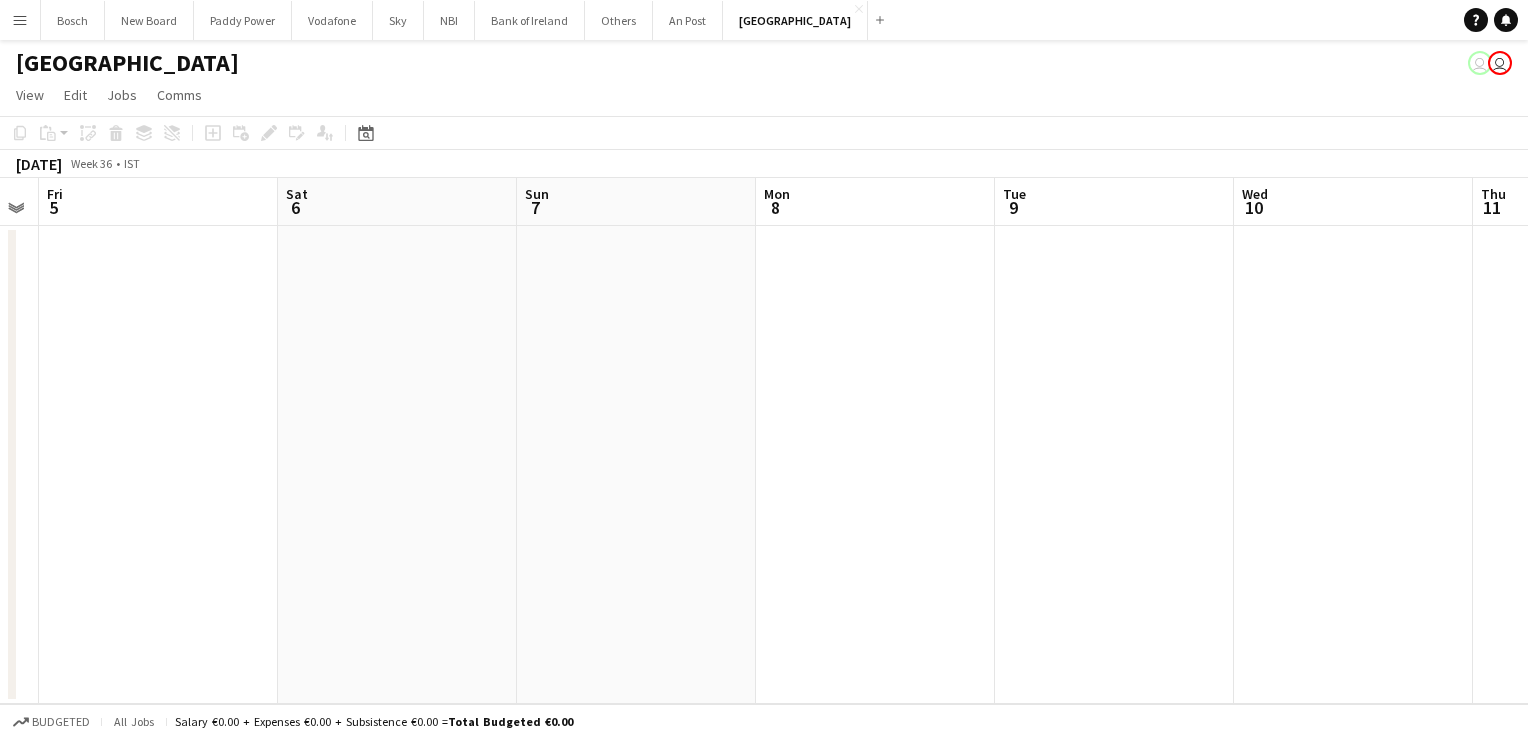 drag, startPoint x: 748, startPoint y: 239, endPoint x: 717, endPoint y: 244, distance: 31.400637 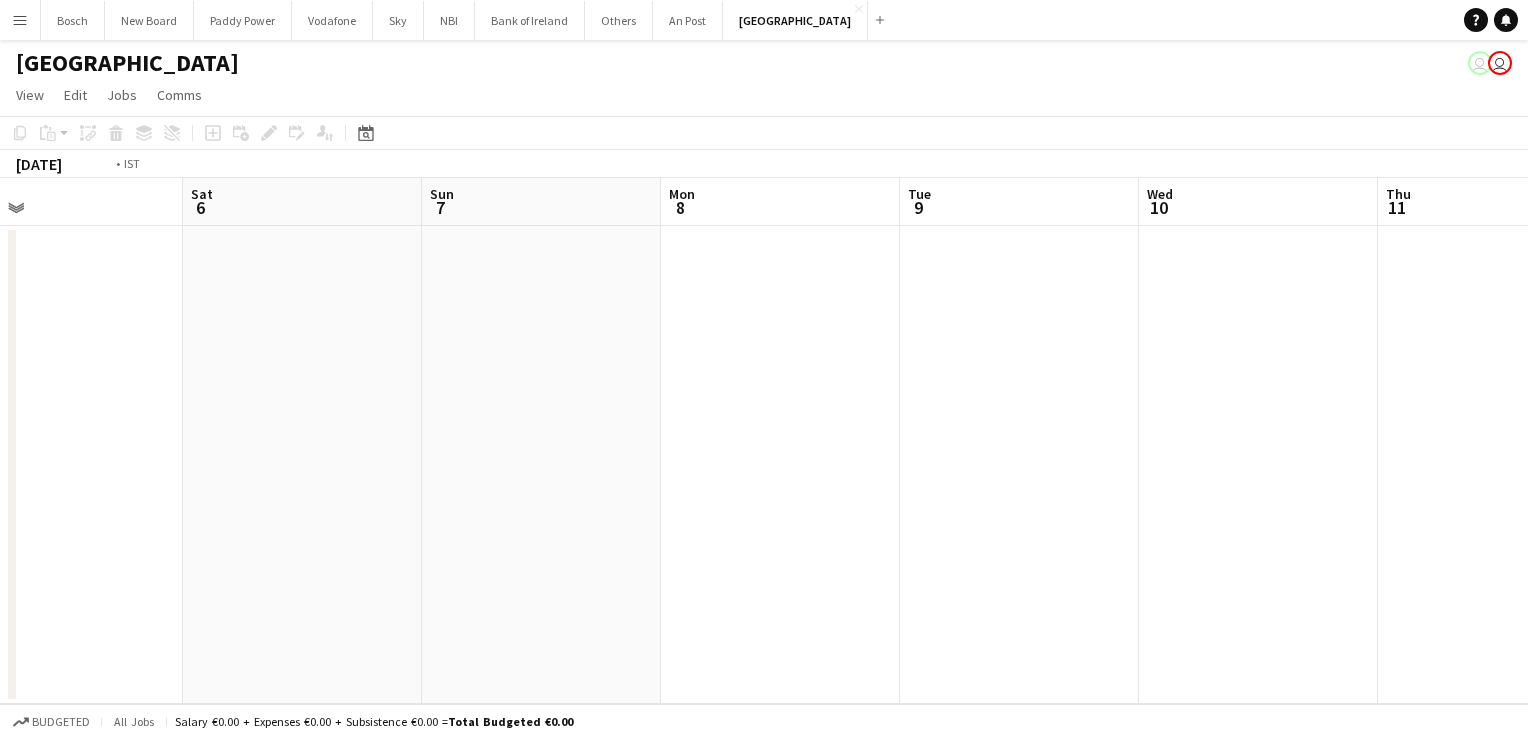 drag, startPoint x: 1313, startPoint y: 310, endPoint x: 380, endPoint y: 250, distance: 934.92725 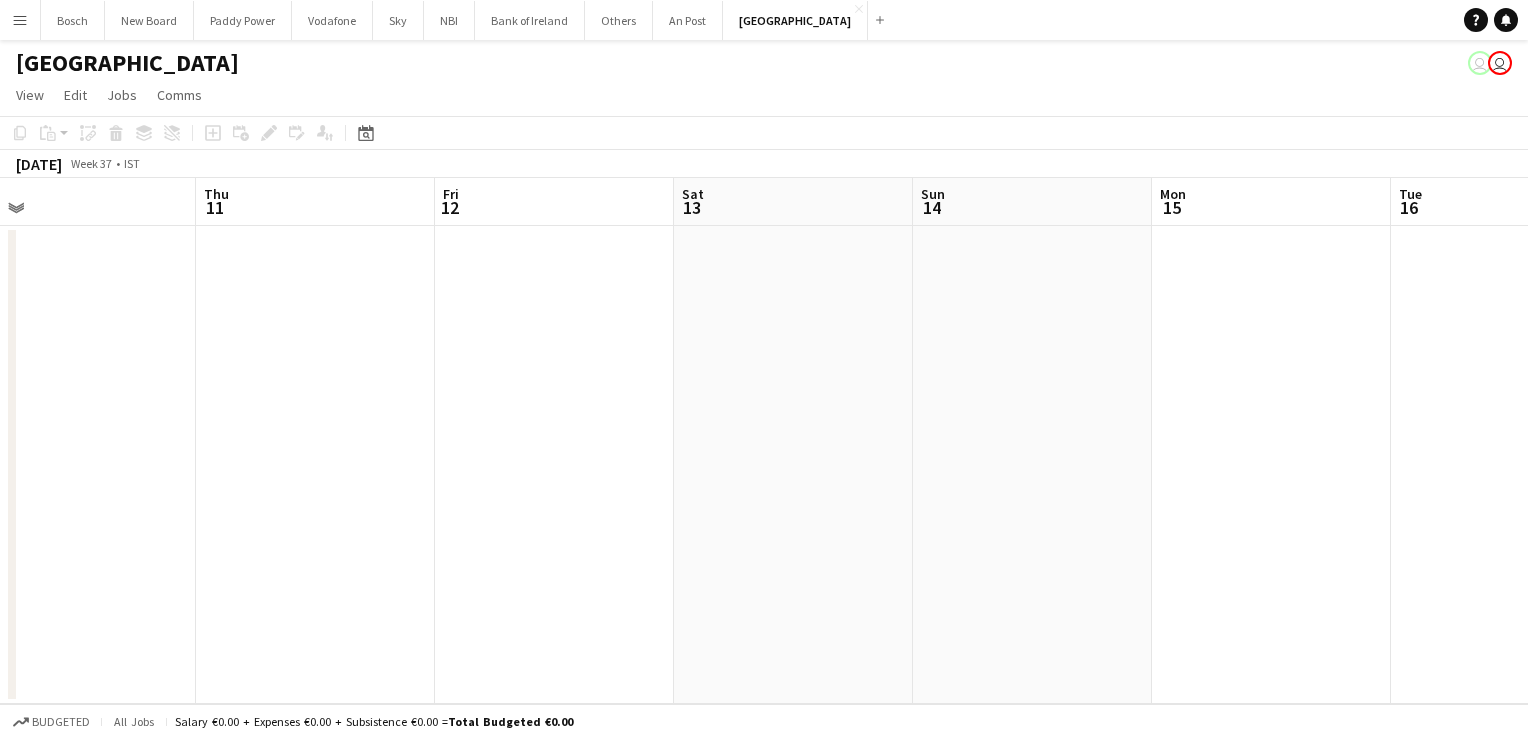 drag, startPoint x: 1392, startPoint y: 321, endPoint x: 363, endPoint y: 233, distance: 1032.756 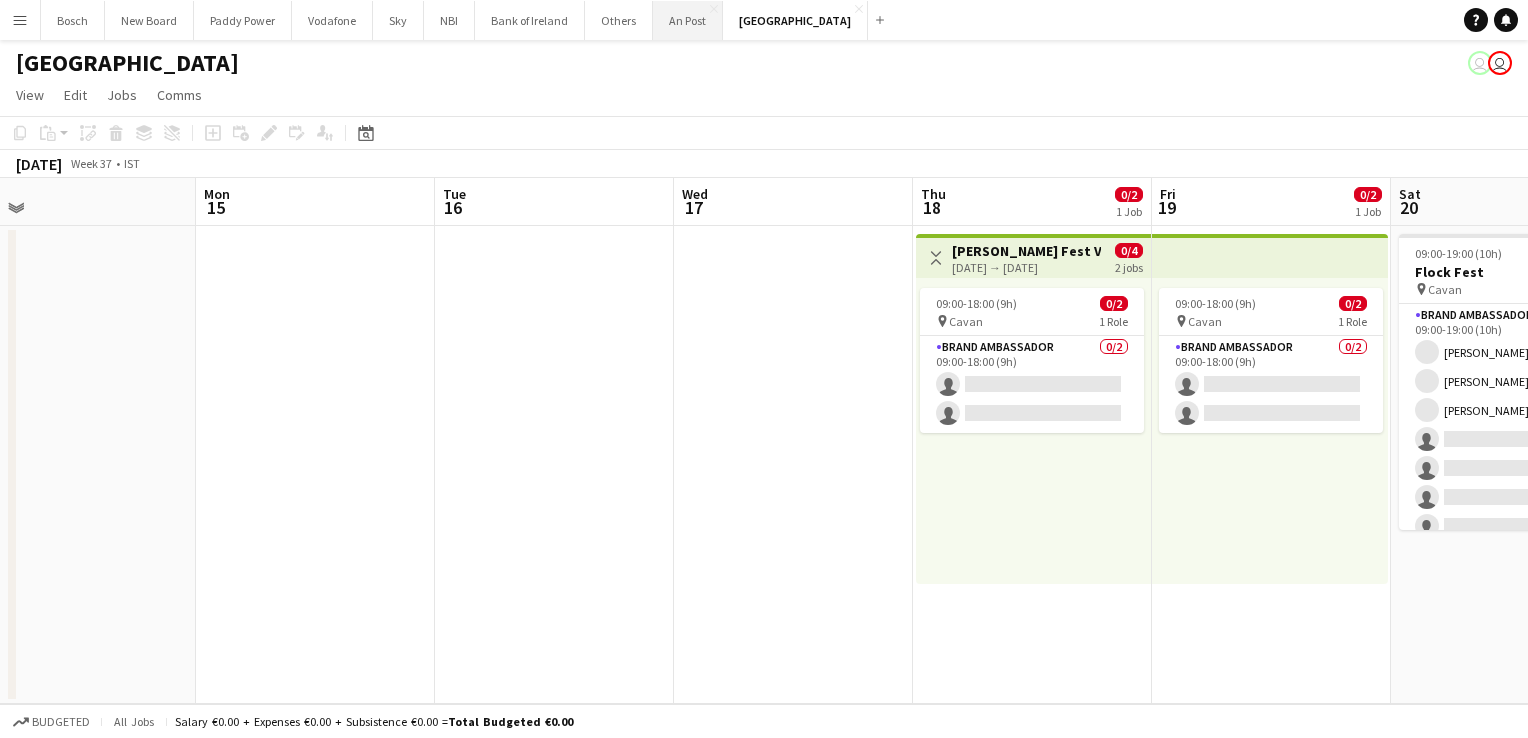 scroll, scrollTop: 0, scrollLeft: 758, axis: horizontal 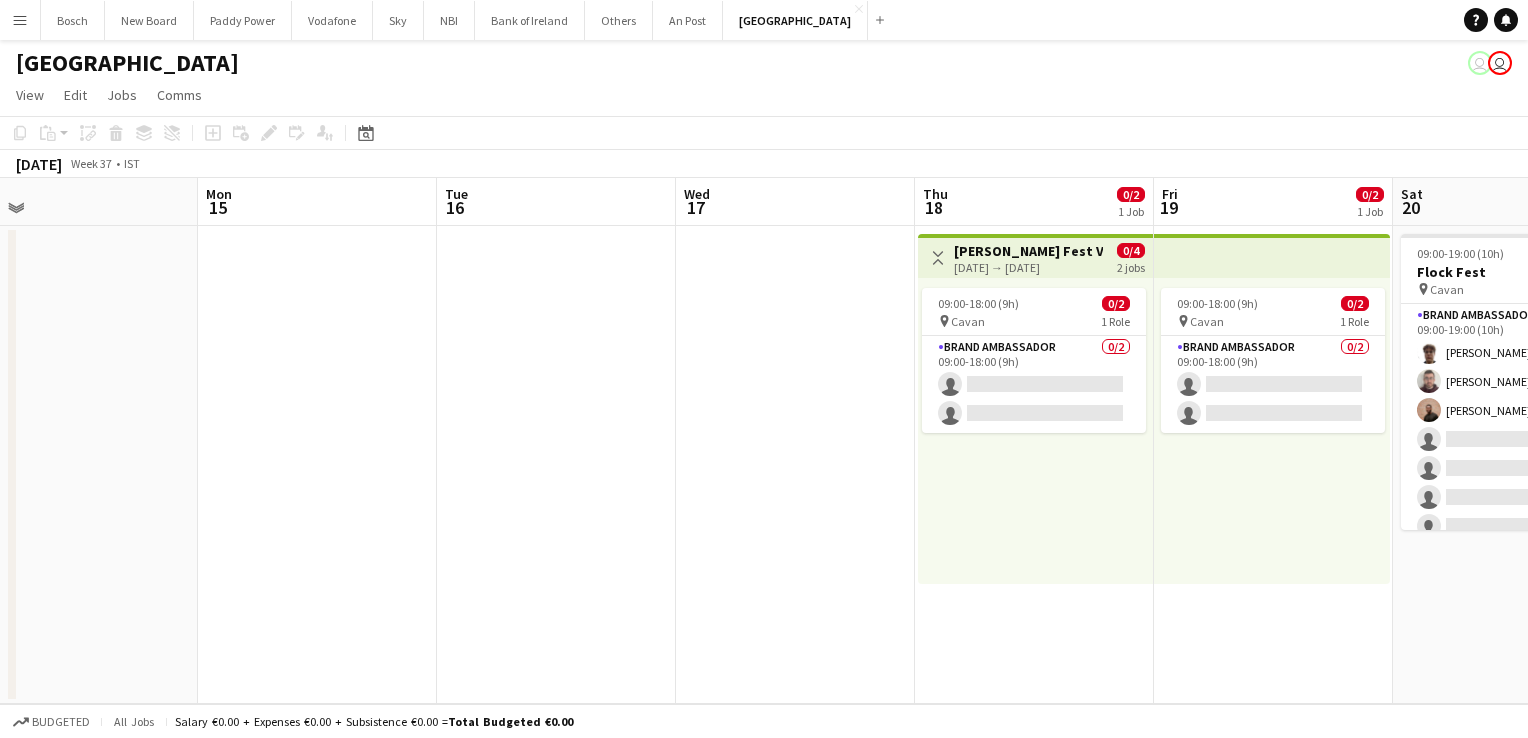 click on "View  Day view expanded Day view collapsed Month view Date picker Jump to [DATE] Expand Linked Jobs Collapse Linked Jobs  Edit  Copy Ctrl+C  Paste  Without Crew Ctrl+V With Crew Ctrl+Shift+V Paste as linked job  Group  Group Ungroup  Jobs  New Job Edit Job Delete Job New Linked Job Edit Linked Jobs Job fulfilment Promote Role Copy Role URL  Comms  Notify confirmed crew Create chat" 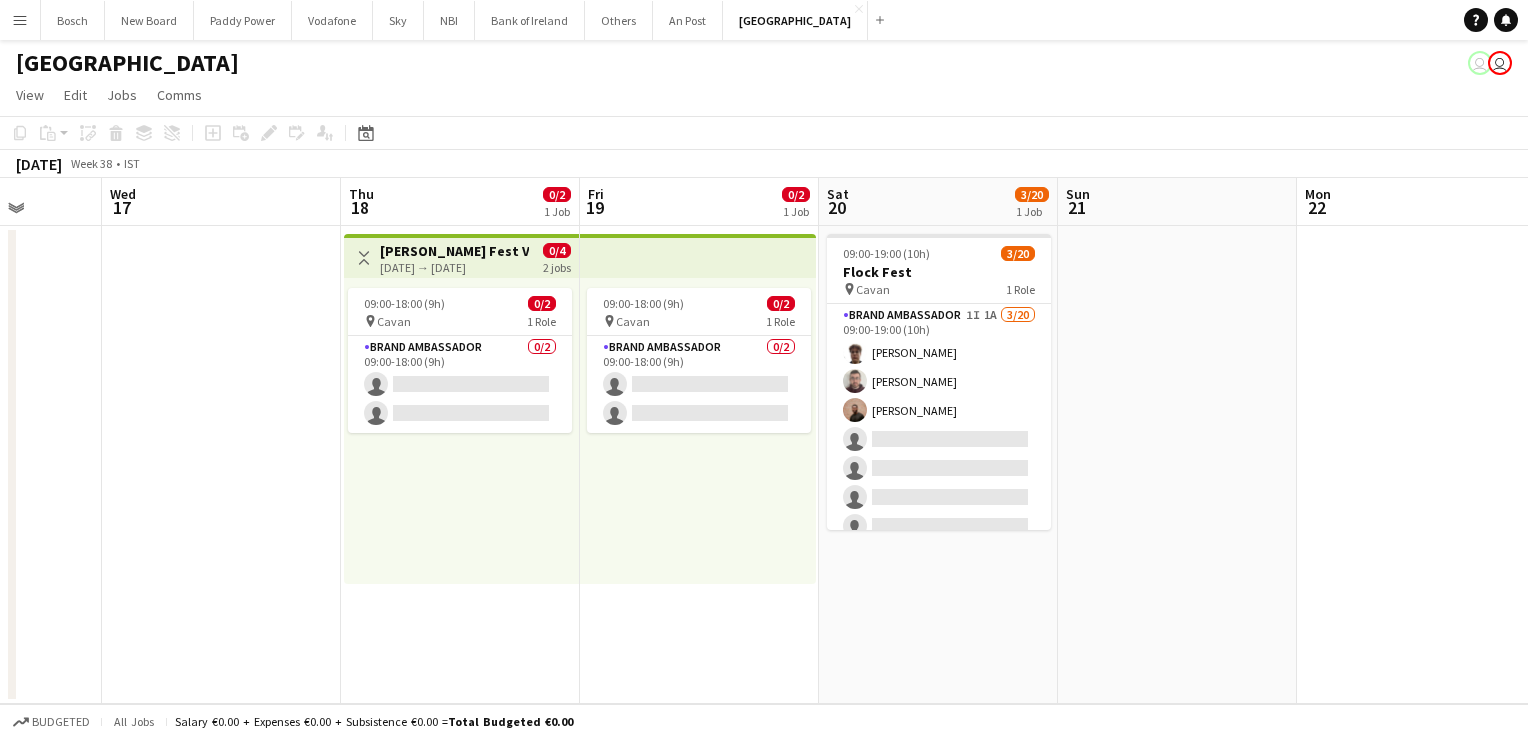 scroll, scrollTop: 0, scrollLeft: 909, axis: horizontal 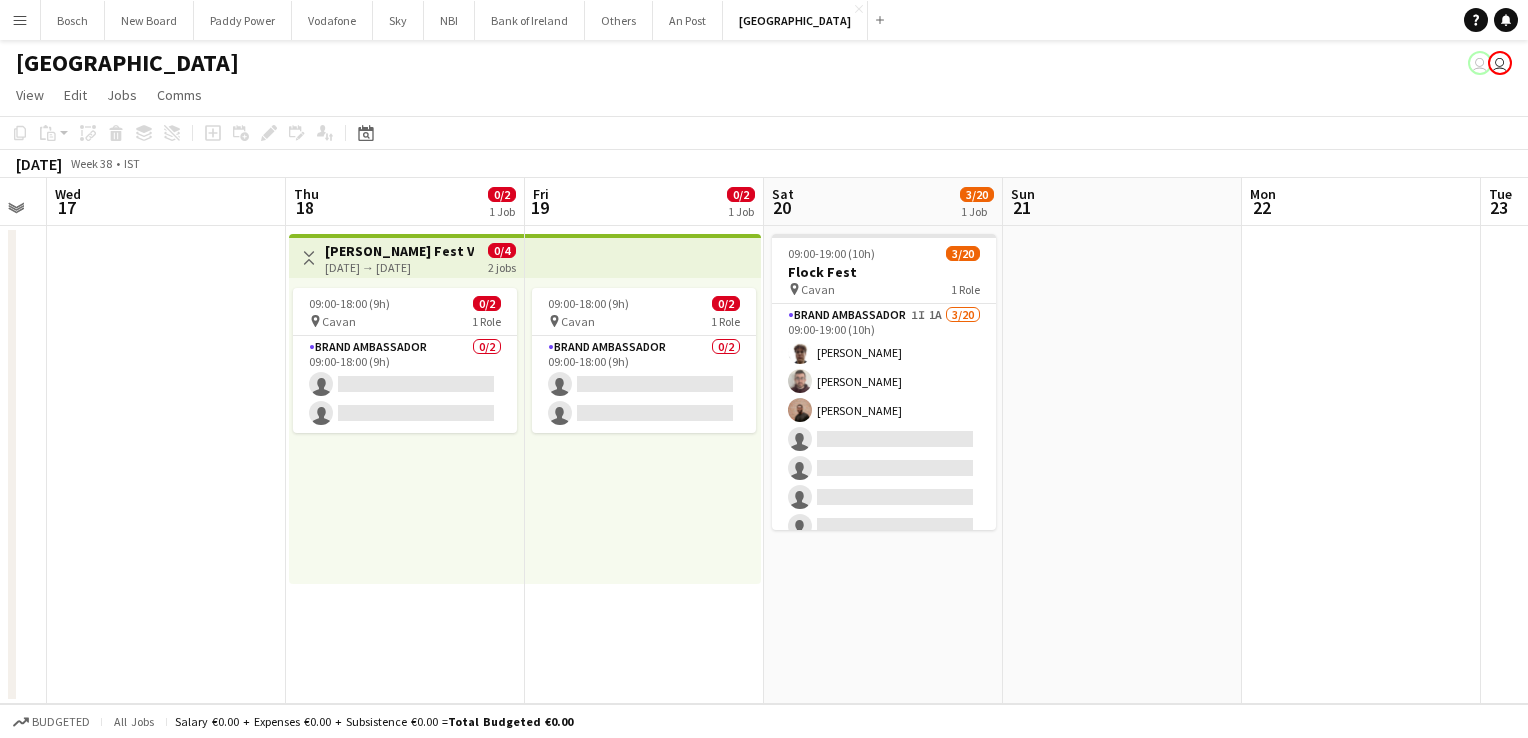 drag, startPoint x: 696, startPoint y: 338, endPoint x: -4, endPoint y: 246, distance: 706.01984 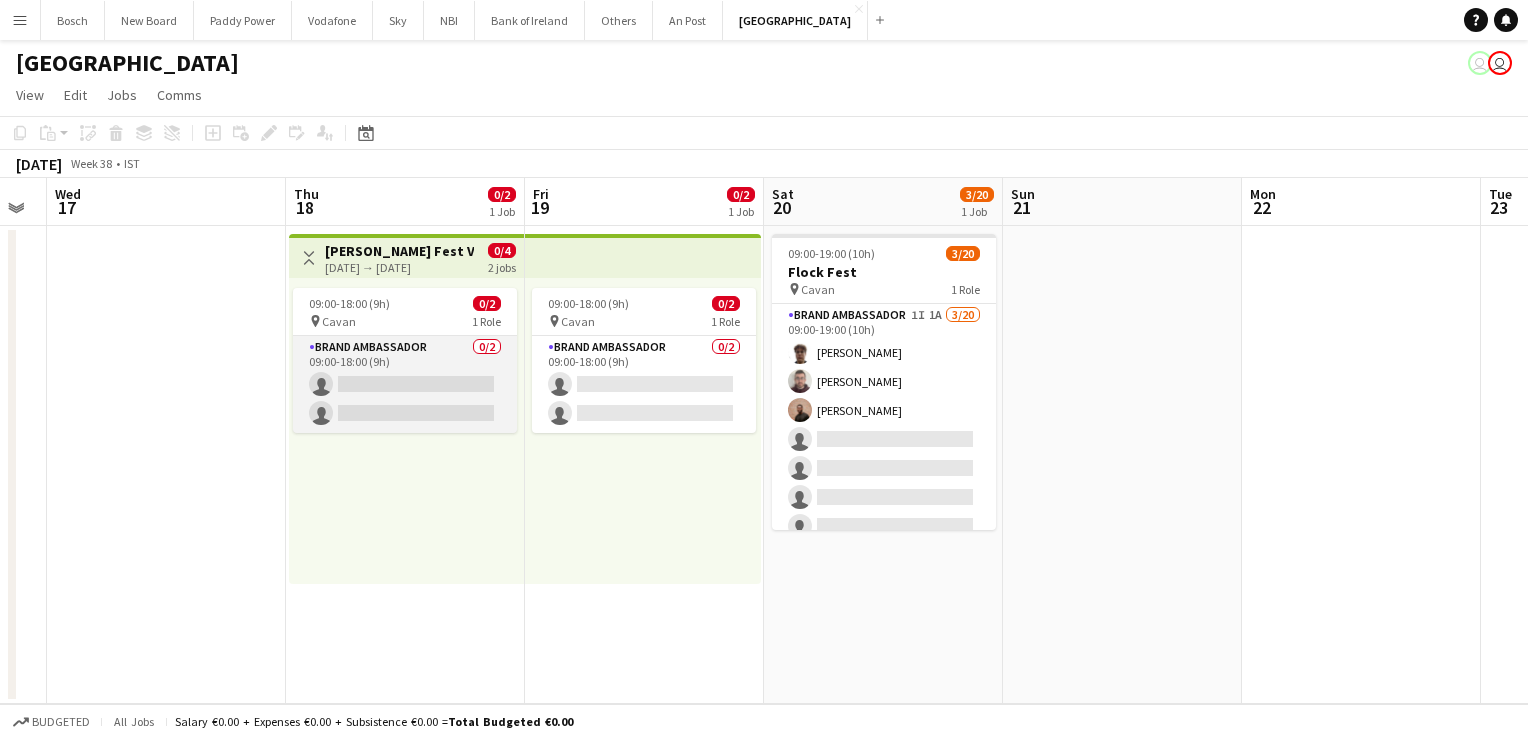 click on "Brand Ambassador   0/2   09:00-18:00 (9h)
single-neutral-actions
single-neutral-actions" at bounding box center (405, 384) 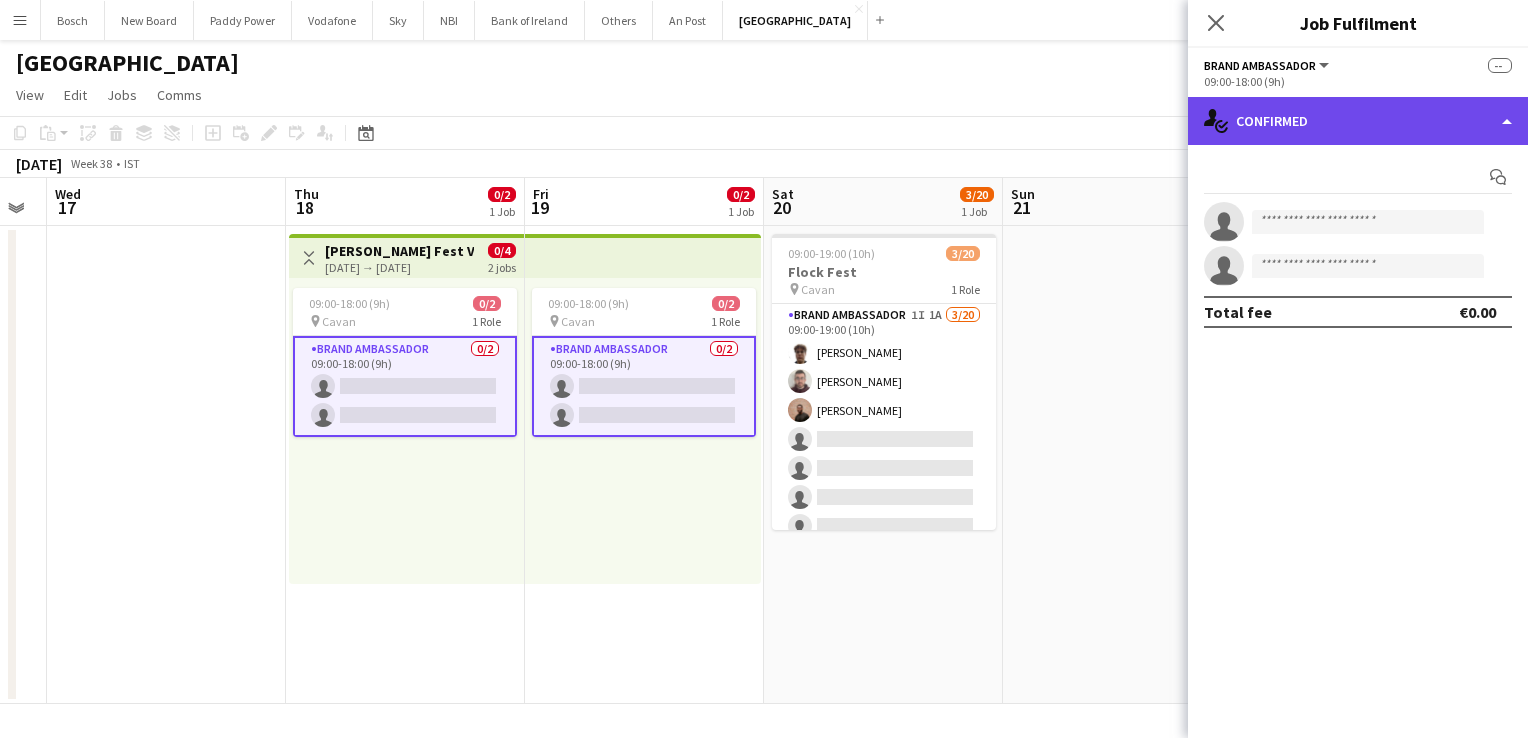 click on "single-neutral-actions-check-2
Confirmed" 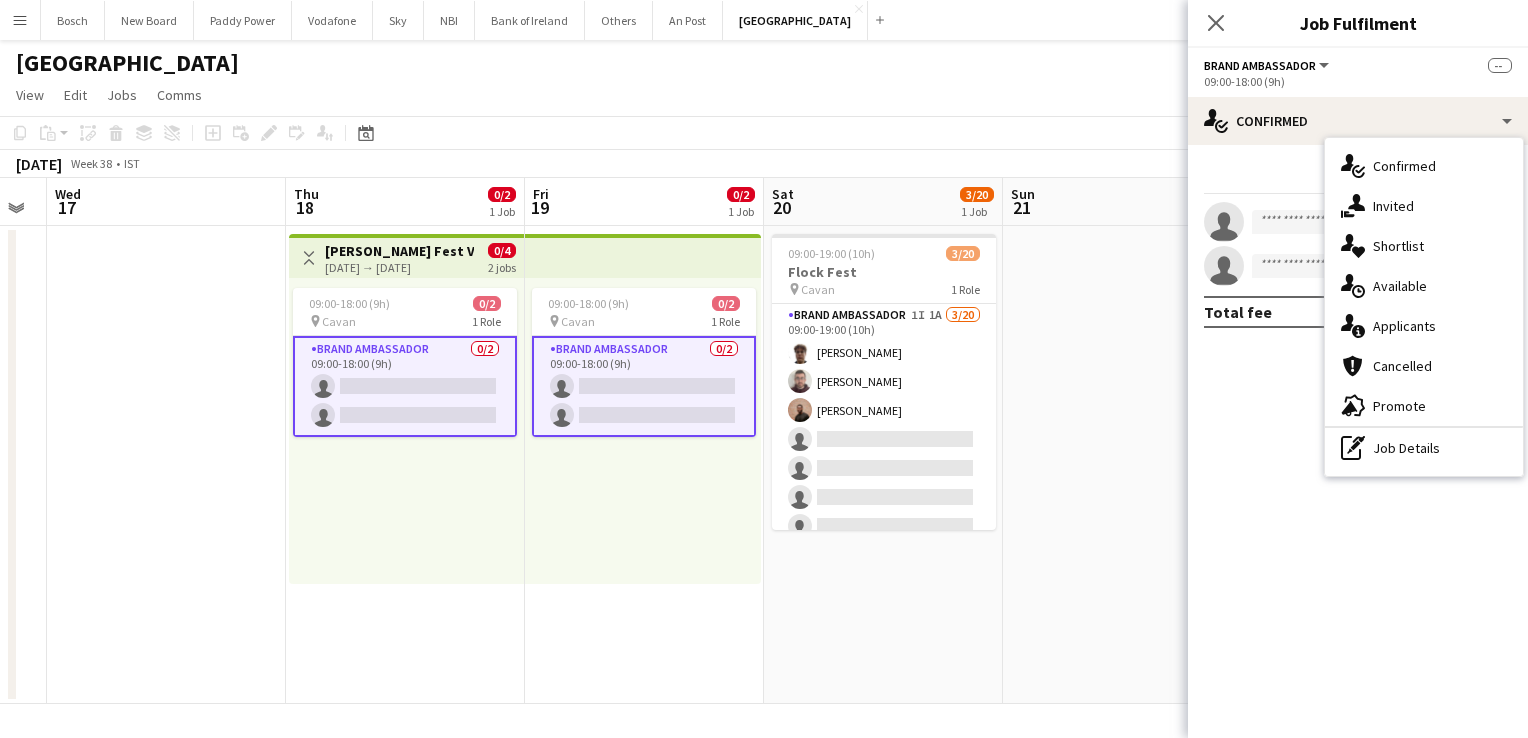 click on "single-neutral-actions-information
Applicants" at bounding box center [1424, 326] 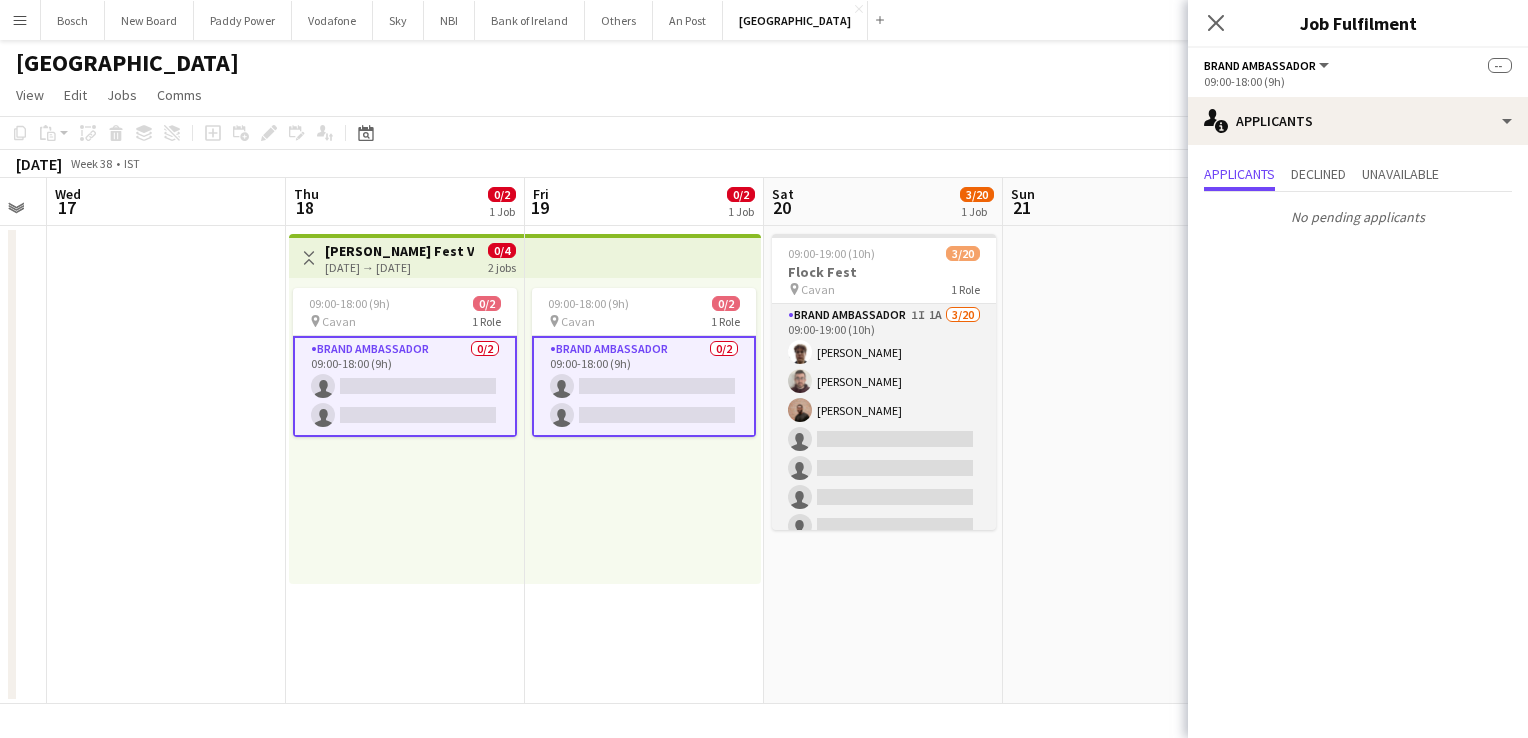 scroll, scrollTop: 0, scrollLeft: 908, axis: horizontal 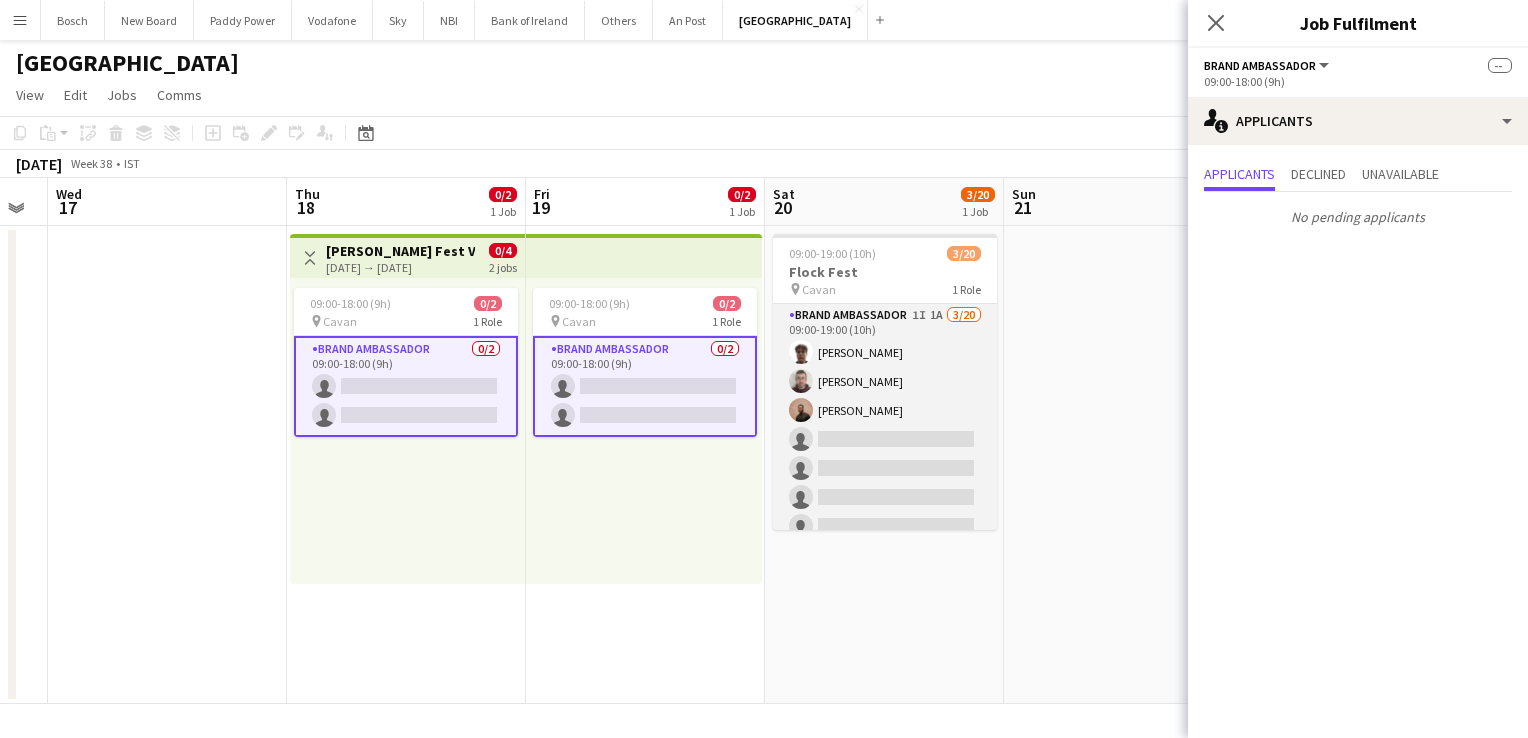 click on "Brand Ambassador   1I   1A   [DATE]   09:00-19:00 (10h)
[PERSON_NAME] [PERSON_NAME] [PERSON_NAME]
single-neutral-actions
single-neutral-actions
single-neutral-actions
single-neutral-actions
single-neutral-actions
single-neutral-actions
single-neutral-actions
single-neutral-actions
single-neutral-actions
single-neutral-actions
single-neutral-actions
single-neutral-actions
single-neutral-actions
single-neutral-actions
single-neutral-actions
single-neutral-actions" at bounding box center (885, 613) 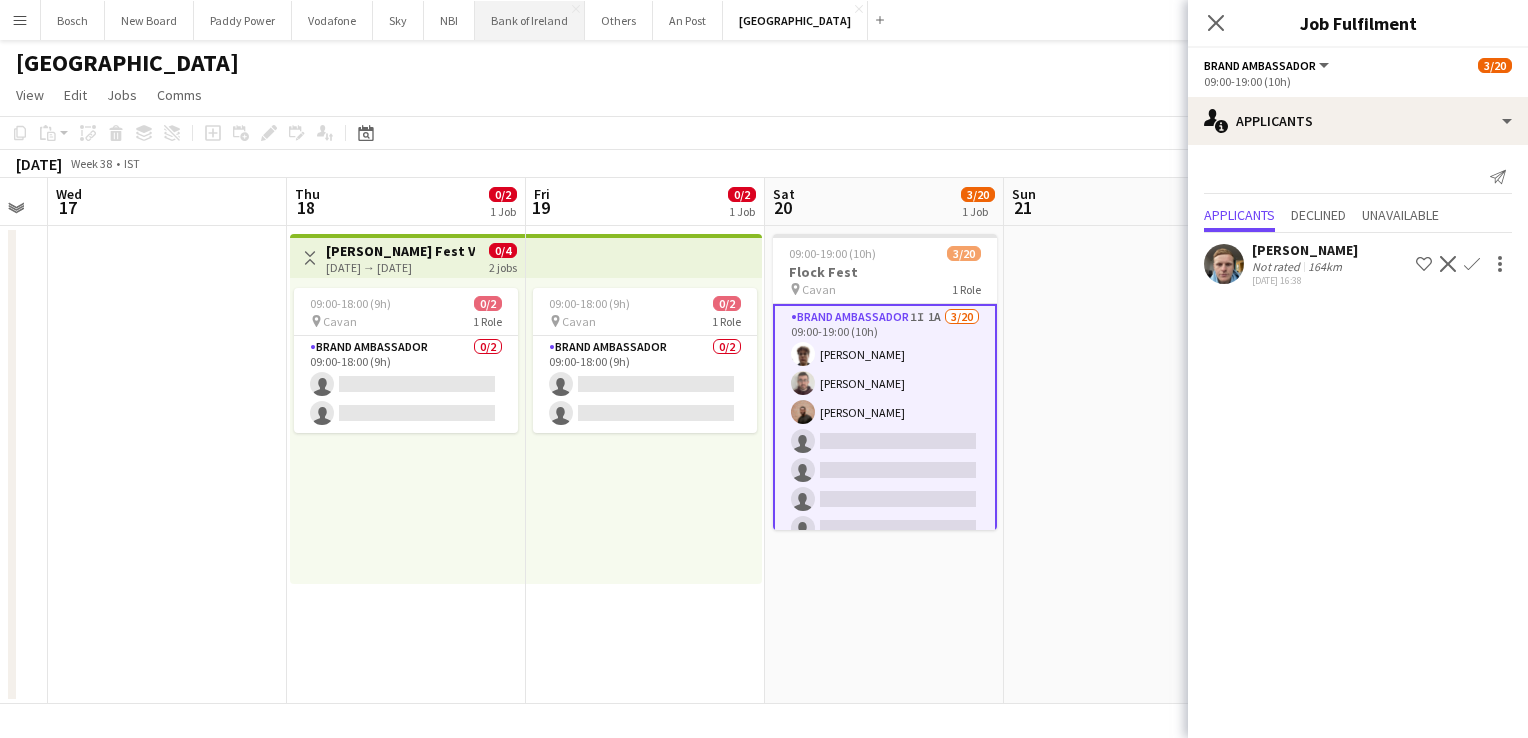 click on "Bank of Ireland
Close" at bounding box center [530, 20] 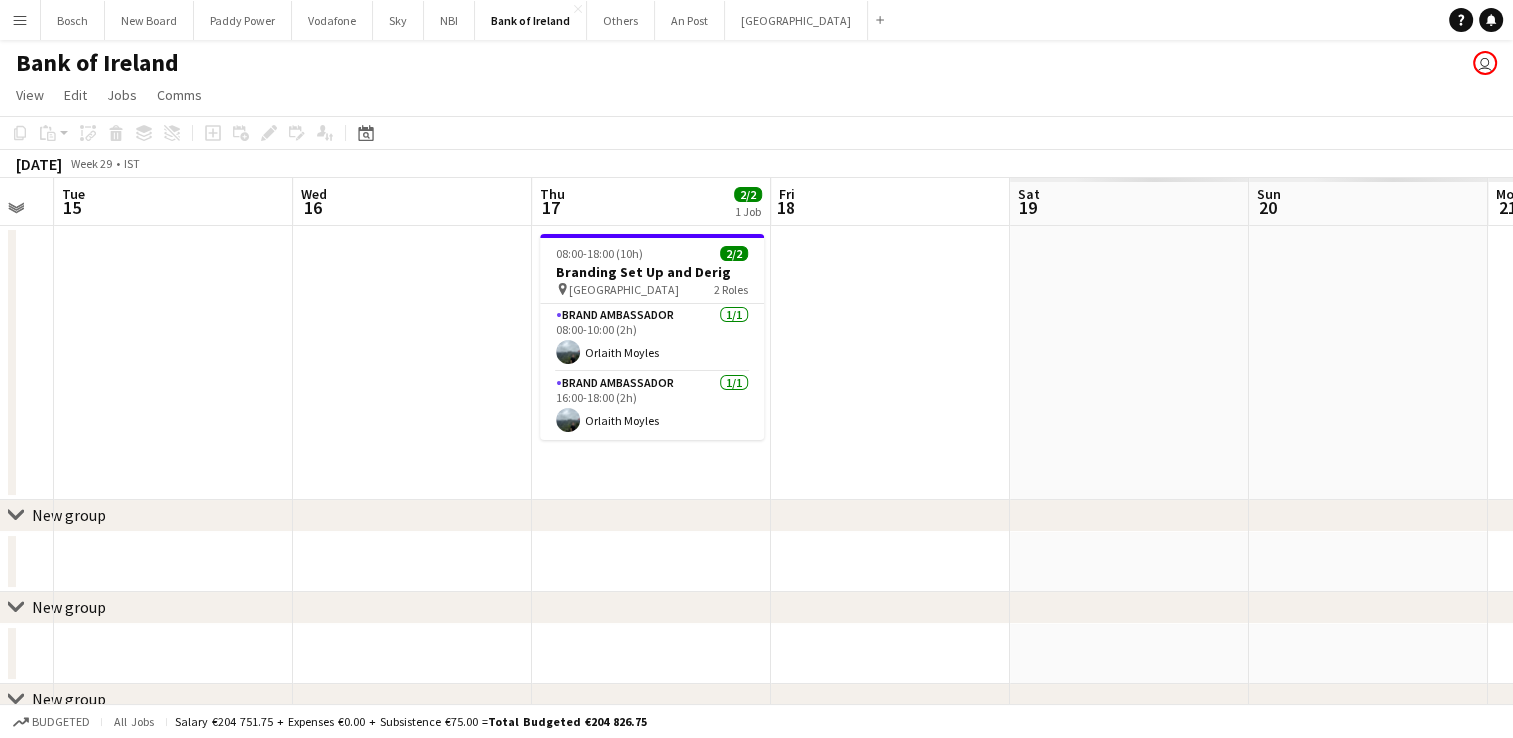 drag, startPoint x: 1423, startPoint y: 397, endPoint x: 500, endPoint y: 318, distance: 926.37463 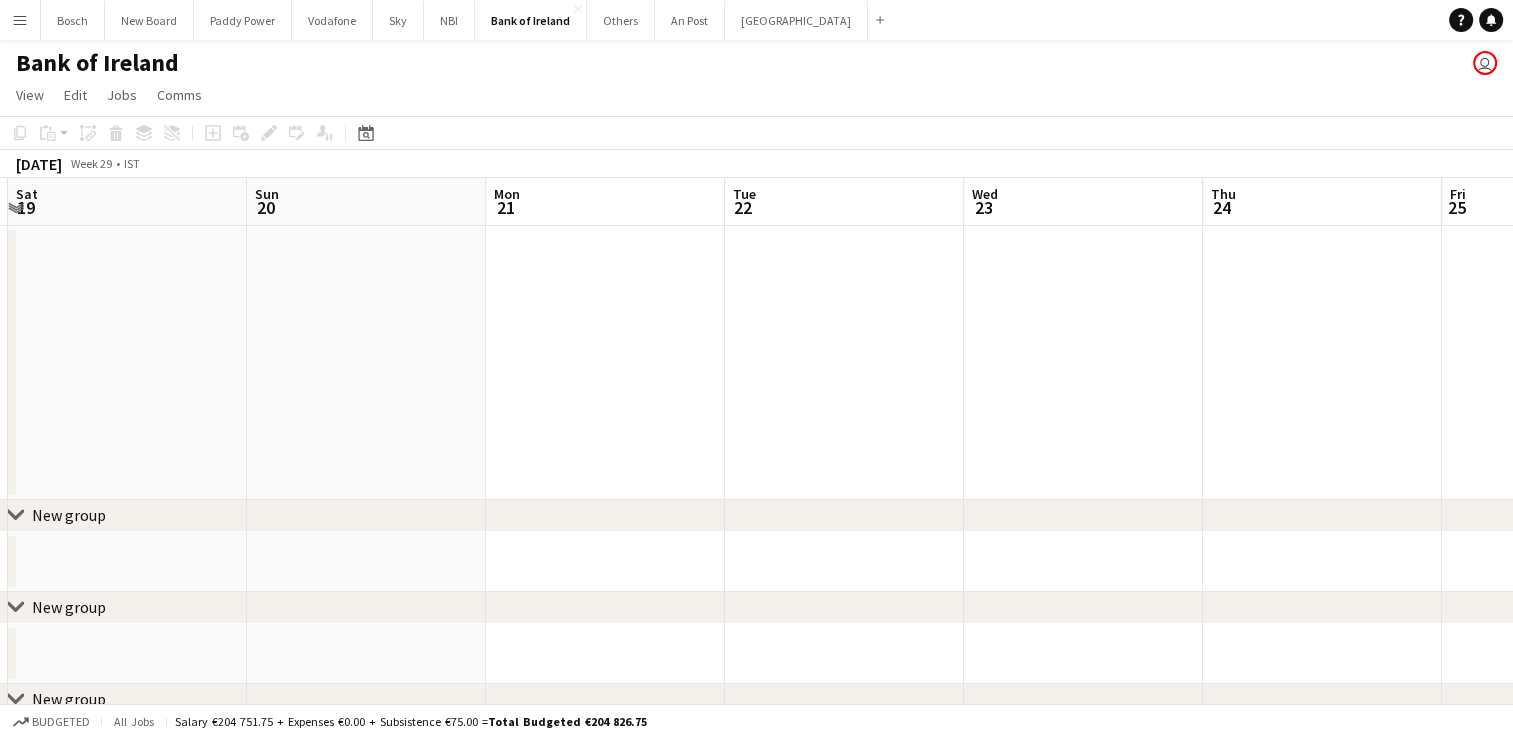 drag, startPoint x: 1020, startPoint y: 358, endPoint x: -4, endPoint y: 252, distance: 1029.4717 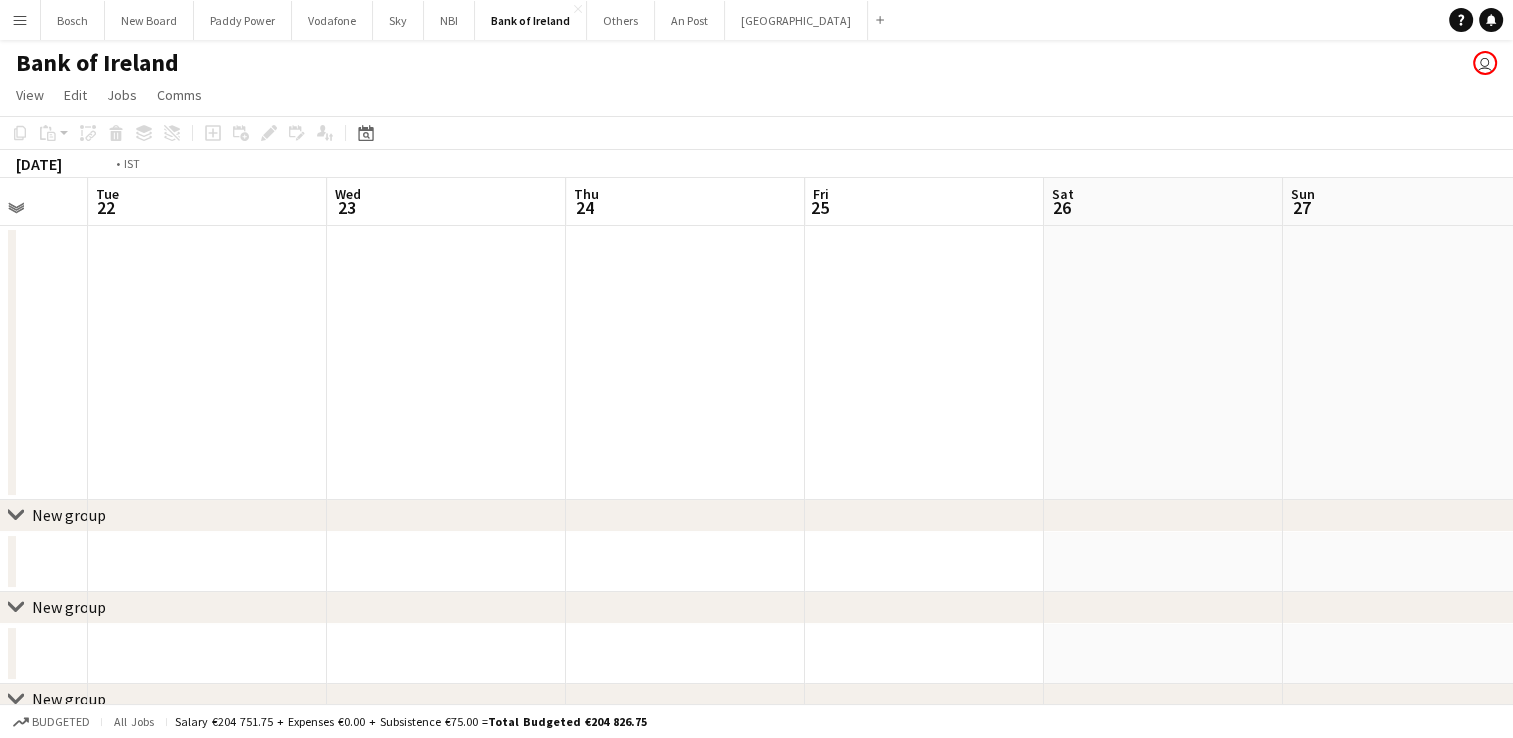 drag, startPoint x: 1298, startPoint y: 282, endPoint x: 187, endPoint y: 193, distance: 1114.5591 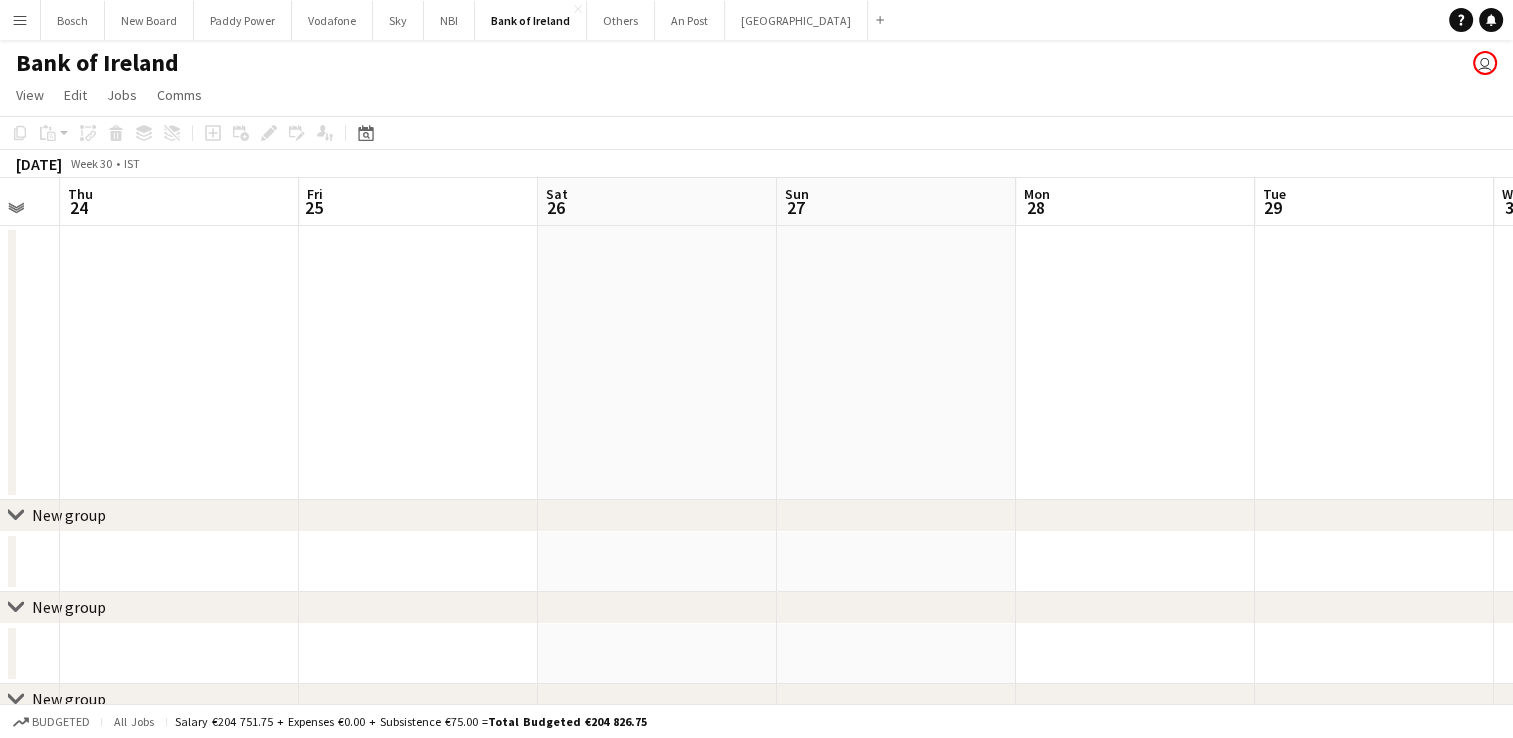 drag, startPoint x: 1153, startPoint y: 361, endPoint x: 290, endPoint y: 302, distance: 865.01447 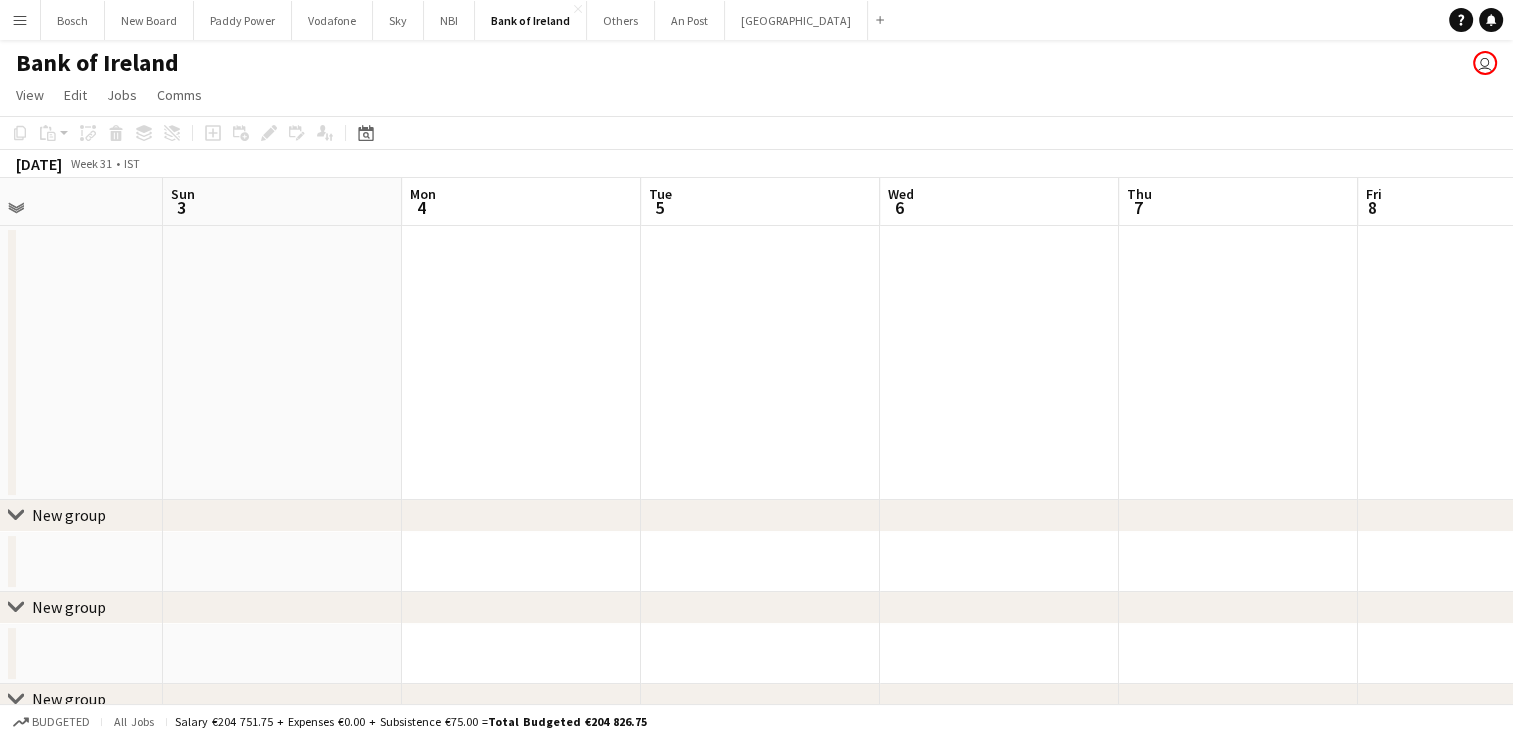 drag, startPoint x: 1408, startPoint y: 342, endPoint x: 79, endPoint y: 234, distance: 1333.381 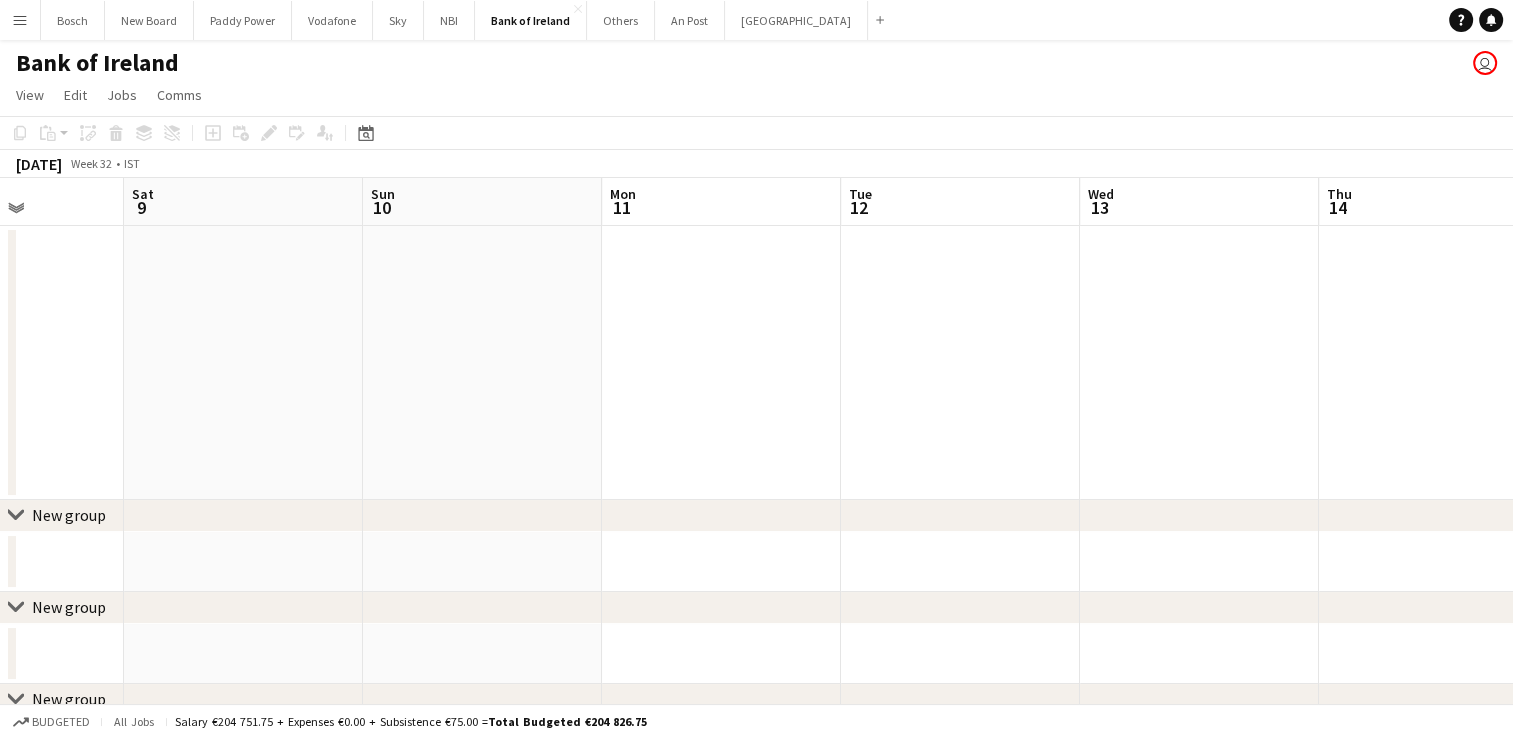 scroll, scrollTop: 0, scrollLeft: 626, axis: horizontal 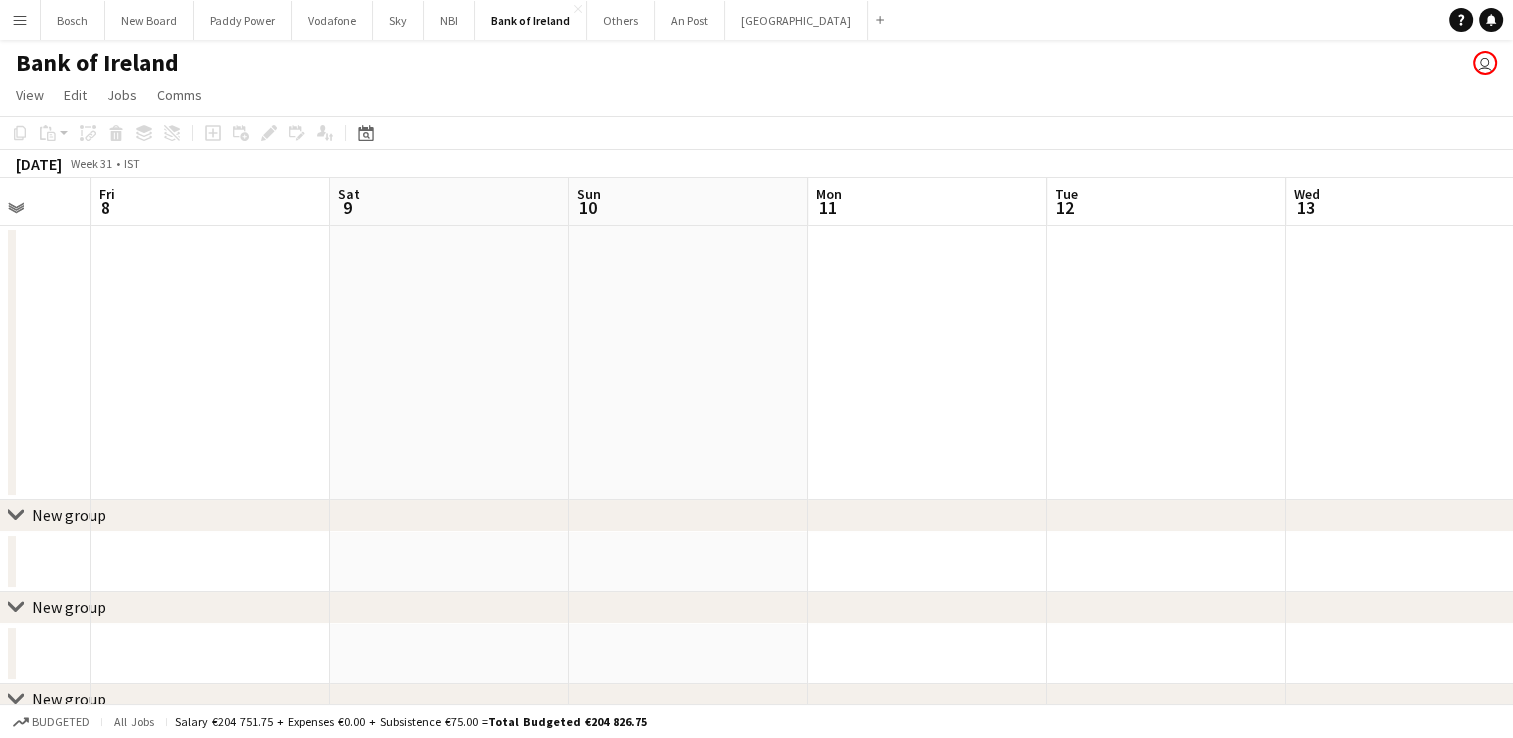 drag, startPoint x: 1324, startPoint y: 301, endPoint x: 0, endPoint y: 202, distance: 1327.6962 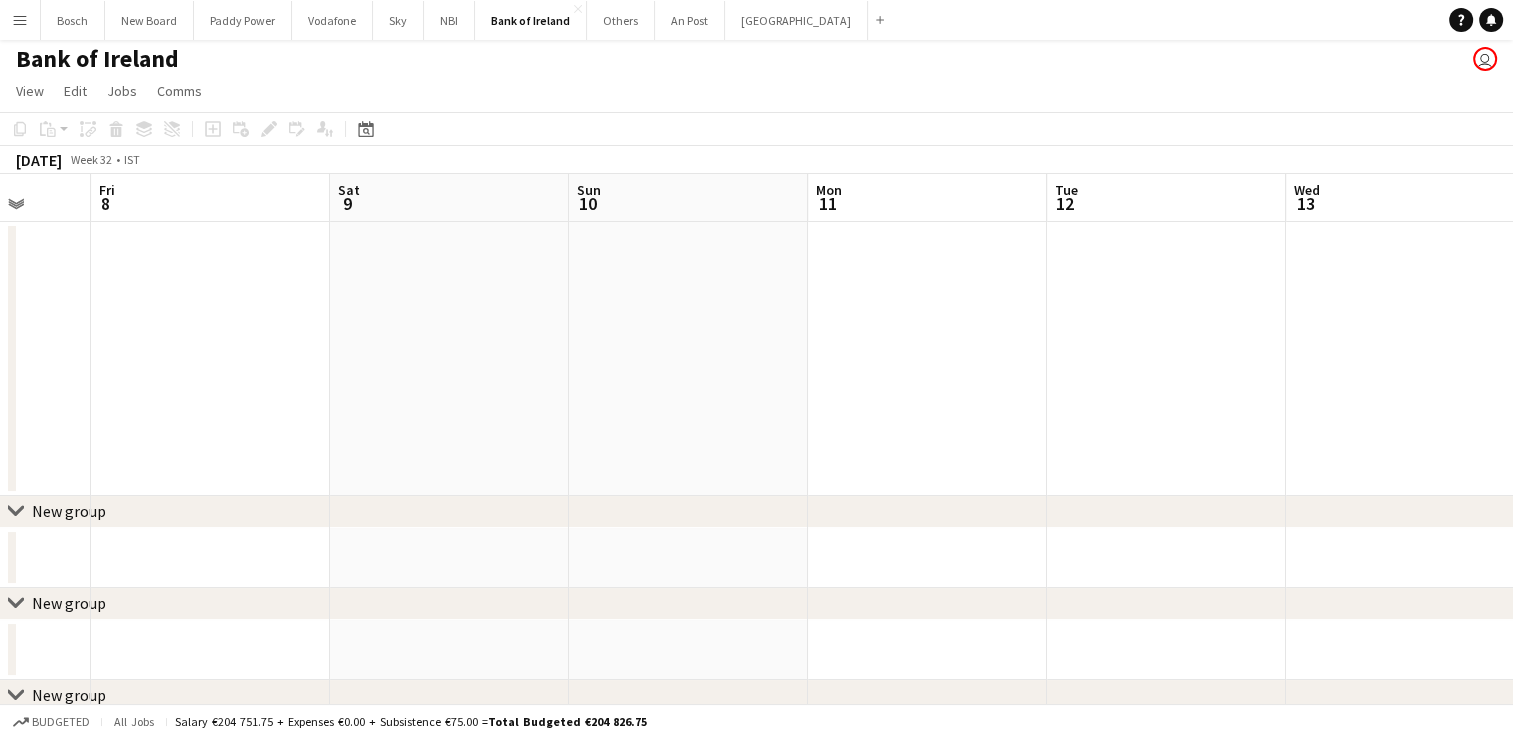 scroll, scrollTop: 0, scrollLeft: 0, axis: both 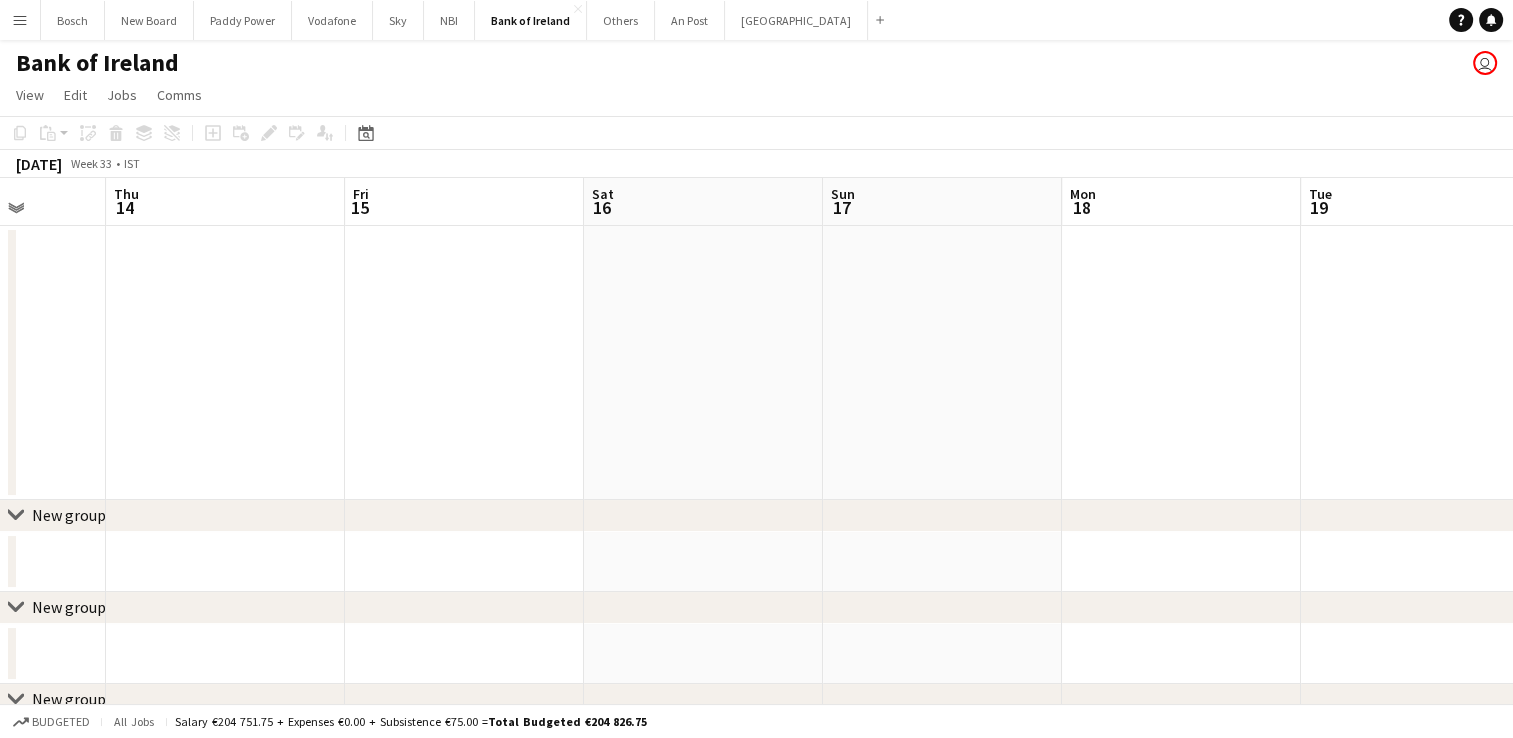 drag, startPoint x: 1439, startPoint y: 278, endPoint x: 19, endPoint y: 223, distance: 1421.0647 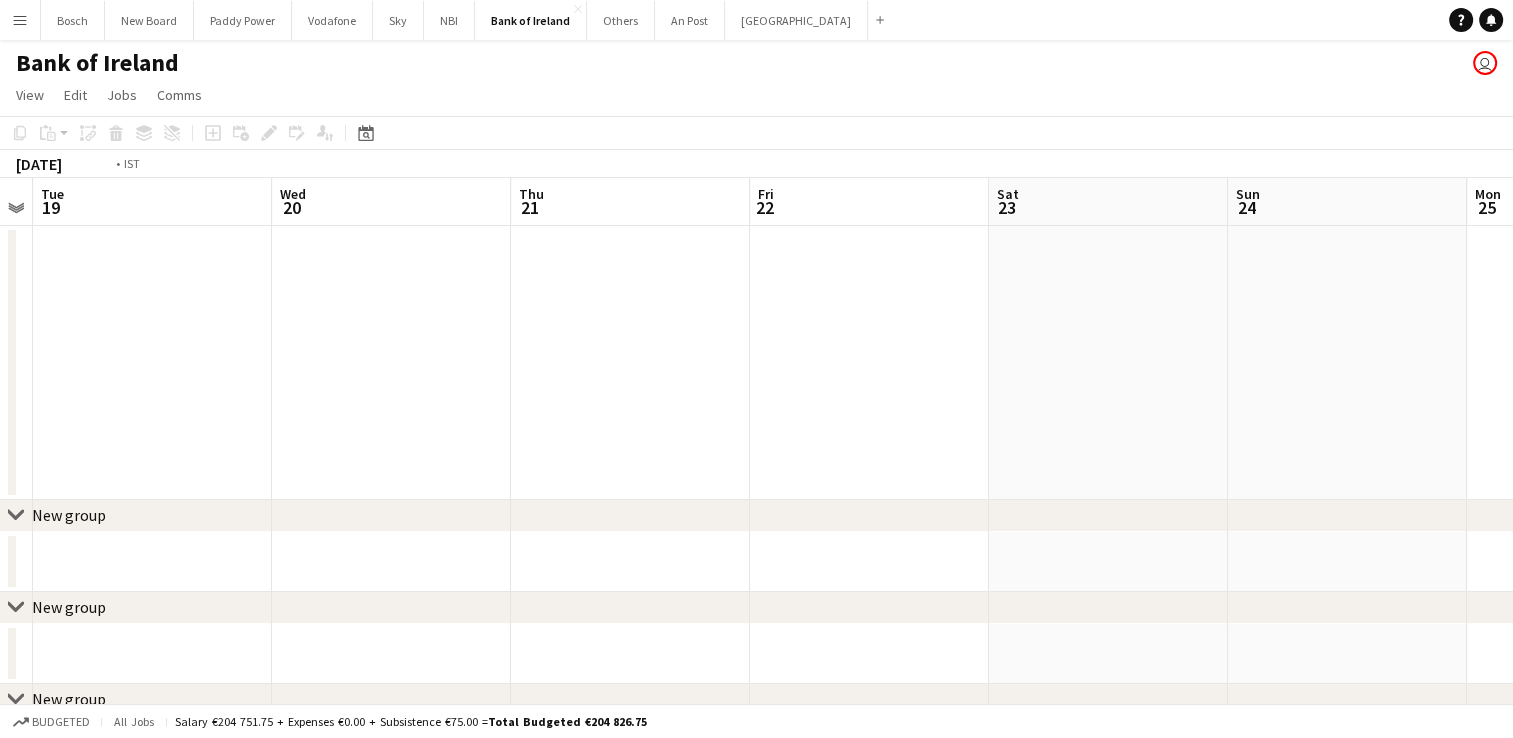 drag, startPoint x: 1351, startPoint y: 294, endPoint x: 150, endPoint y: 245, distance: 1201.9991 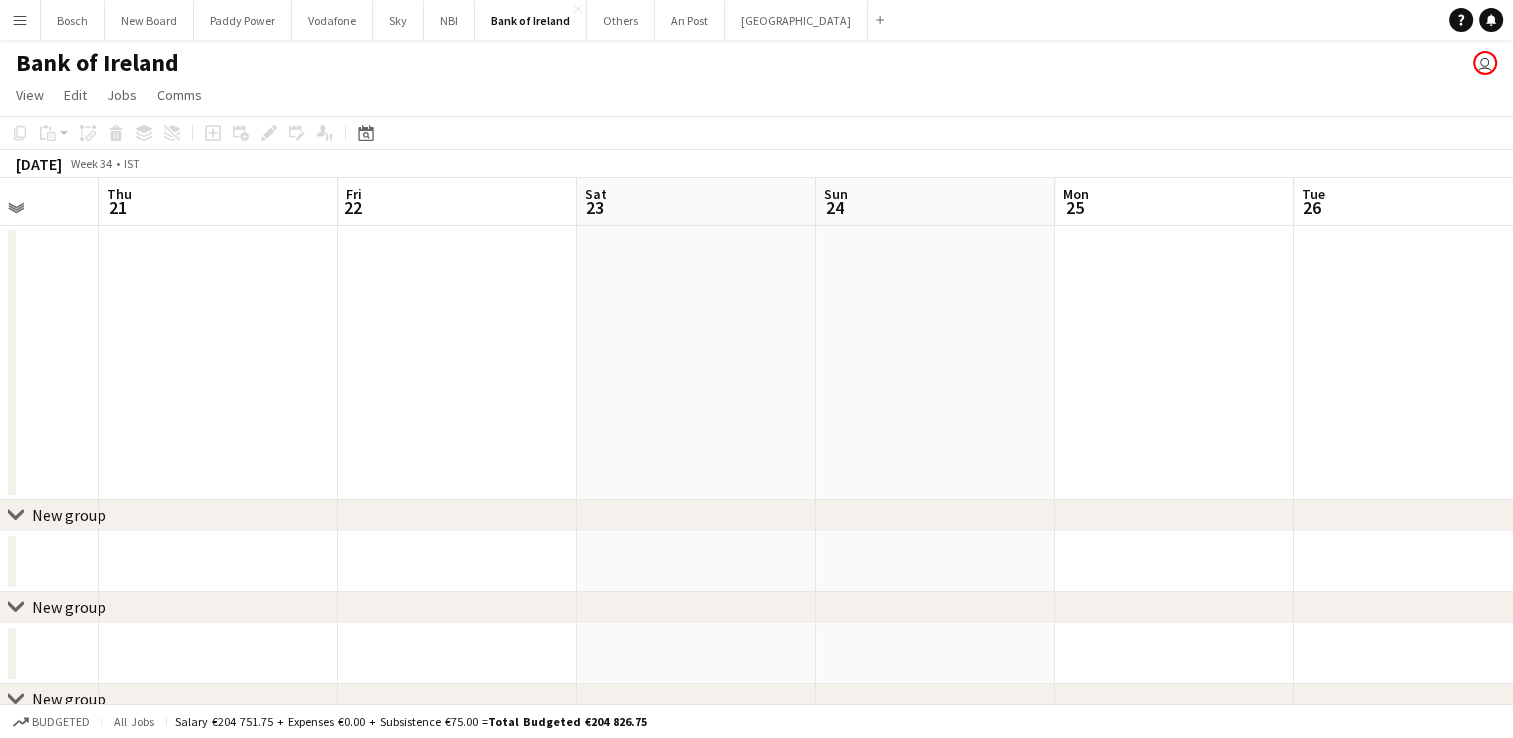 scroll, scrollTop: 0, scrollLeft: 922, axis: horizontal 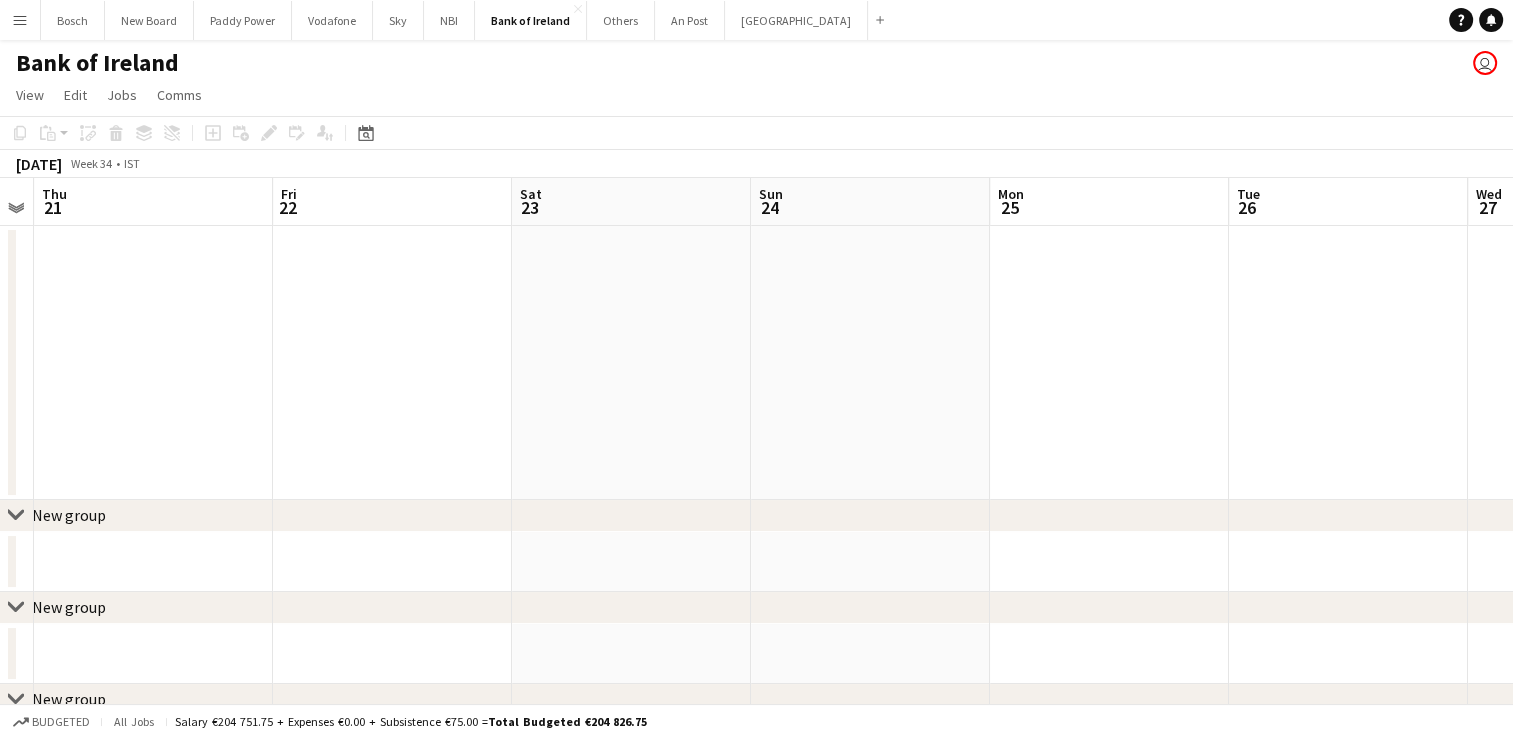 drag, startPoint x: 1435, startPoint y: 342, endPoint x: 63, endPoint y: 249, distance: 1375.1483 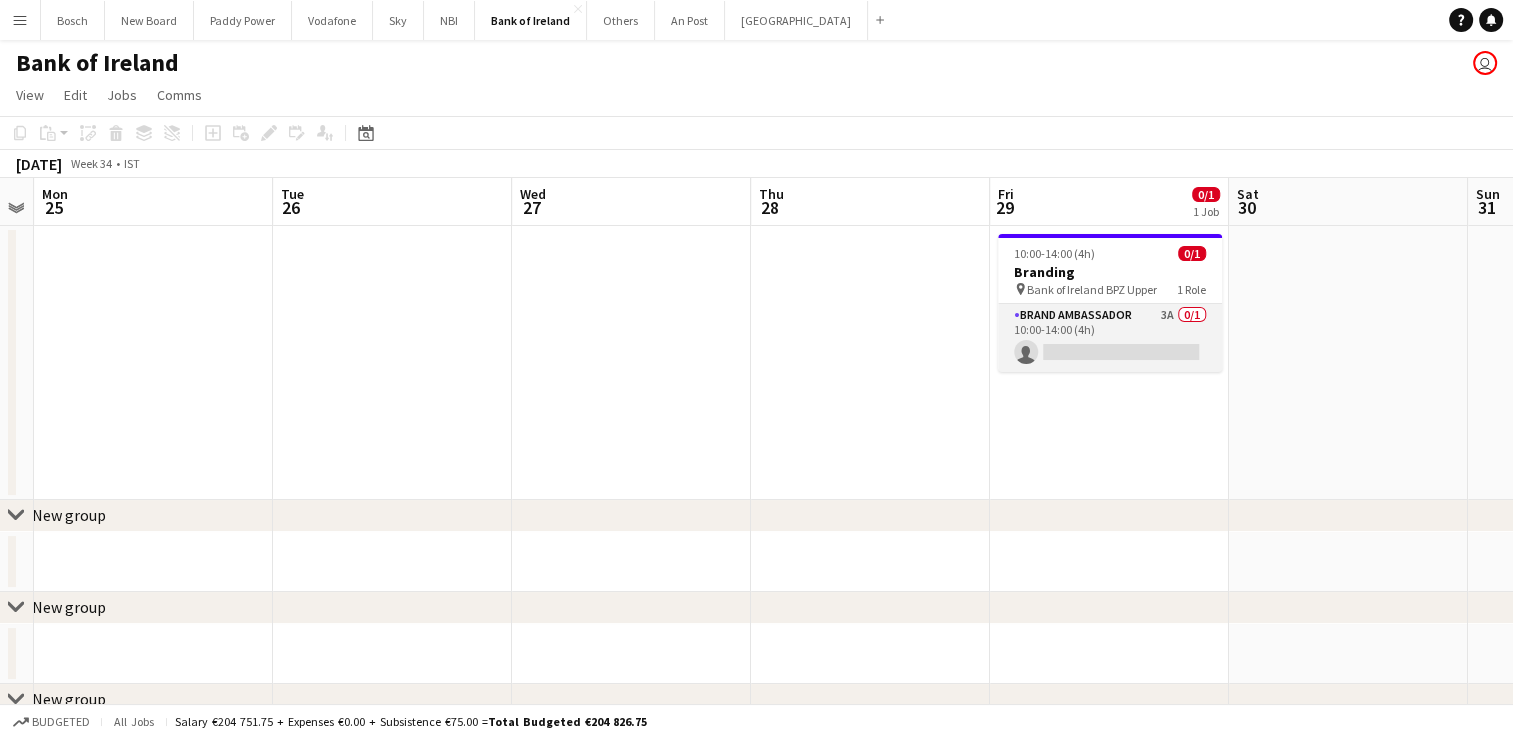 click on "Brand Ambassador   3A   0/1   10:00-14:00 (4h)
single-neutral-actions" at bounding box center (1110, 338) 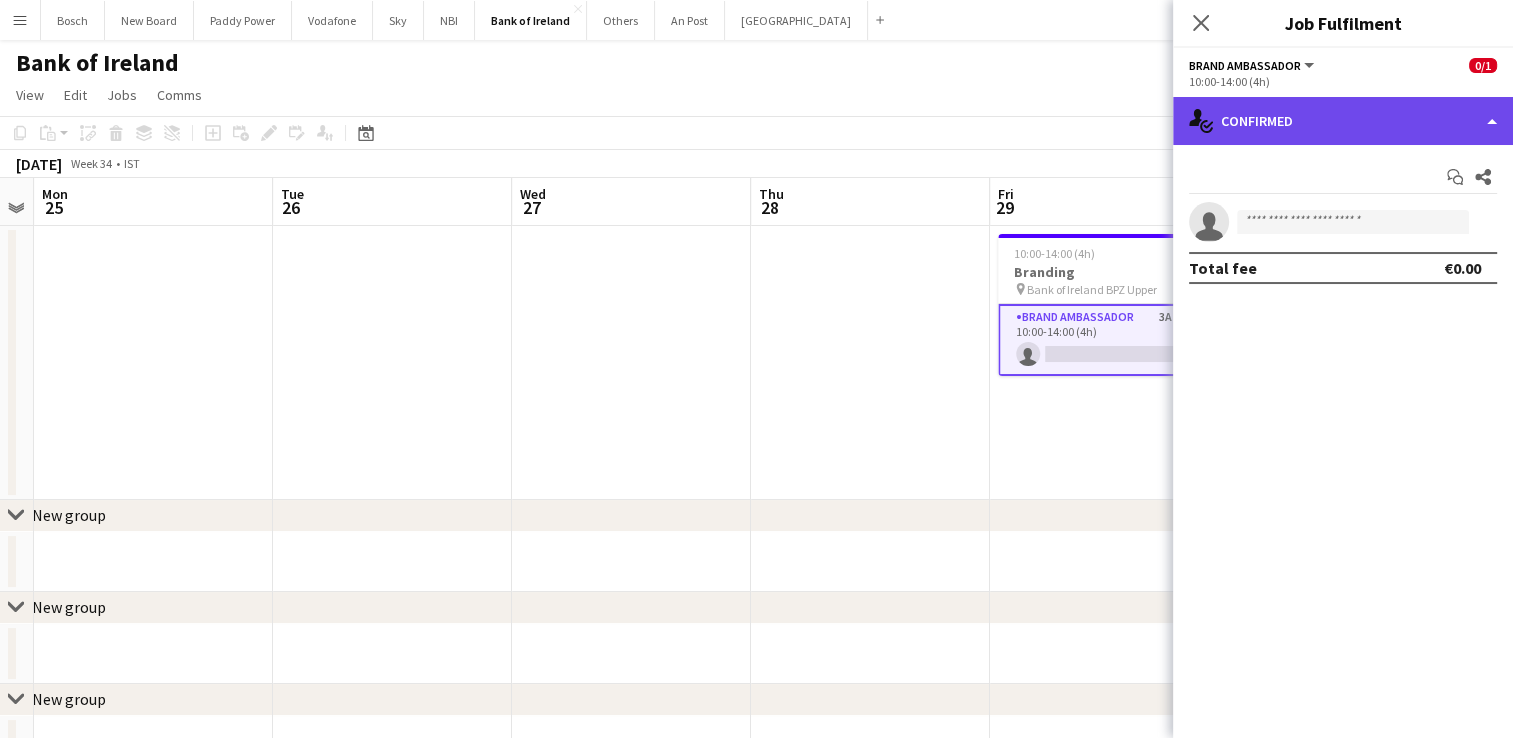 click on "single-neutral-actions-check-2
Confirmed" 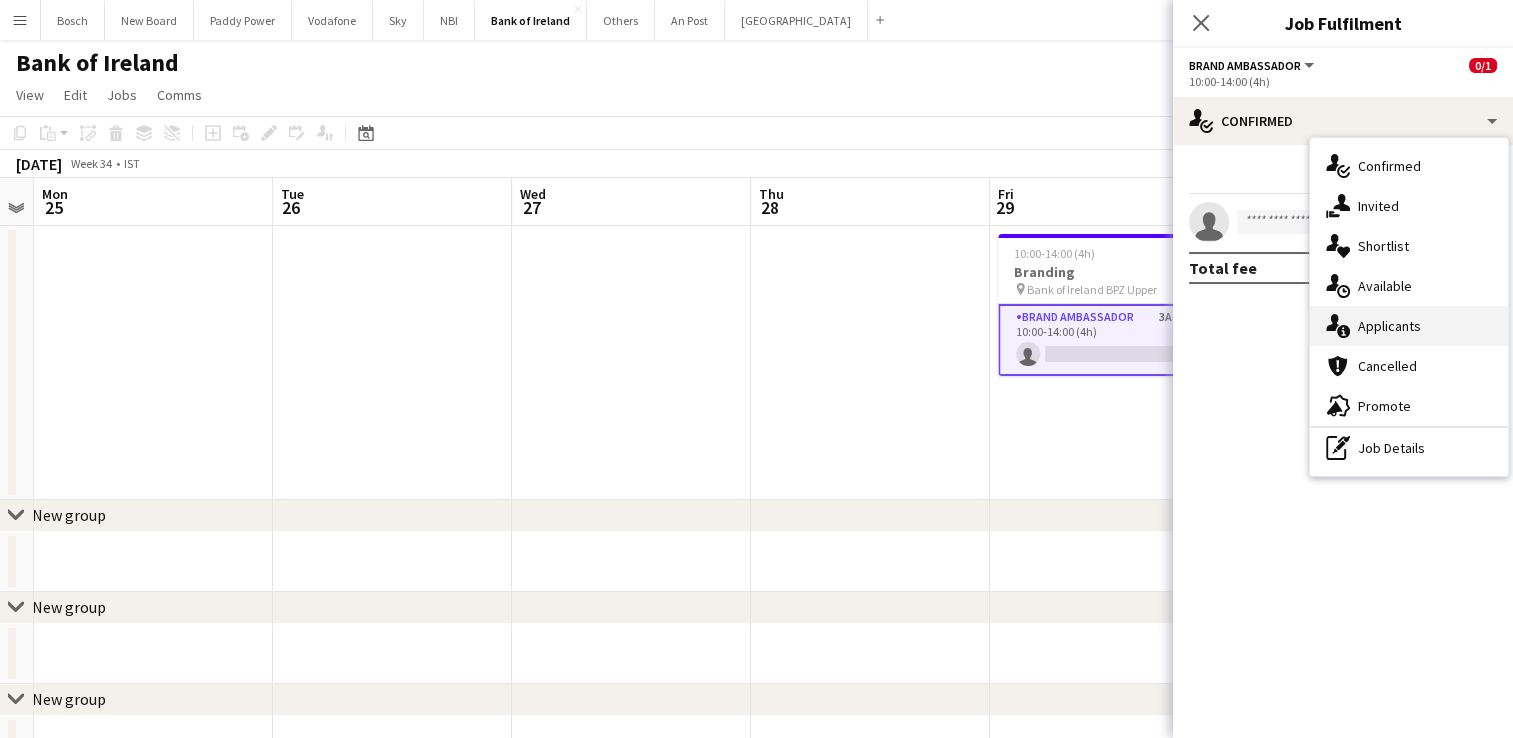 click on "single-neutral-actions-information
Applicants" at bounding box center (1409, 326) 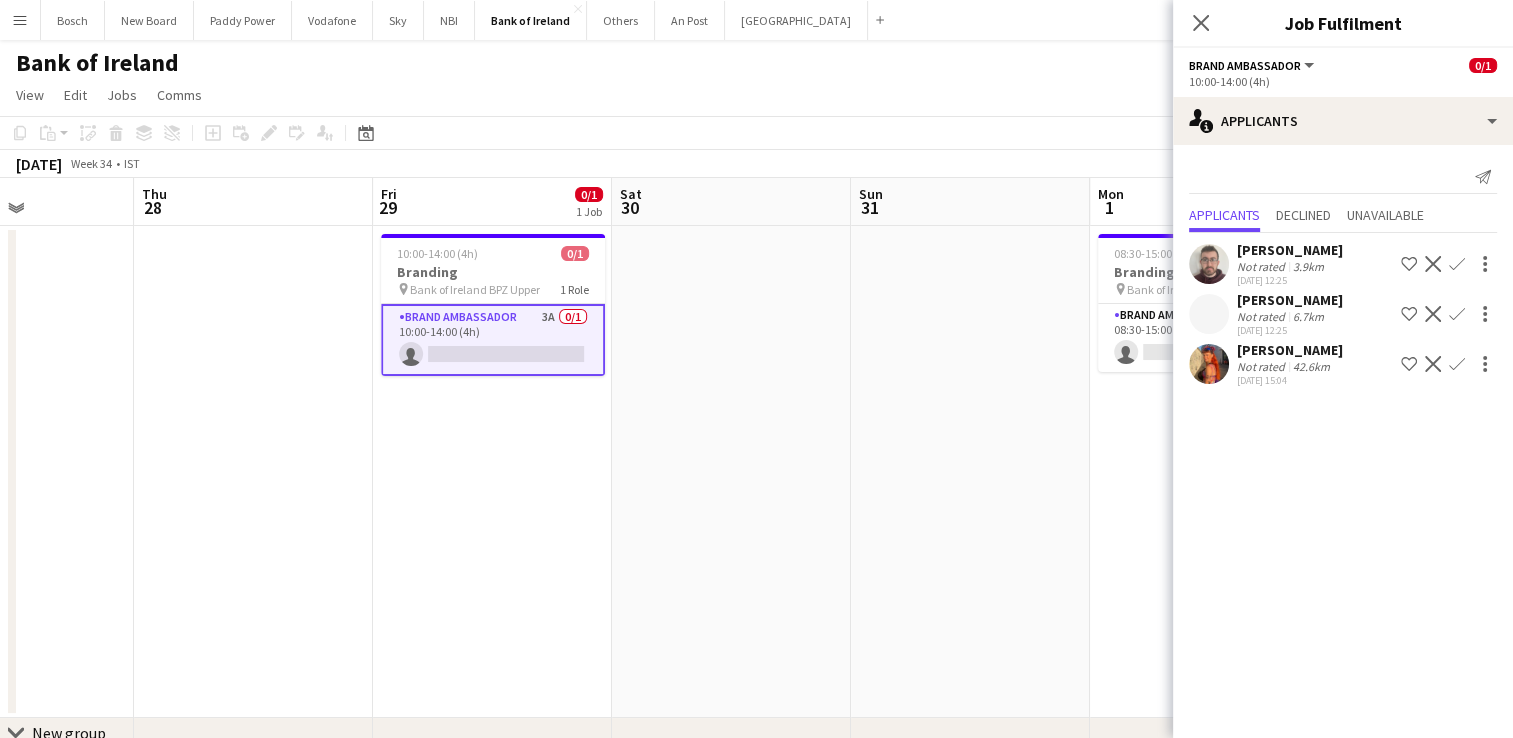 drag, startPoint x: 952, startPoint y: 410, endPoint x: 357, endPoint y: 352, distance: 597.8202 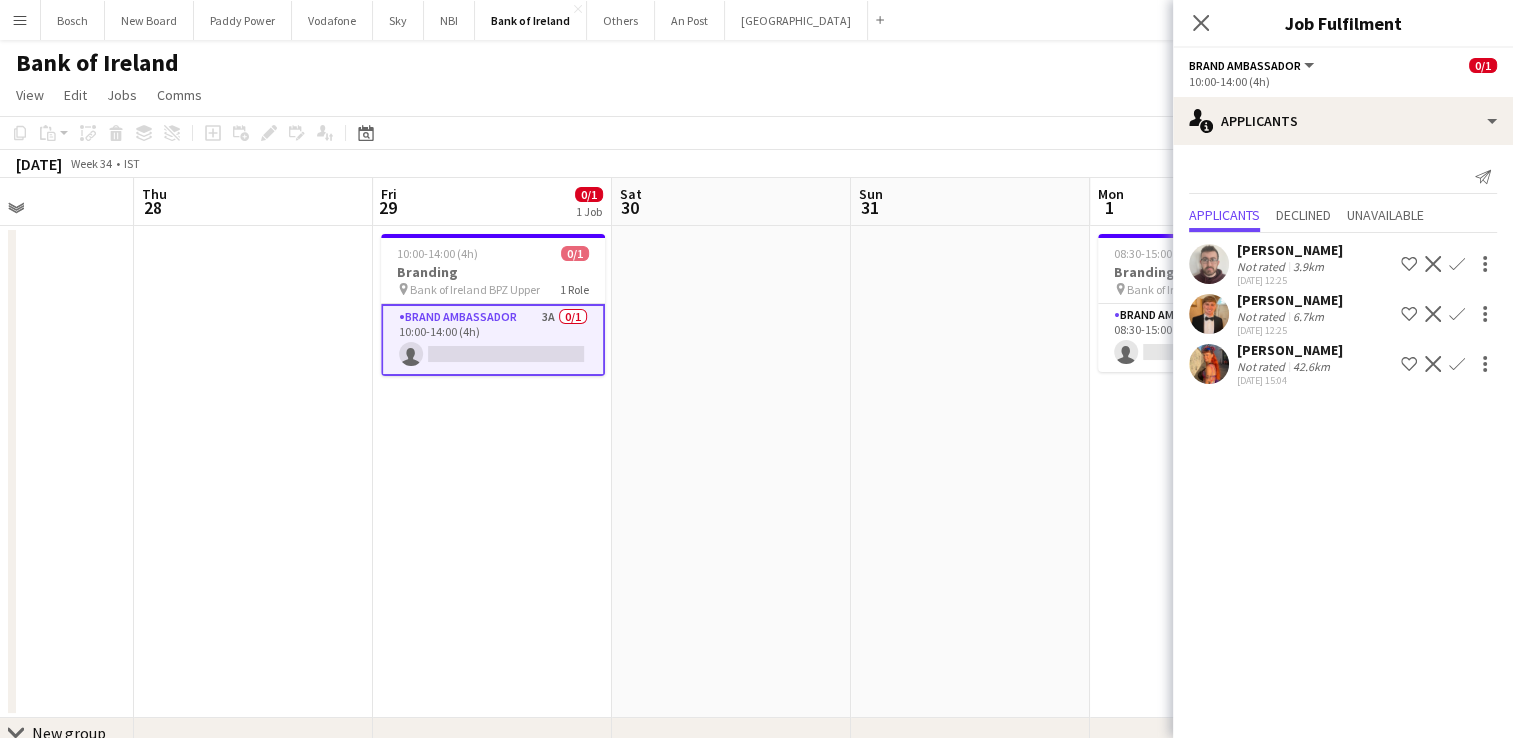 click on "Mon   25   Tue   26   Wed   27   Thu   28   Fri   29   0/1   1 Job   Sat   30   Sun   31   Mon   1   0/1   1 Job   Tue   2   0/1   1 Job   Wed   3   4/21   2 Jobs   Thu   4   Fri   5      10:00-14:00 (4h)    0/1   Branding
pin
Bank of Ireland BPZ Upper   1 Role   Brand Ambassador   3A   0/1   10:00-14:00 (4h)
single-neutral-actions
08:30-15:00 (6h30m)    0/1   Branding
pin
Bank of Ireland BPZ Upper   1 Role   Brand Ambassador   2A   0/1   08:30-15:00 (6h30m)
single-neutral-actions
08:30-15:00 (6h30m)    0/1   Branding
pin
Bank of Ireland BPZ Upper   1 Role   Brand Ambassador   1A   0/1   08:30-15:00 (6h30m)
single-neutral-actions
08:00-16:00 (8h)    4/20   Campus Tour Training (Virtual)   1 Role   Brand Ambassador   1I   3A   [DATE]   08:00-16:00 (8h)
[PERSON_NAME] [PERSON_NAME]" at bounding box center (756, 678) 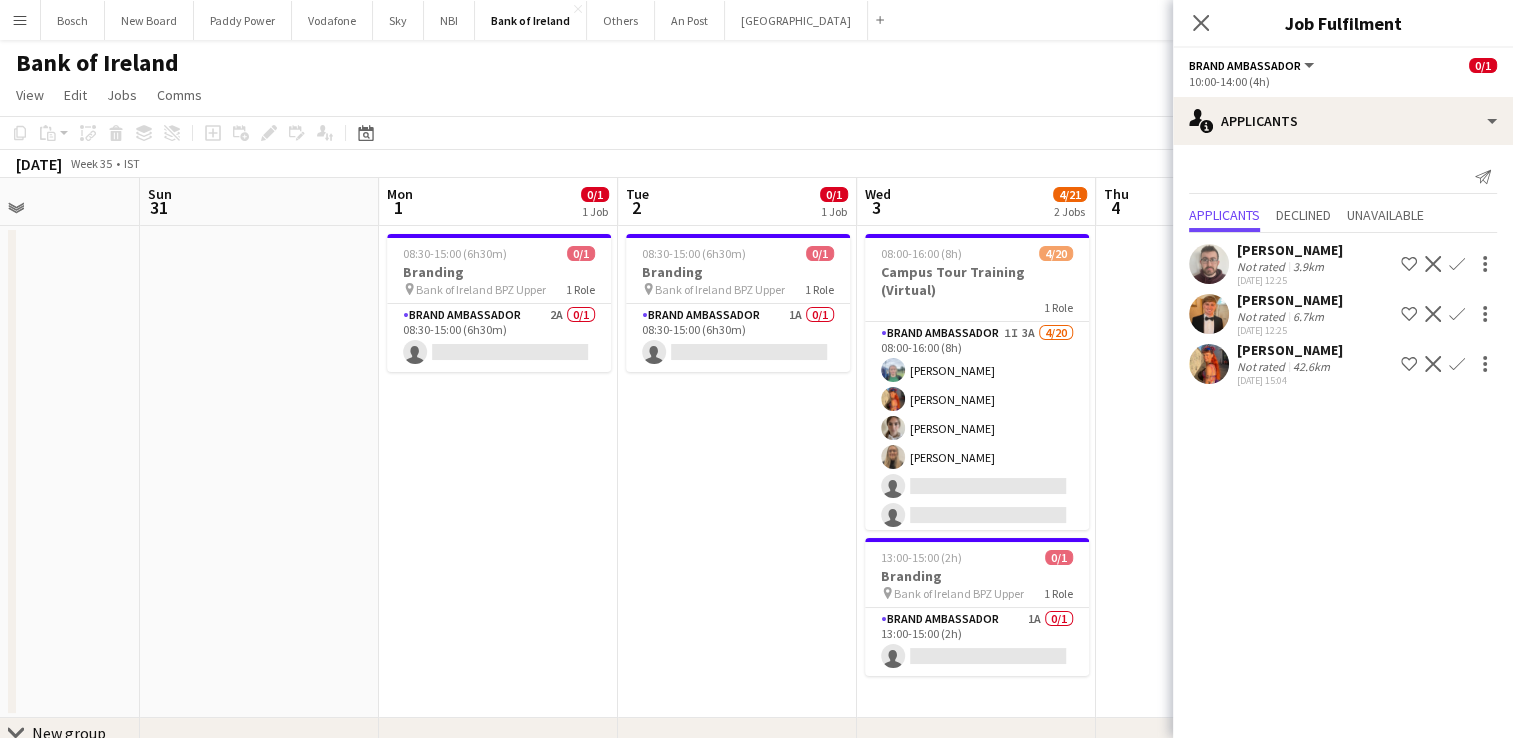 drag, startPoint x: 766, startPoint y: 370, endPoint x: 185, endPoint y: 264, distance: 590.5904 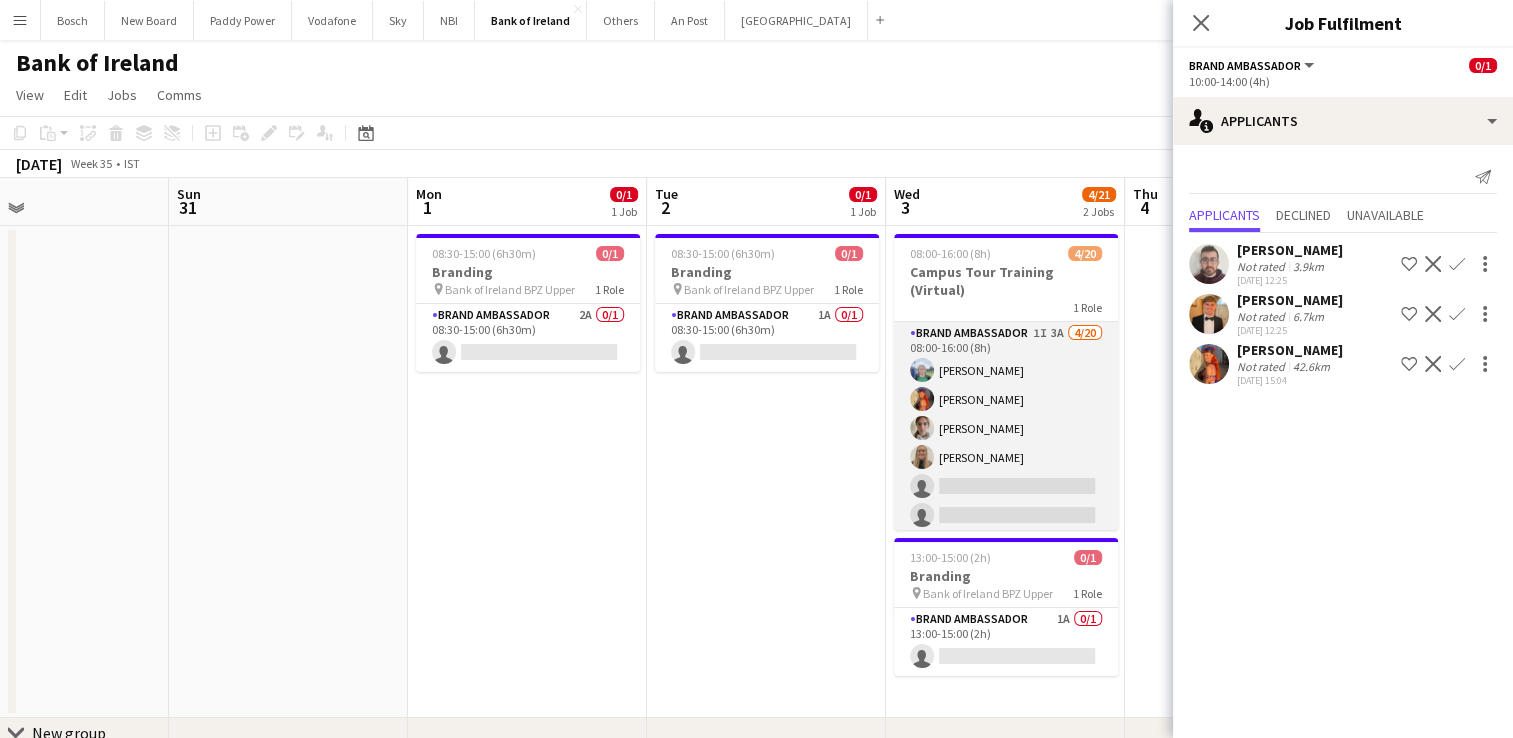 click on "Brand Ambassador   1I   3A   [DATE]   08:00-16:00 (8h)
[PERSON_NAME] [PERSON_NAME] [PERSON_NAME] [PERSON_NAME]
single-neutral-actions
single-neutral-actions
single-neutral-actions
single-neutral-actions
single-neutral-actions
single-neutral-actions
single-neutral-actions
single-neutral-actions
single-neutral-actions
single-neutral-actions
single-neutral-actions
single-neutral-actions
single-neutral-actions
single-neutral-actions
single-neutral-actions
single-neutral-actions" at bounding box center (1006, 631) 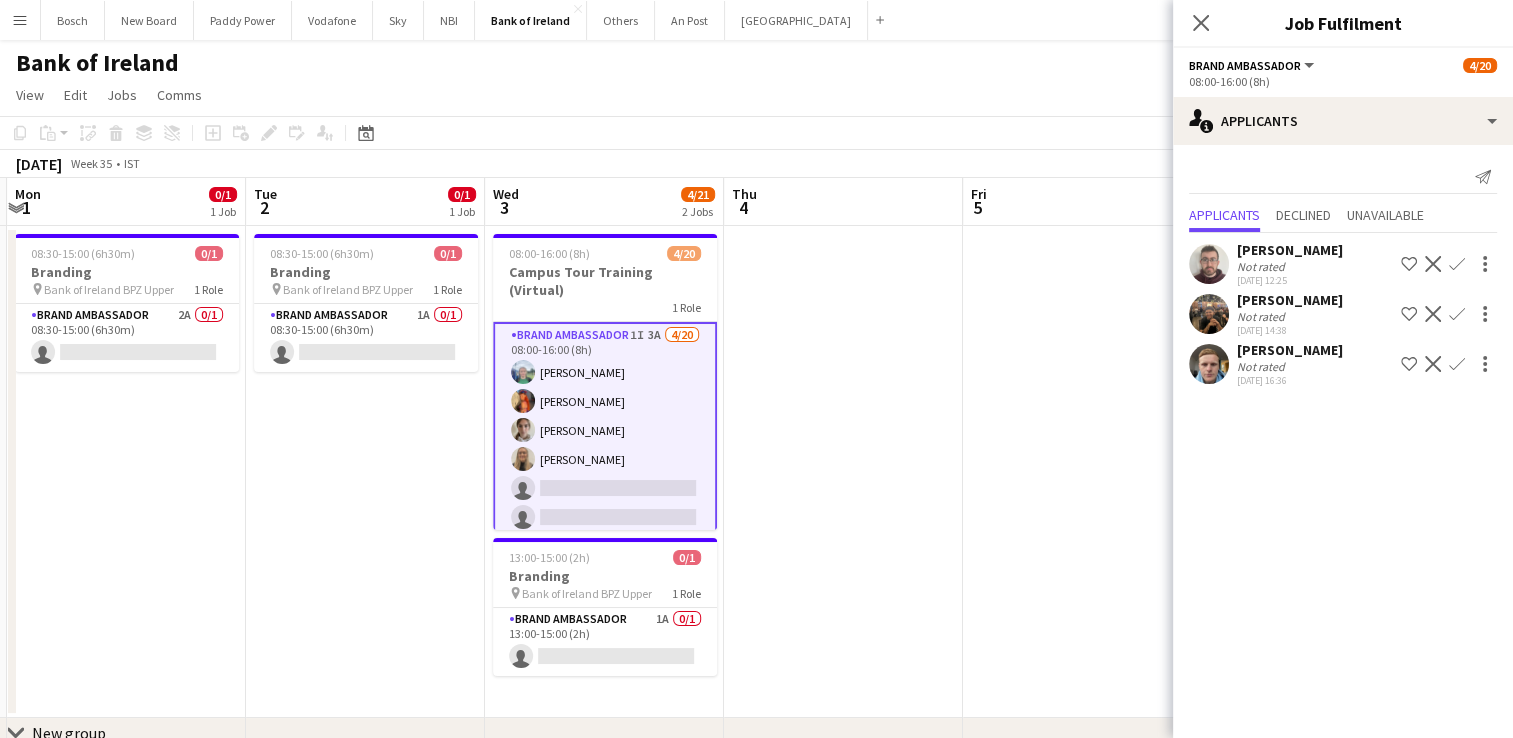 drag, startPoint x: 696, startPoint y: 426, endPoint x: 299, endPoint y: 387, distance: 398.911 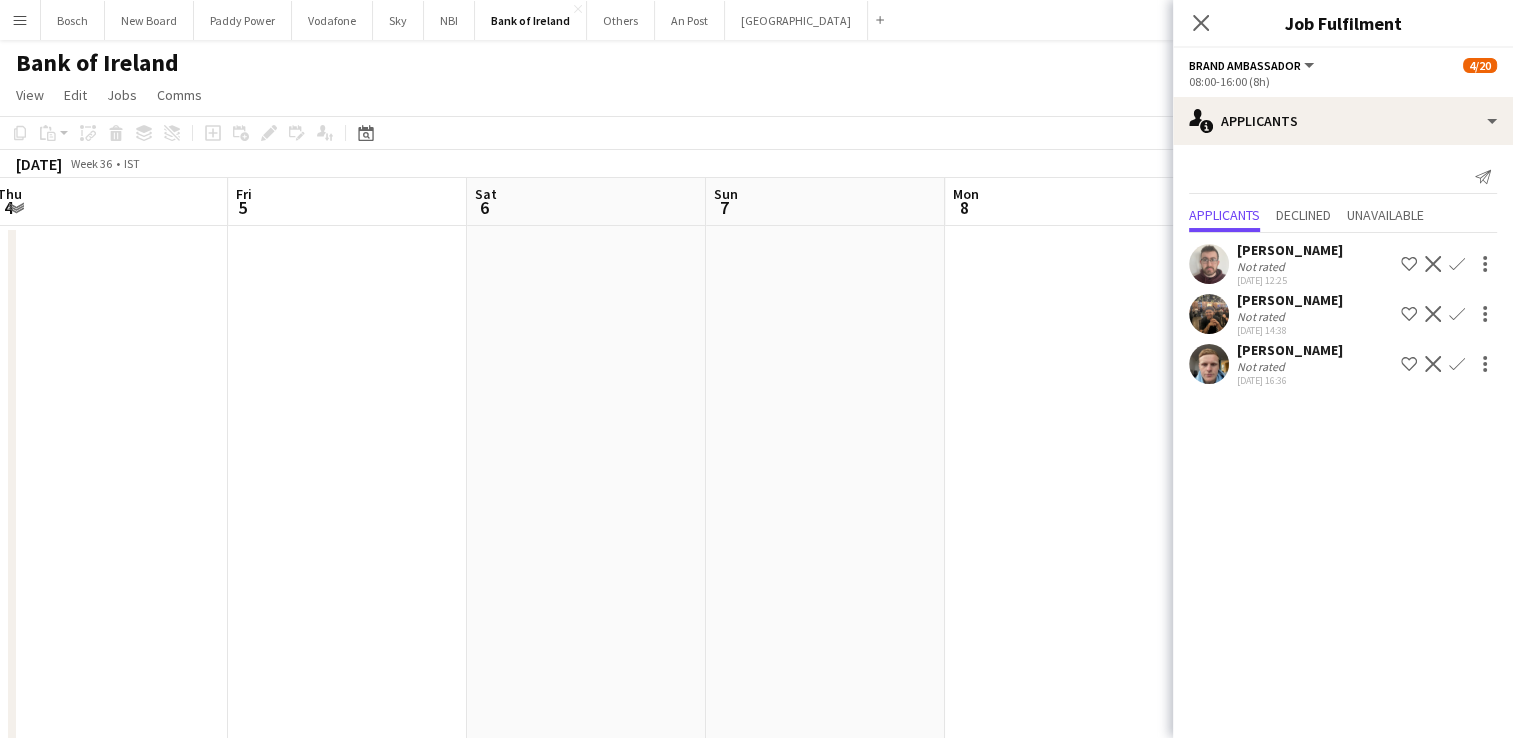 drag, startPoint x: 1055, startPoint y: 415, endPoint x: 400, endPoint y: 341, distance: 659.1669 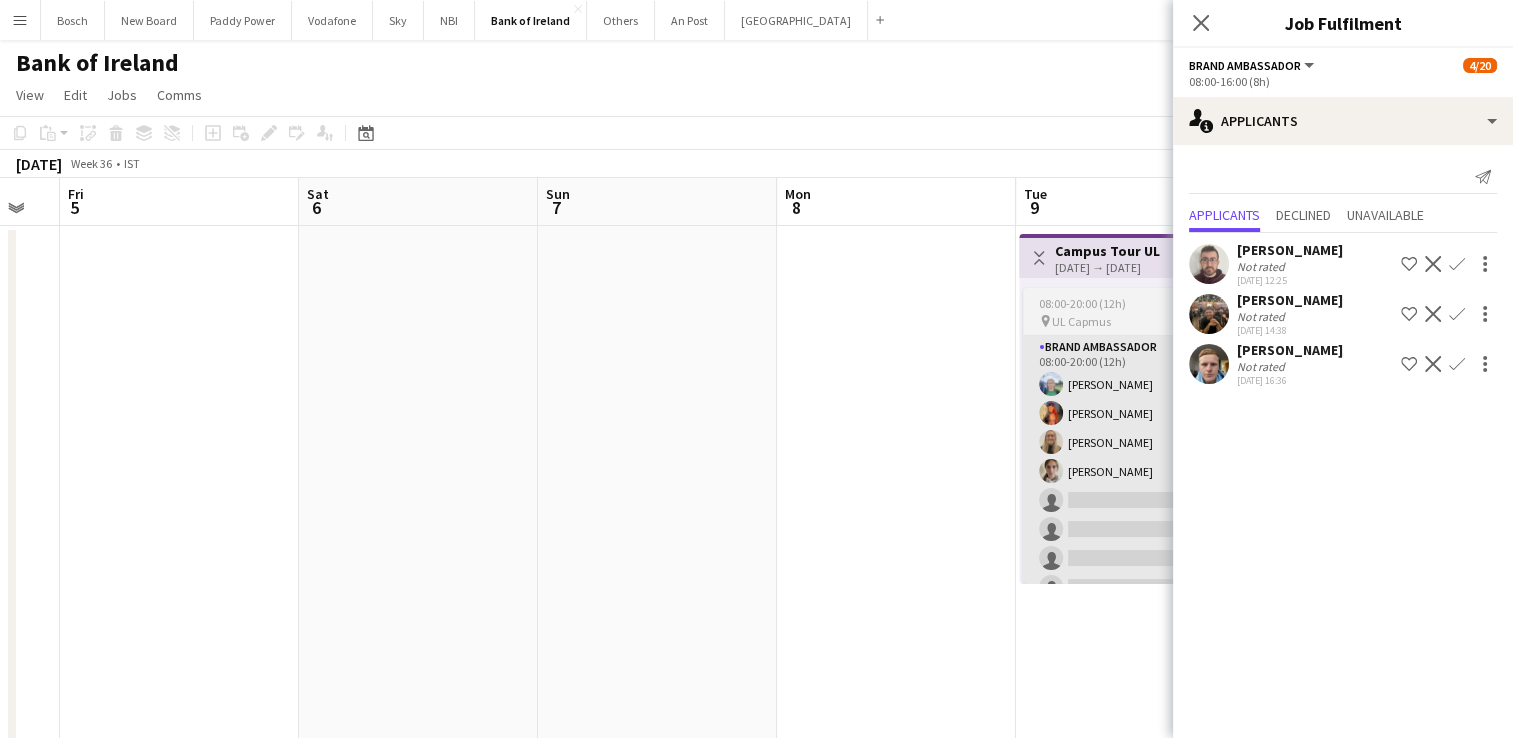 drag, startPoint x: 618, startPoint y: 335, endPoint x: 645, endPoint y: 337, distance: 27.073973 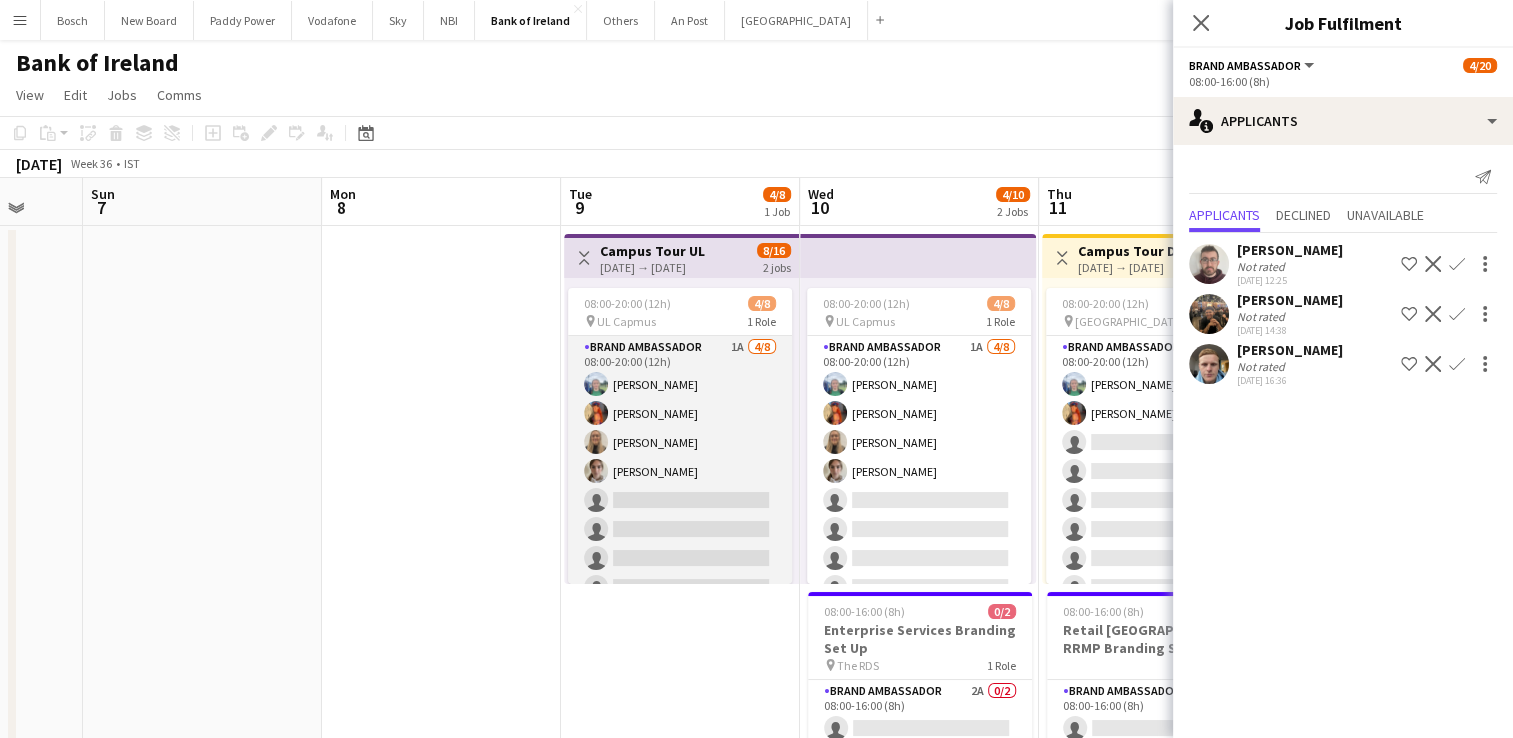 drag 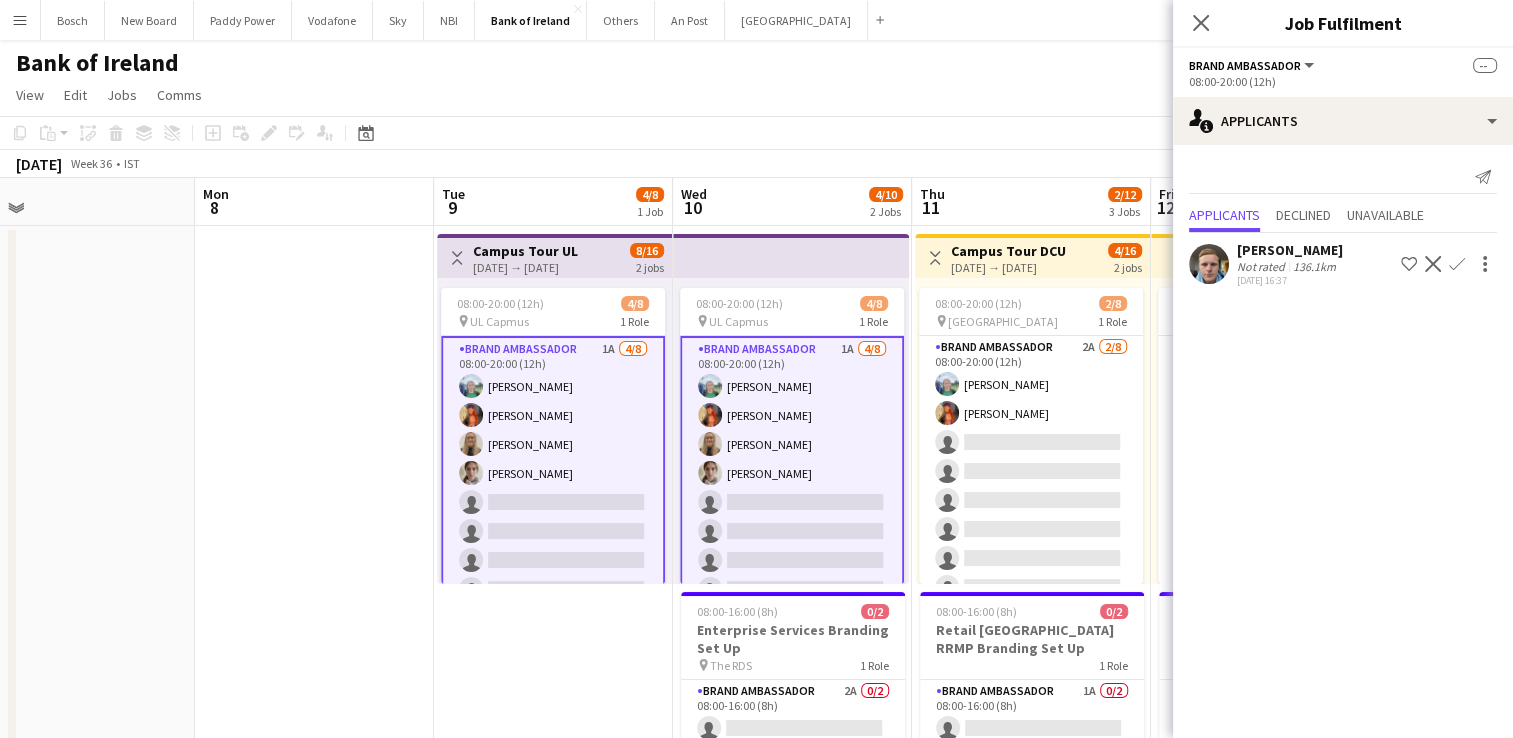 click on "Thu   4   Fri   5   Sat   6   Sun   7   Mon   8   Tue   9   4/8   1 Job   Wed   10   4/10   2 Jobs   Thu   11   2/12   3 Jobs   Fri   12   2/10   2 Jobs   Sat   13   Sun   14   Mon   15   1/8   1 Job
Toggle View
Campus Tour UL  [DATE] → [DATE]   8/16   2 jobs      08:00-20:00 (12h)    4/8
pin
UL Capmus   1 Role   Brand Ambassador   1A   [DATE]   08:00-20:00 (12h)
[PERSON_NAME] [PERSON_NAME] [PERSON_NAME] [PERSON_NAME]
single-neutral-actions
single-neutral-actions
single-neutral-actions
single-neutral-actions
08:00-20:00 (12h)    4/8
pin
UL Capmus   1 Role   Brand Ambassador   1A   [DATE]   08:00-20:00 (12h)
[PERSON_NAME] [PERSON_NAME] [PERSON_NAME] [PERSON_NAME]
single-neutral-actions
single-neutral-actions" at bounding box center (756, 1229) 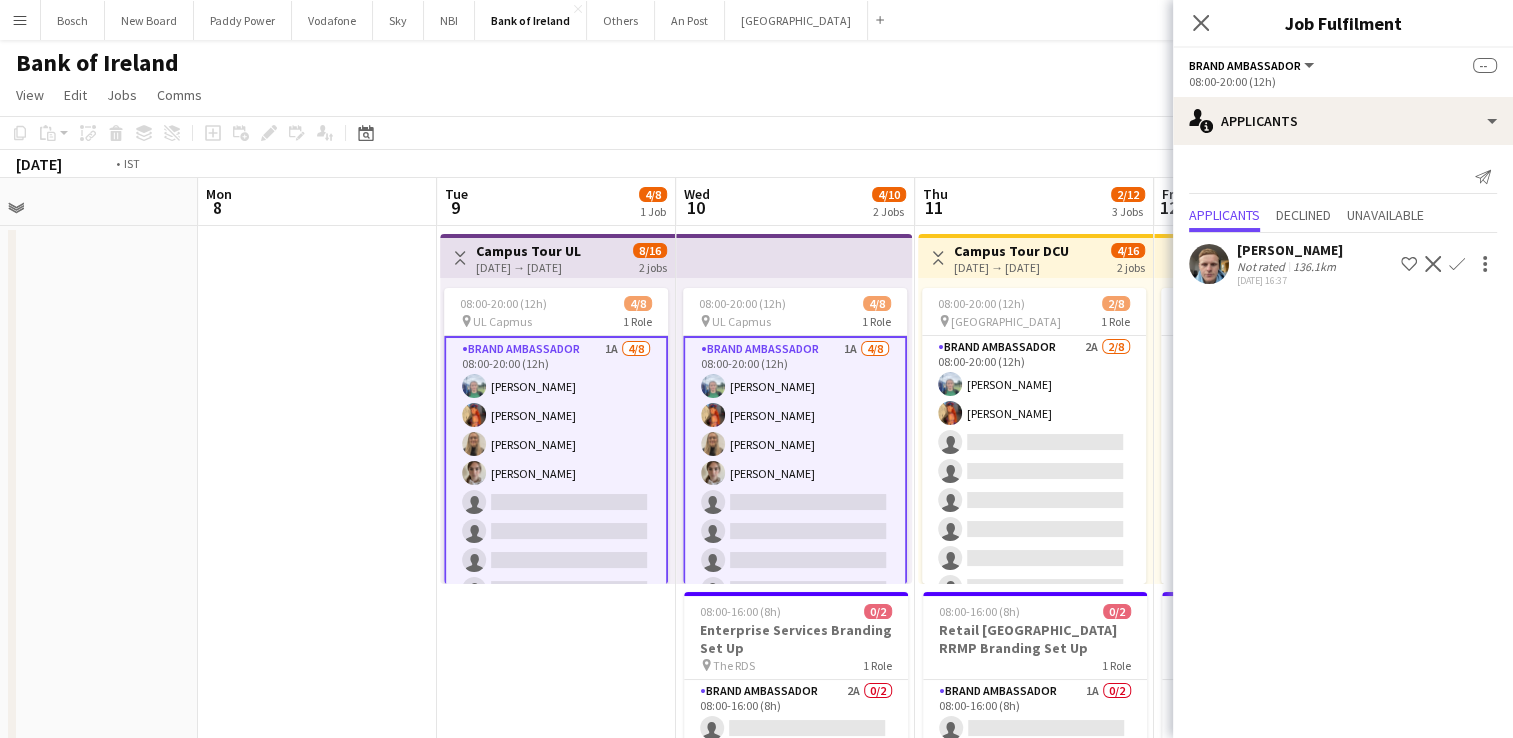 scroll, scrollTop: 0, scrollLeft: 521, axis: horizontal 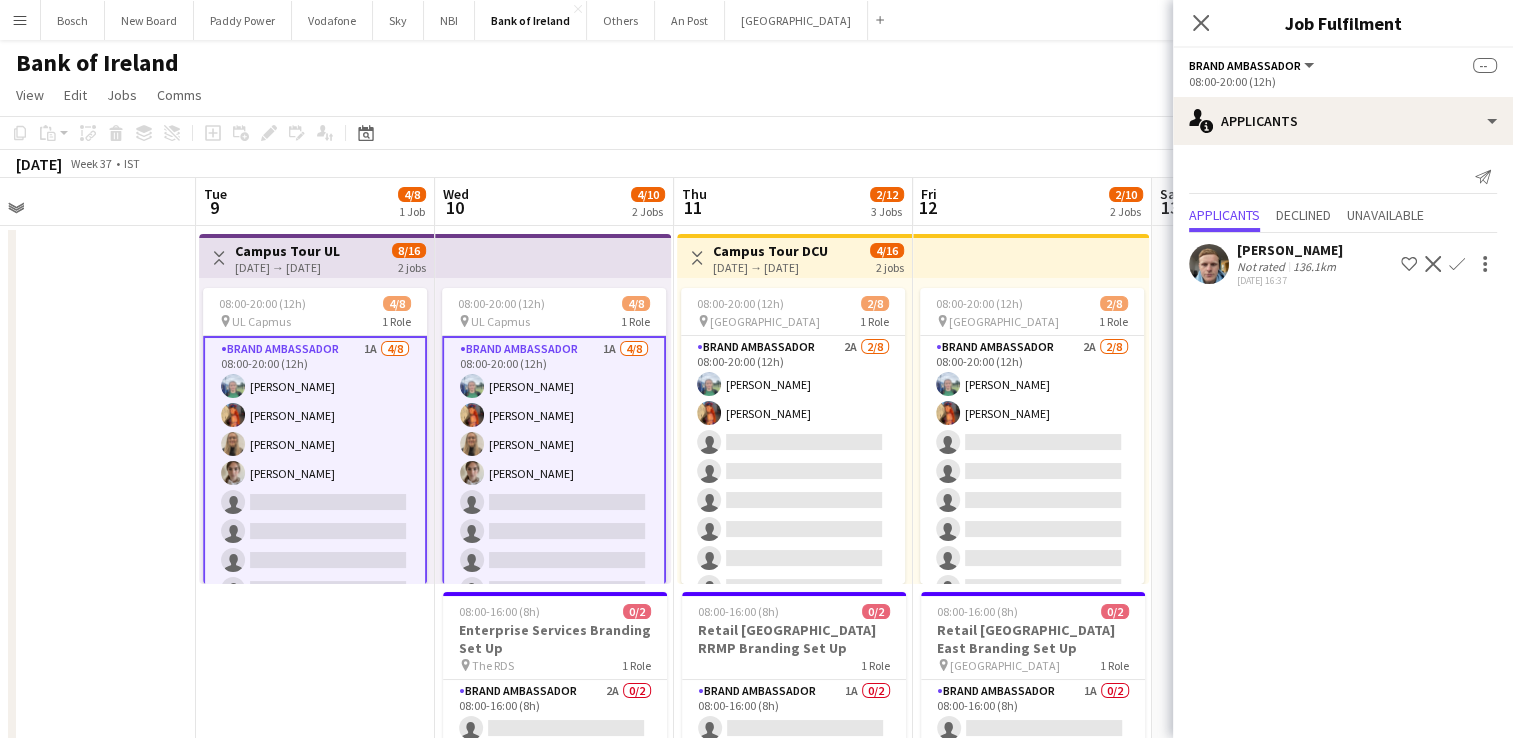 click on "Menu
Boards
Boards   Boards   All jobs   Status
Workforce
Workforce   My Workforce   Recruiting
Comms
Comms
Pay
Pay   Approvals
Platform Settings
Platform Settings   Your settings
Training Academy
Training Academy
Knowledge Base
Knowledge Base
Product Updates
Product Updates   Log Out   Privacy   Bosch
Close
New Board
Close
Paddy Power
Close
Vodafone
Close
Sky
Close
NBI
Close
Bank of Ireland
Close
Others
Close
An Post
Close
[GEOGRAPHIC_DATA]
Add
Help" at bounding box center [756, 1157] 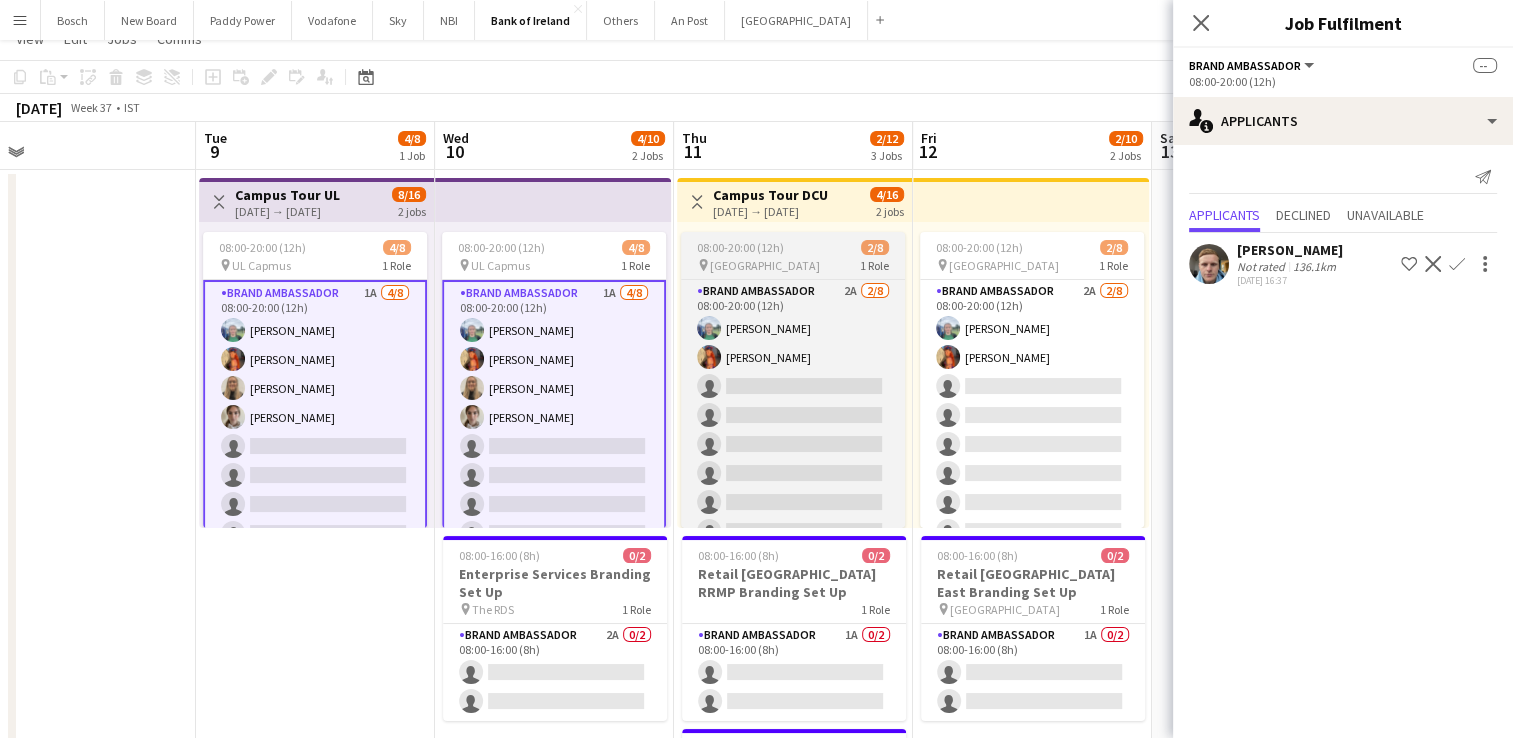 scroll, scrollTop: 100, scrollLeft: 0, axis: vertical 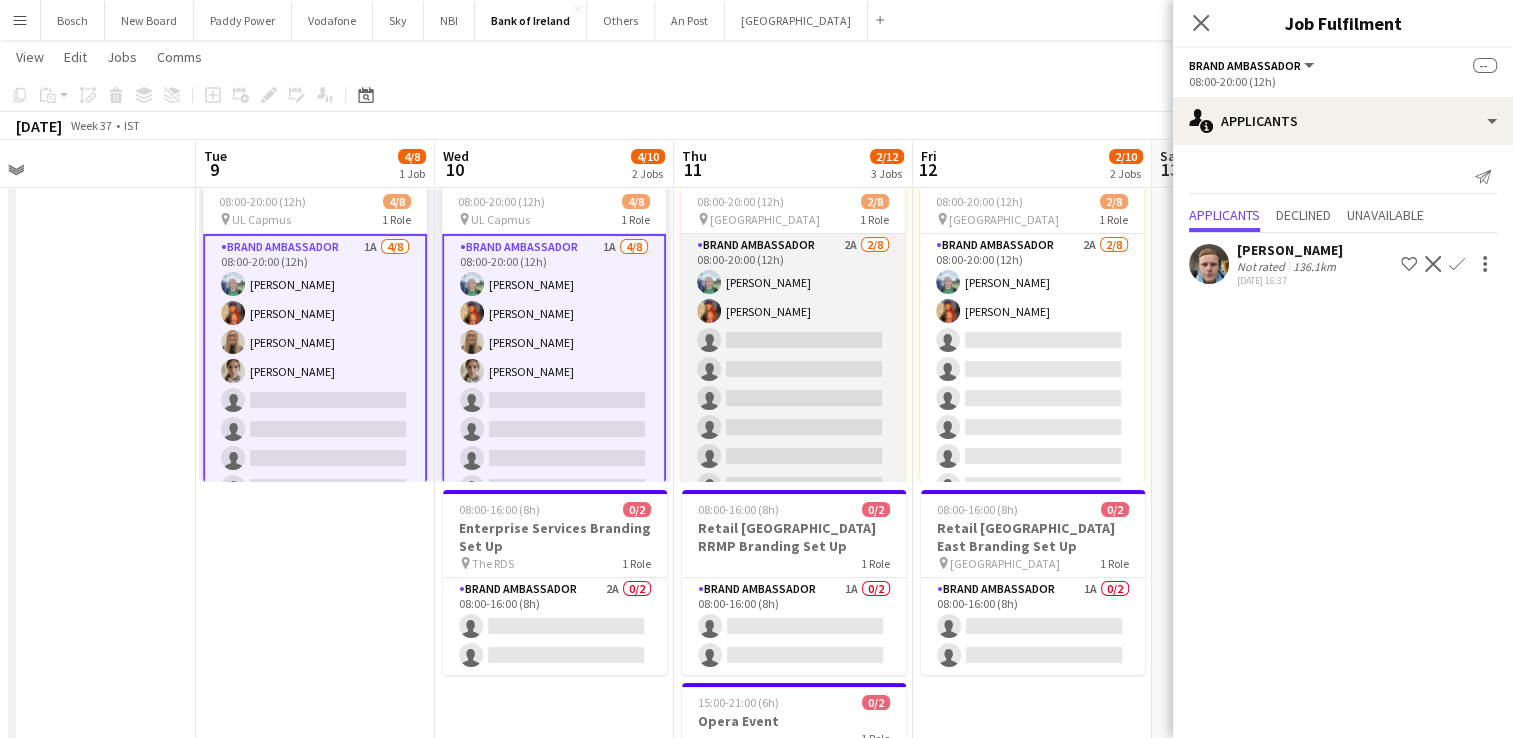 click on "Brand Ambassador   2A   [DATE]   08:00-20:00 (12h)
[PERSON_NAME] [PERSON_NAME]
single-neutral-actions
single-neutral-actions
single-neutral-actions
single-neutral-actions
single-neutral-actions
single-neutral-actions" at bounding box center (793, 369) 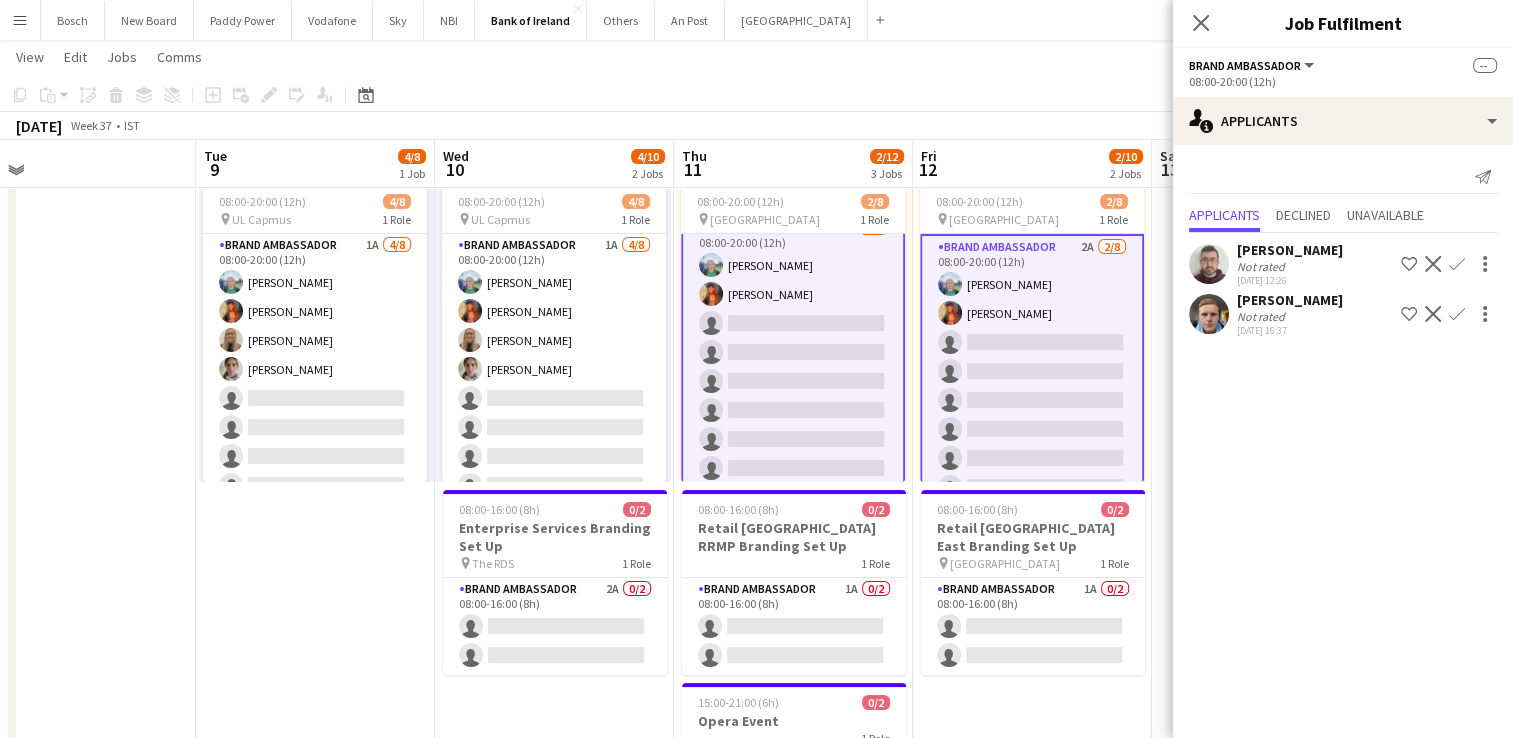 scroll, scrollTop: 26, scrollLeft: 0, axis: vertical 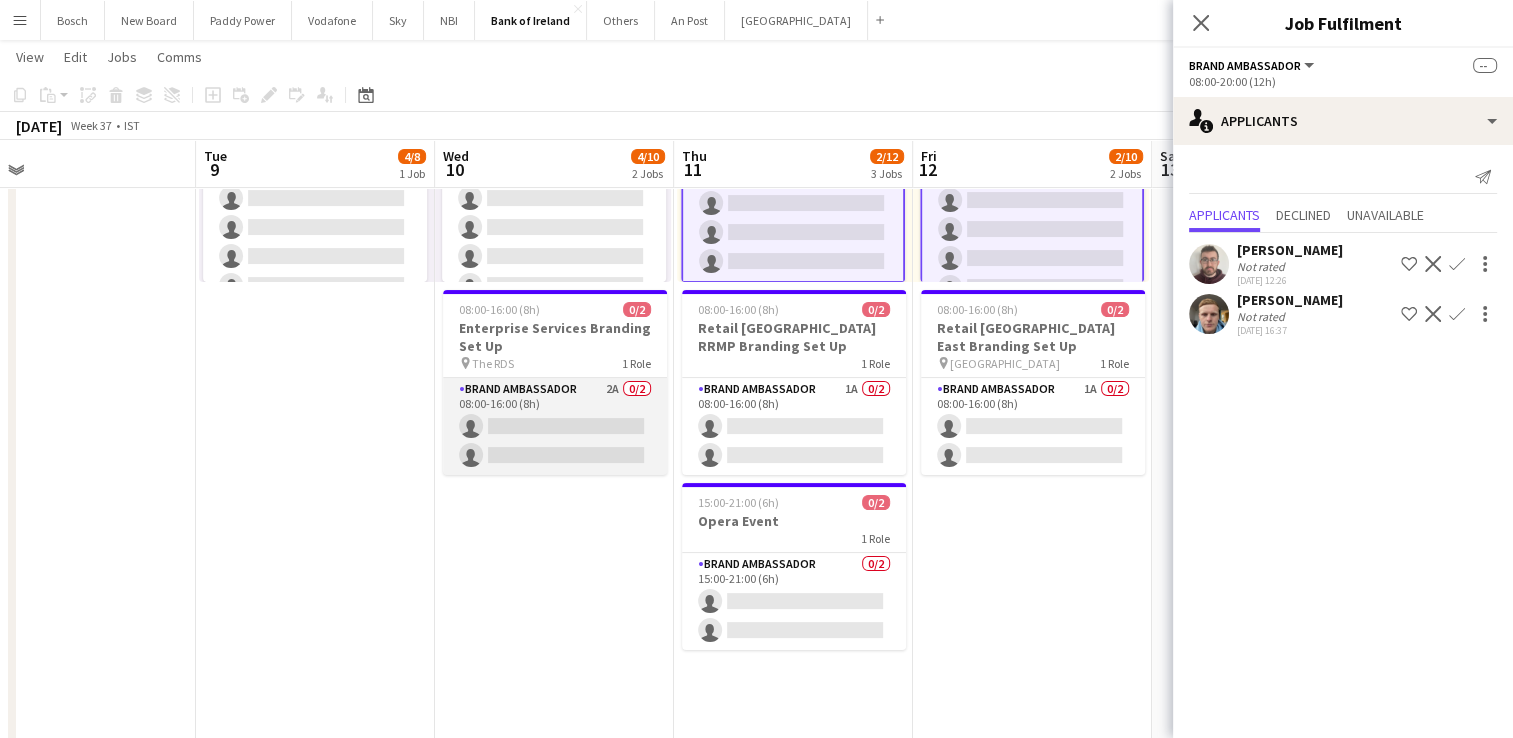 click on "Brand Ambassador   2A   0/2   08:00-16:00 (8h)
single-neutral-actions
single-neutral-actions" at bounding box center (555, 426) 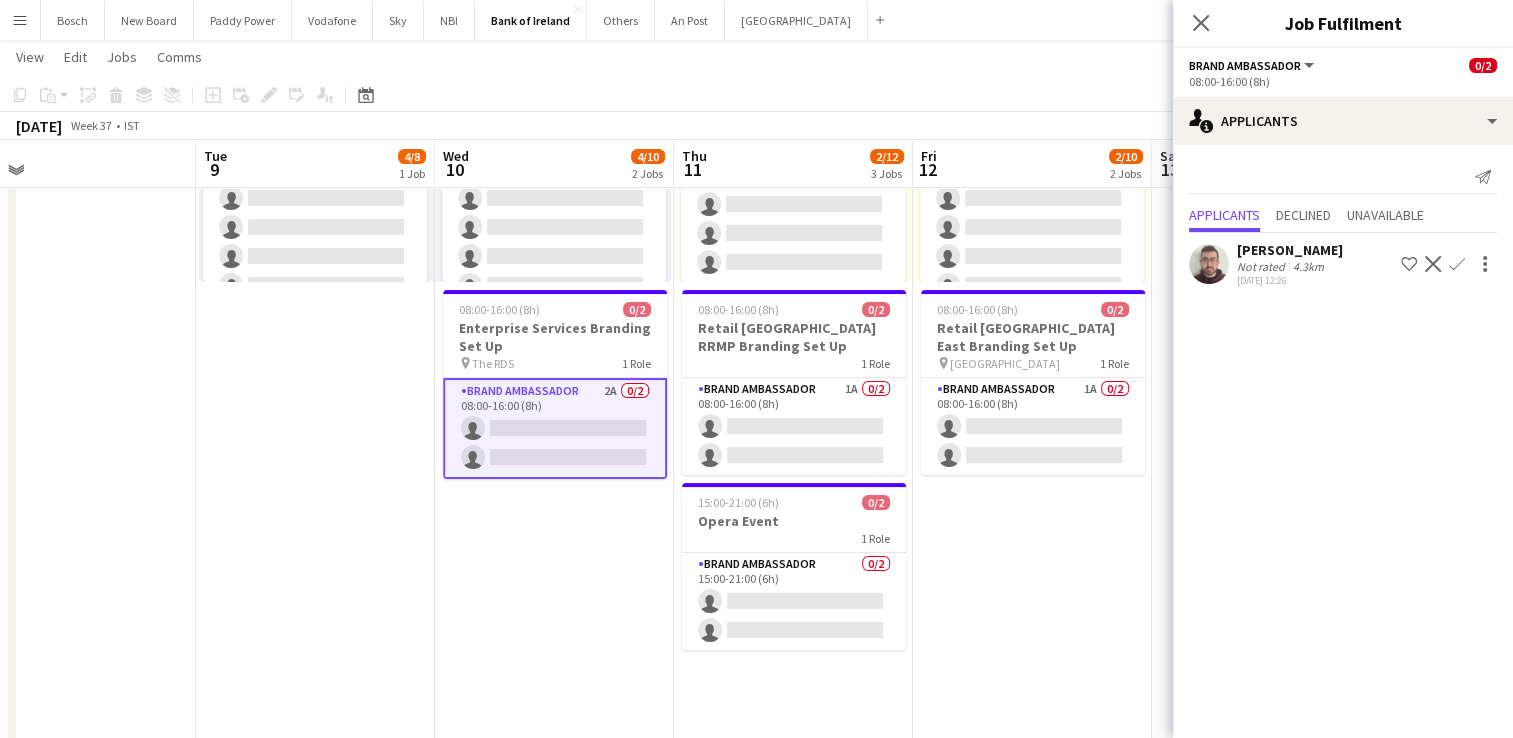scroll, scrollTop: 23, scrollLeft: 0, axis: vertical 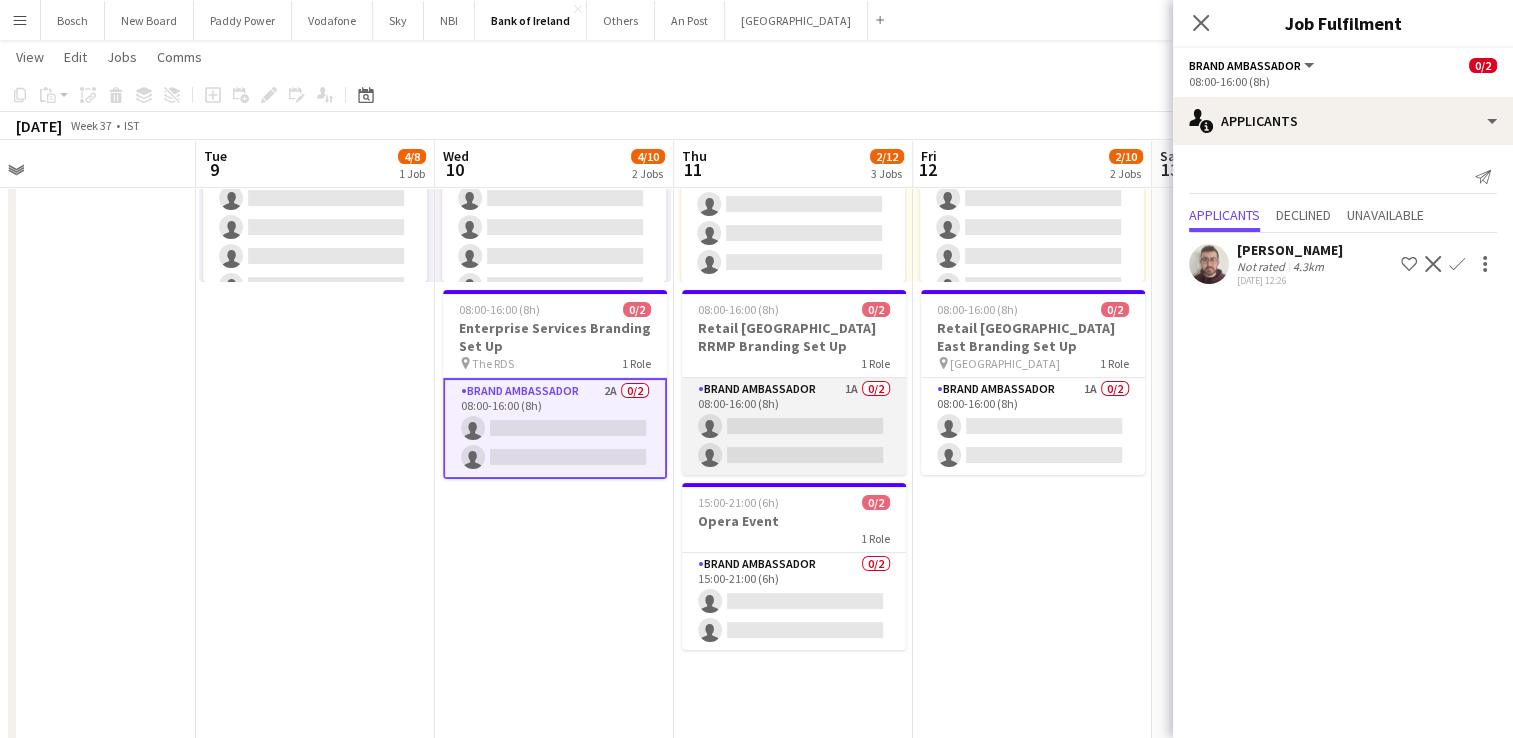 click on "Brand Ambassador   1A   0/2   08:00-16:00 (8h)
single-neutral-actions
single-neutral-actions" at bounding box center (794, 426) 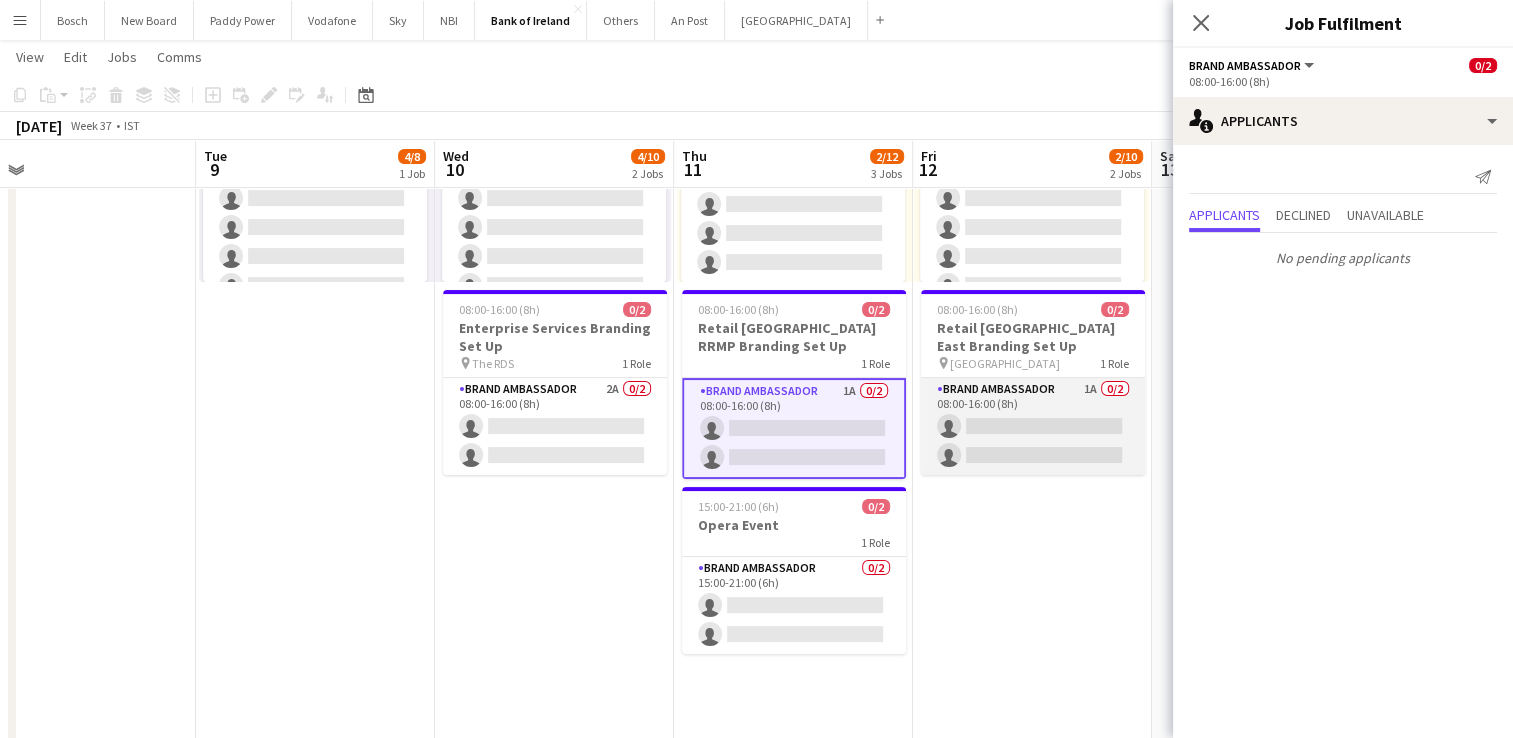 click on "Brand Ambassador   1A   0/2   08:00-16:00 (8h)
single-neutral-actions
single-neutral-actions" at bounding box center (1033, 426) 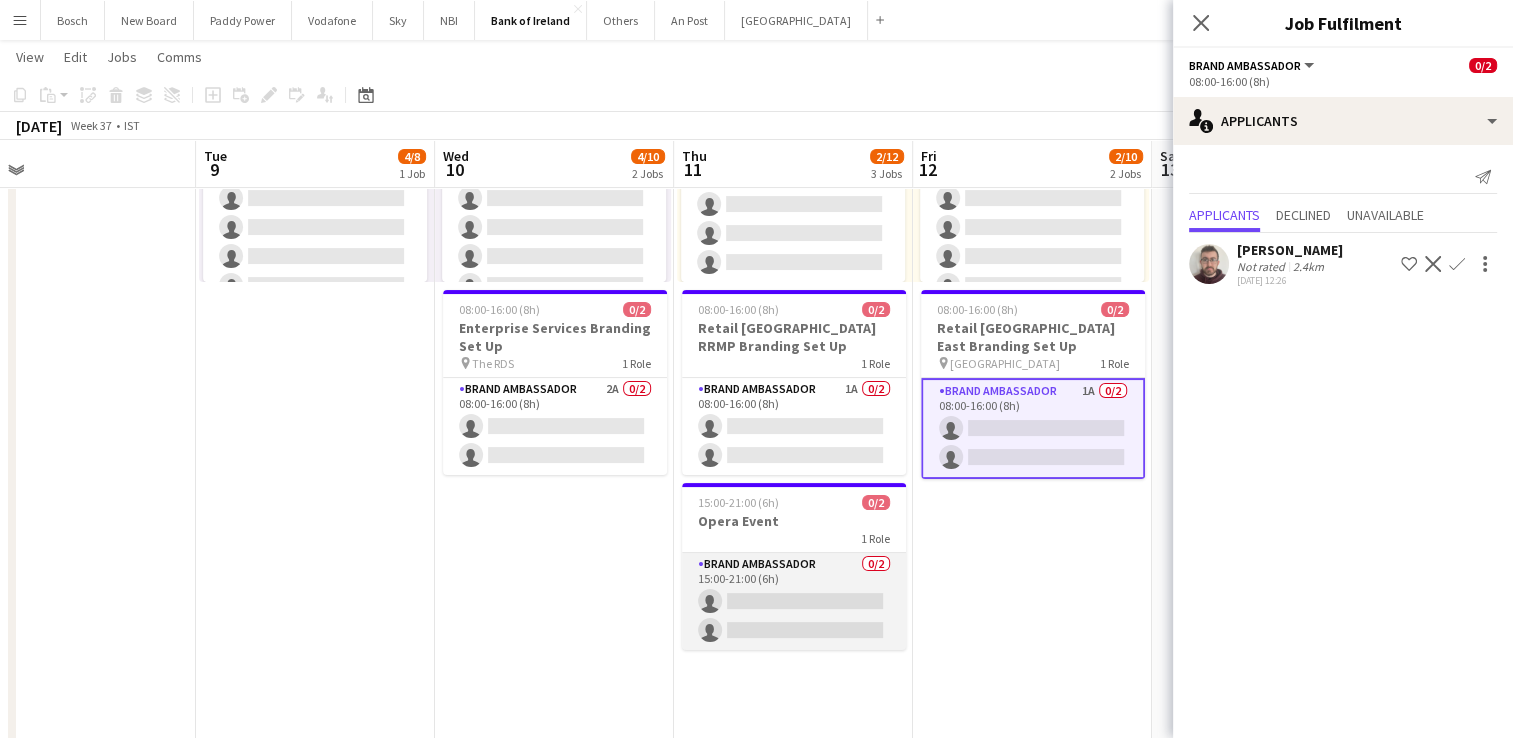 click on "Brand Ambassador   0/2   15:00-21:00 (6h)
single-neutral-actions
single-neutral-actions" at bounding box center [794, 601] 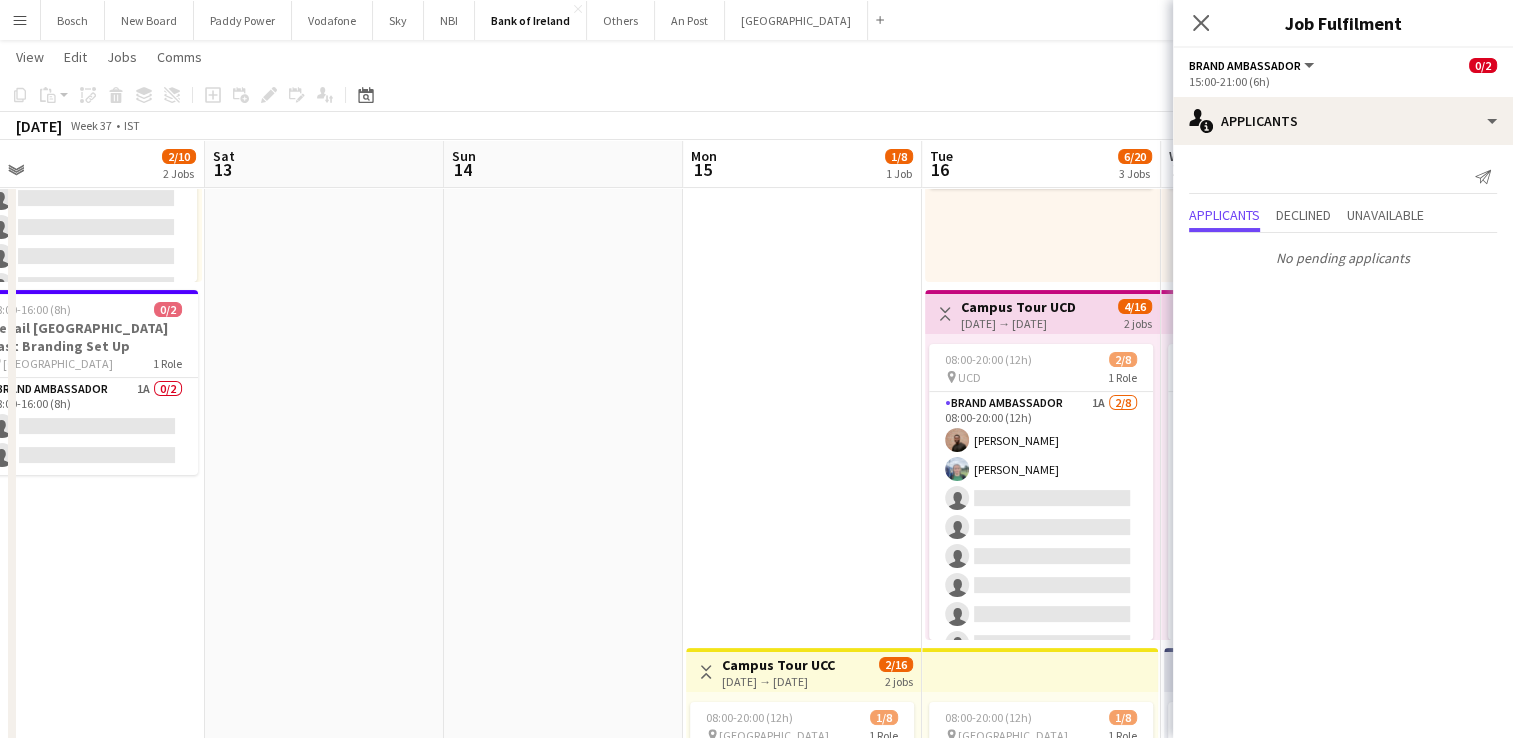 click on "Menu
Boards
Boards   Boards   All jobs   Status
Workforce
Workforce   My Workforce   Recruiting
Comms
Comms
Pay
Pay   Approvals
Platform Settings
Platform Settings   Your settings
Training Academy
Training Academy
Knowledge Base
Knowledge Base
Product Updates
Product Updates   Log Out   Privacy   Bosch
Close
New Board
Close
Paddy Power
Close
Vodafone
Close
Sky
Close
NBI
Close
Bank of Ireland
Close
Others
Close
An Post
Close
[GEOGRAPHIC_DATA]
Add
Help" at bounding box center (756, 856) 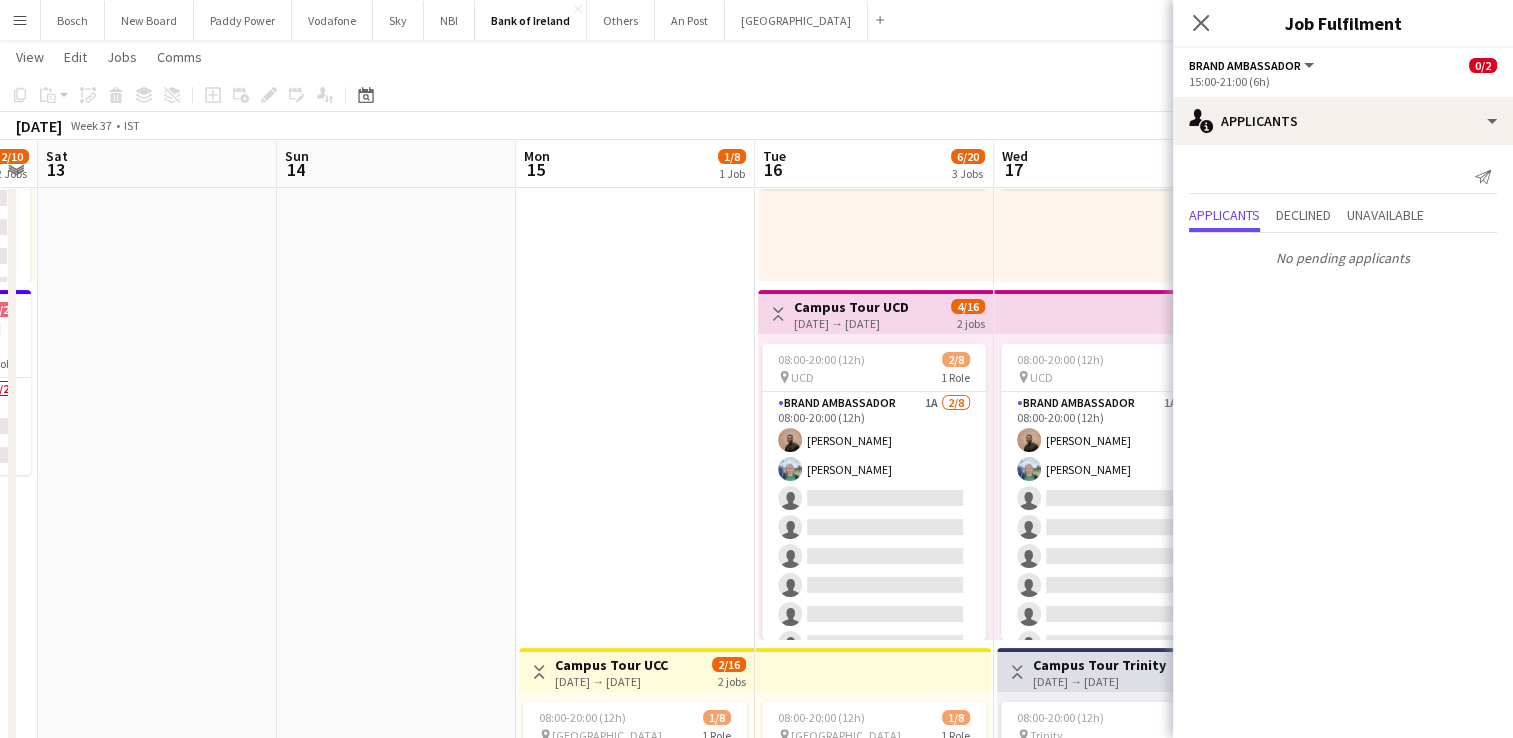 scroll, scrollTop: 0, scrollLeft: 496, axis: horizontal 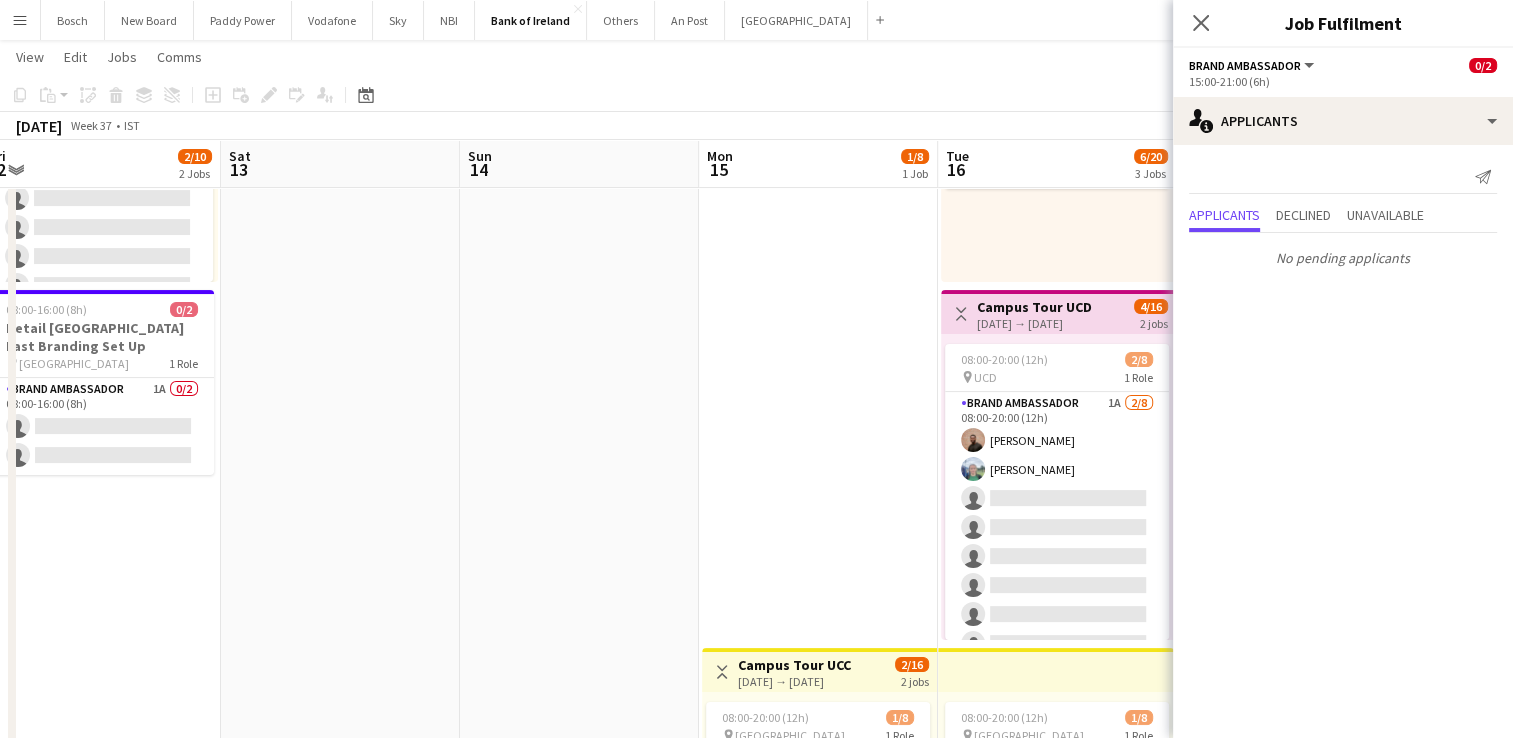 click on "Menu
Boards
Boards   Boards   All jobs   Status
Workforce
Workforce   My Workforce   Recruiting
Comms
Comms
Pay
Pay   Approvals
Platform Settings
Platform Settings   Your settings
Training Academy
Training Academy
Knowledge Base
Knowledge Base
Product Updates
Product Updates   Log Out   Privacy   Bosch
Close
New Board
Close
Paddy Power
Close
Vodafone
Close
Sky
Close
NBI
Close
Bank of Ireland
Close
Others
Close
An Post
Close
[GEOGRAPHIC_DATA]
Add
Help" at bounding box center [756, 856] 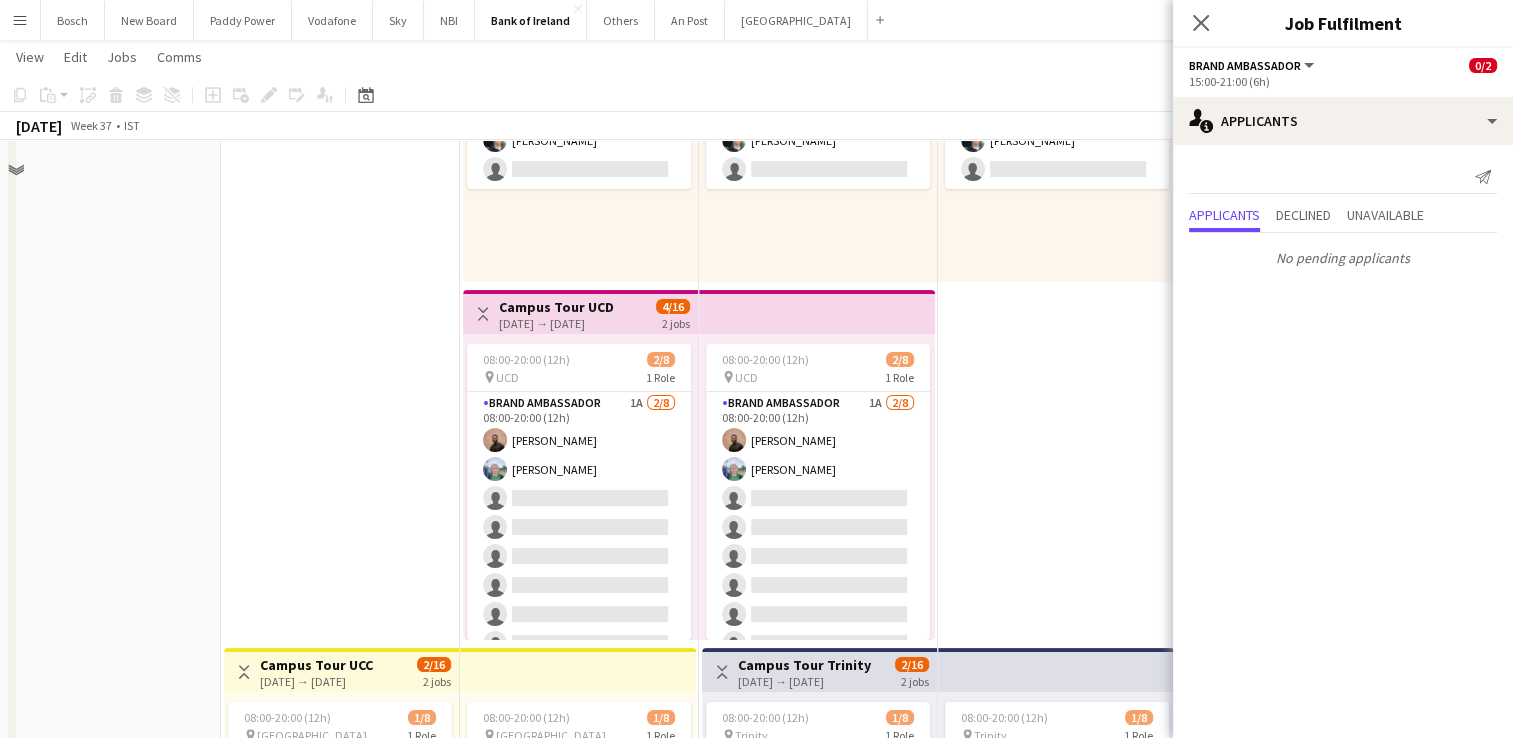 scroll, scrollTop: 0, scrollLeft: 0, axis: both 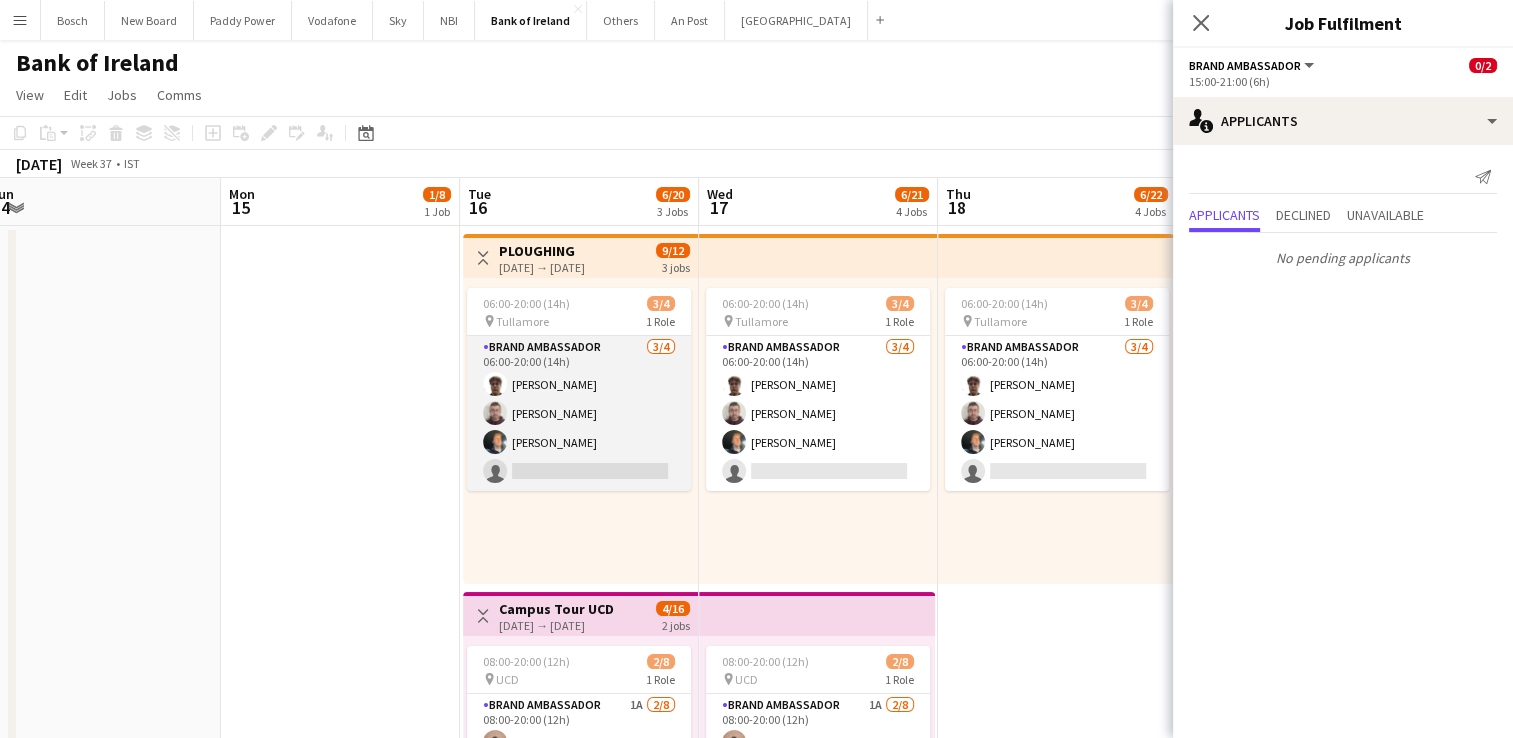 click on "Brand Ambassador   [DATE]   06:00-20:00 (14h)
[PERSON_NAME] [PERSON_NAME] [PERSON_NAME]
single-neutral-actions" at bounding box center [579, 413] 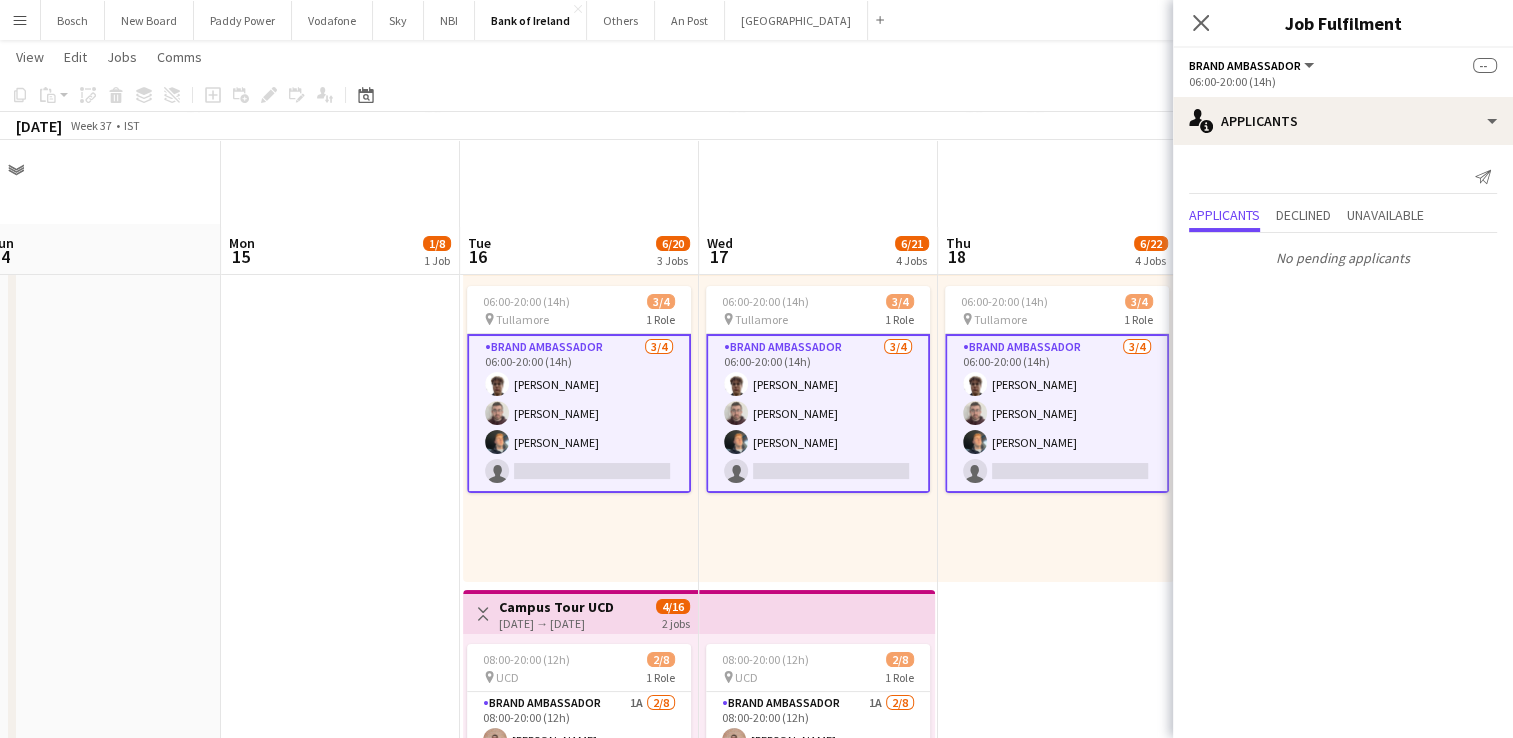 scroll, scrollTop: 300, scrollLeft: 0, axis: vertical 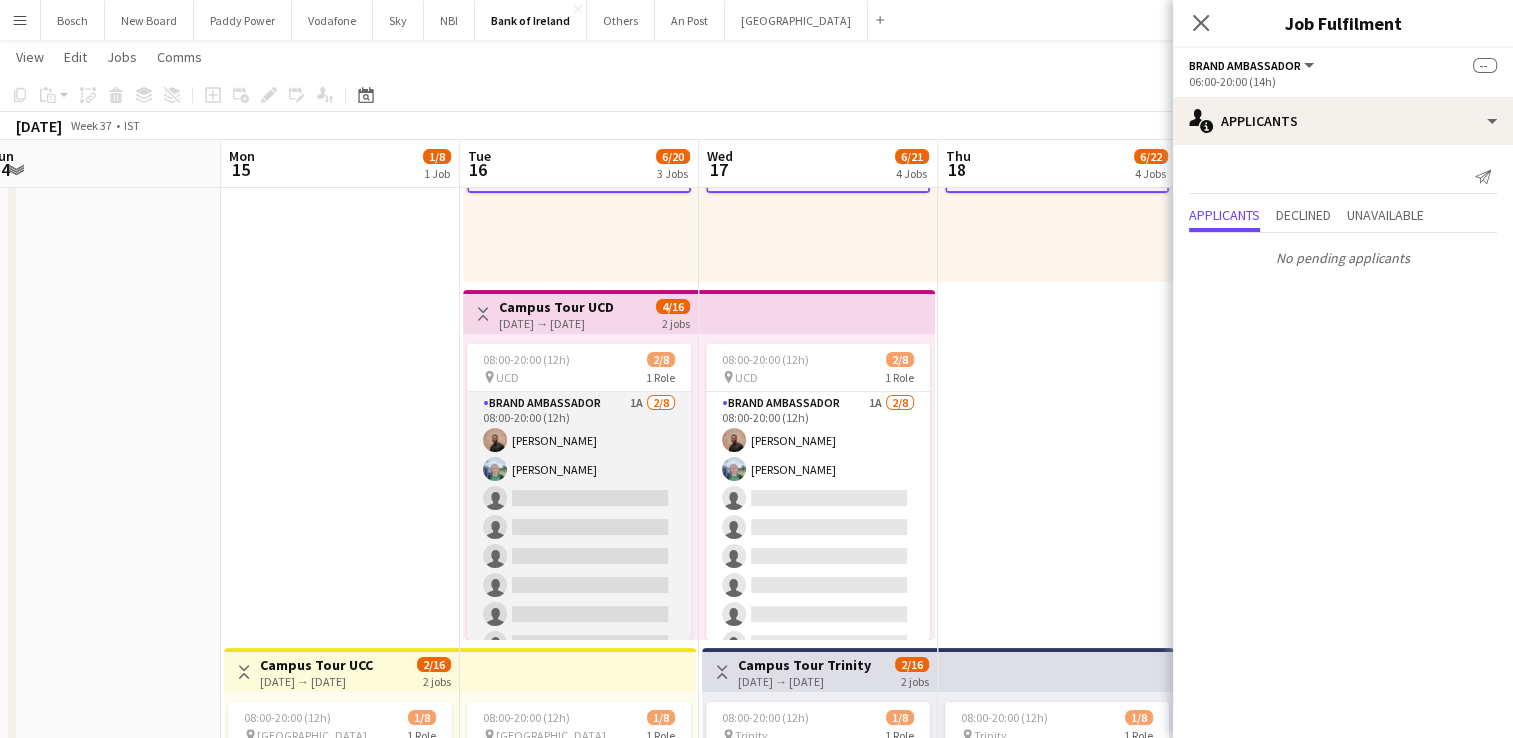 click on "Brand Ambassador   1A   [DATE]   08:00-20:00 (12h)
[PERSON_NAME] [PERSON_NAME]
single-neutral-actions
single-neutral-actions
single-neutral-actions
single-neutral-actions
single-neutral-actions
single-neutral-actions" at bounding box center (579, 527) 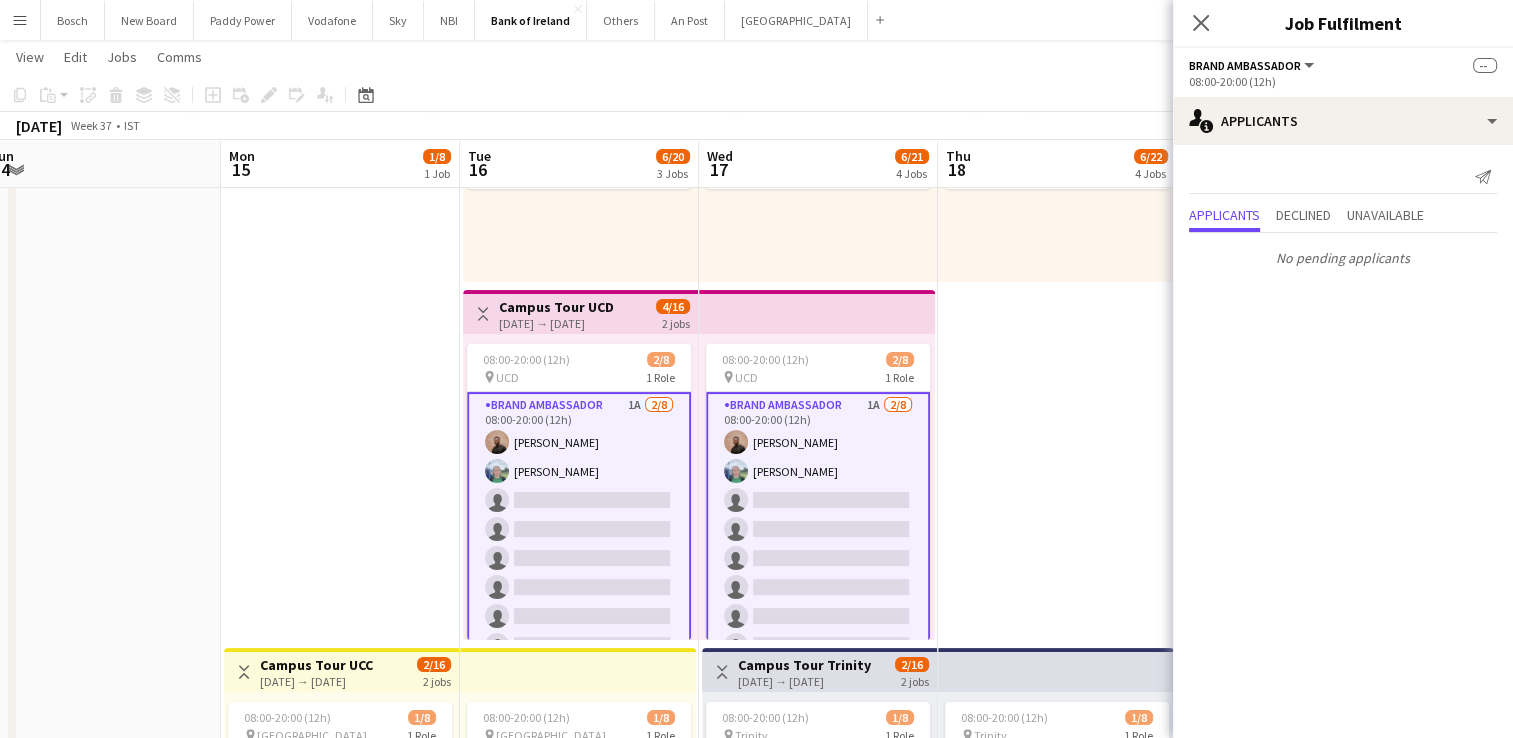 scroll, scrollTop: 25, scrollLeft: 0, axis: vertical 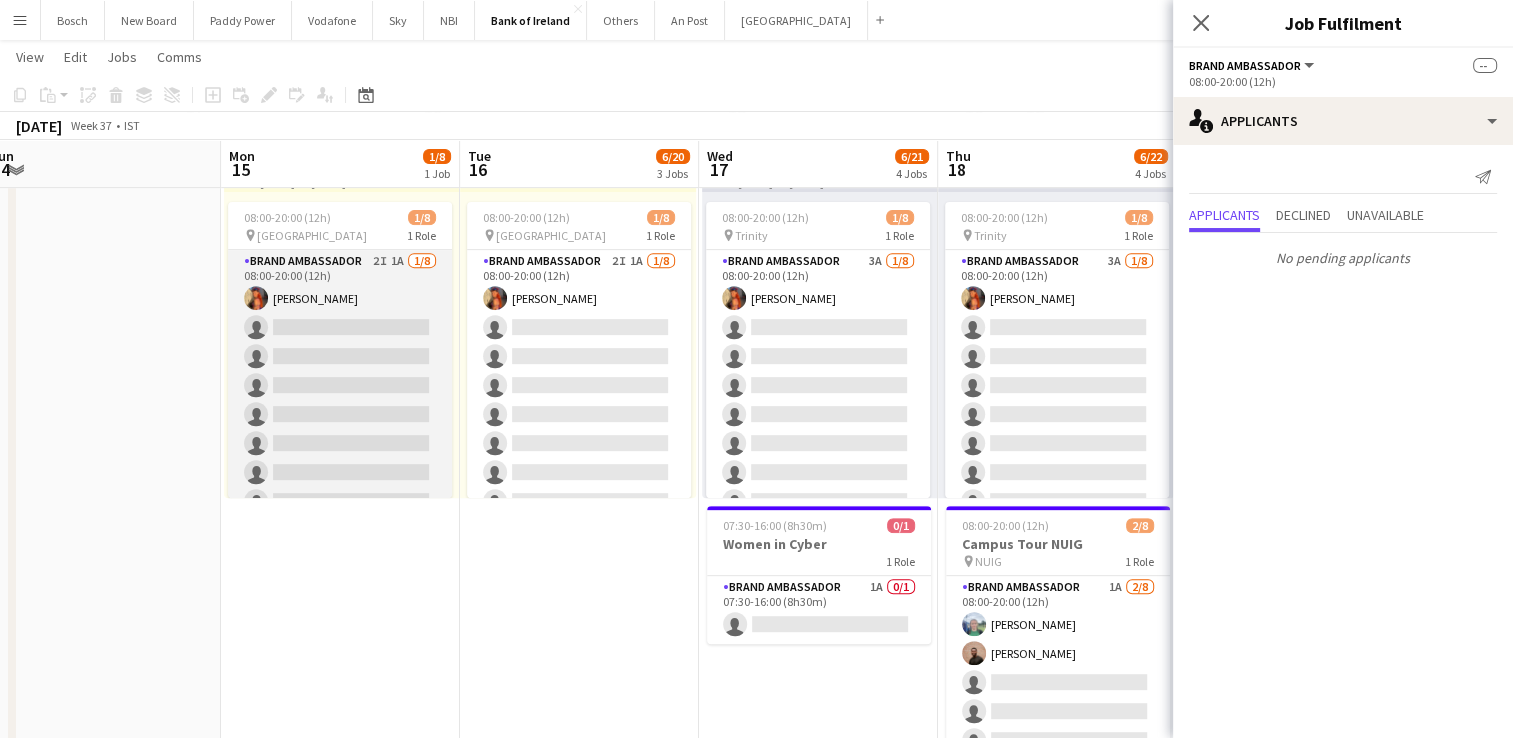 click on "Brand Ambassador   2I   1A   [DATE]   08:00-20:00 (12h)
[PERSON_NAME]
single-neutral-actions
single-neutral-actions
single-neutral-actions
single-neutral-actions
single-neutral-actions
single-neutral-actions
single-neutral-actions" at bounding box center (340, 385) 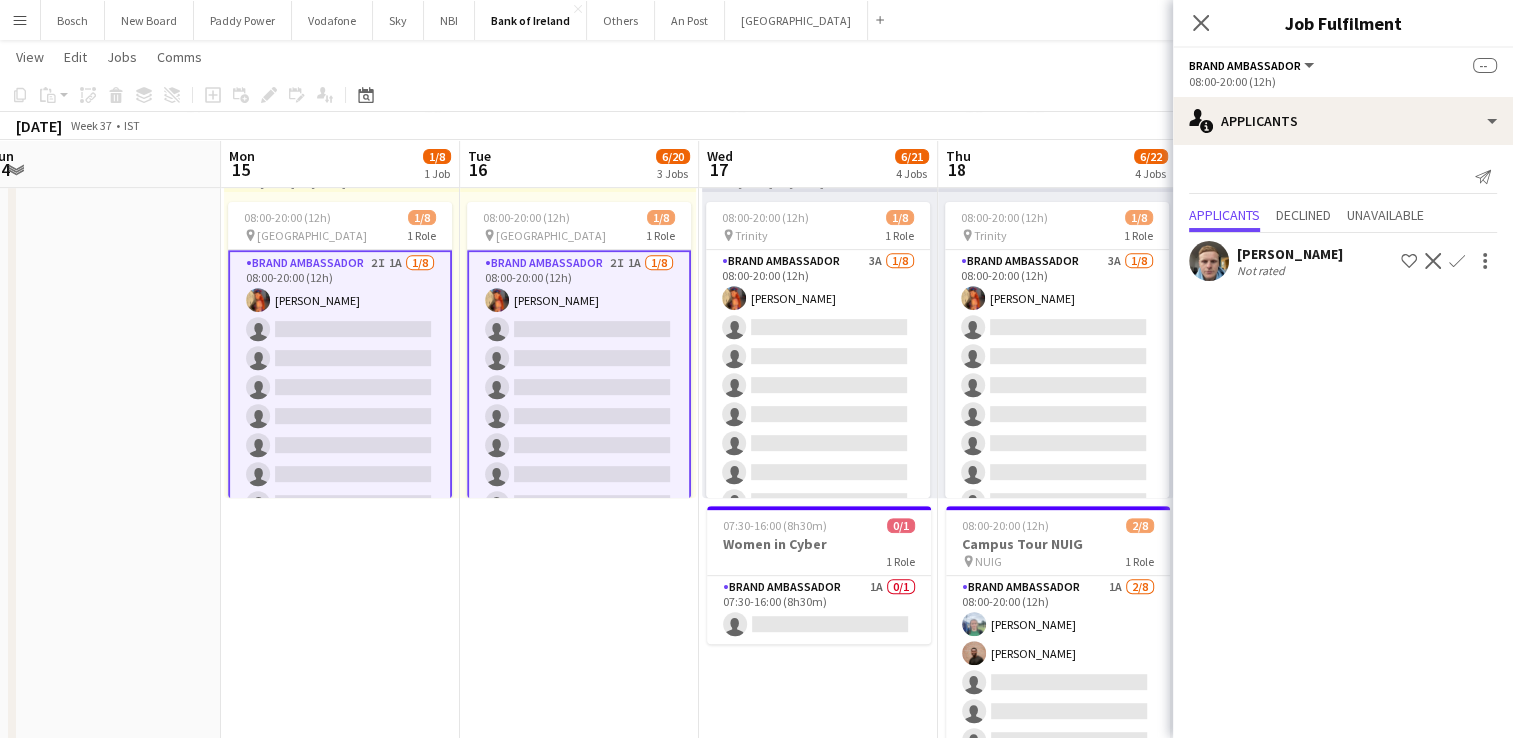scroll, scrollTop: 23, scrollLeft: 0, axis: vertical 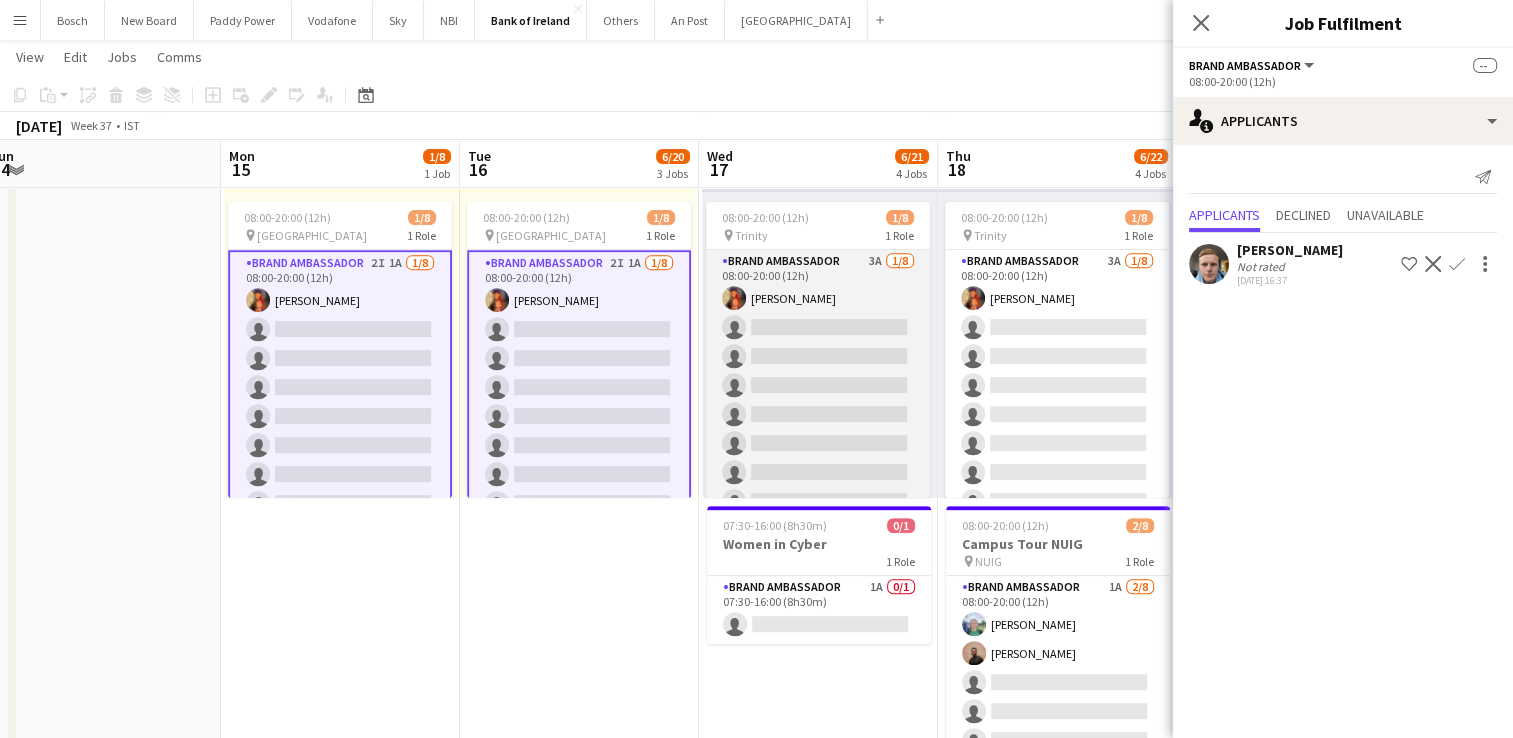 click on "Brand Ambassador   3A   [DATE]   08:00-20:00 (12h)
[PERSON_NAME]
single-neutral-actions
single-neutral-actions
single-neutral-actions
single-neutral-actions
single-neutral-actions
single-neutral-actions
single-neutral-actions" at bounding box center (818, 385) 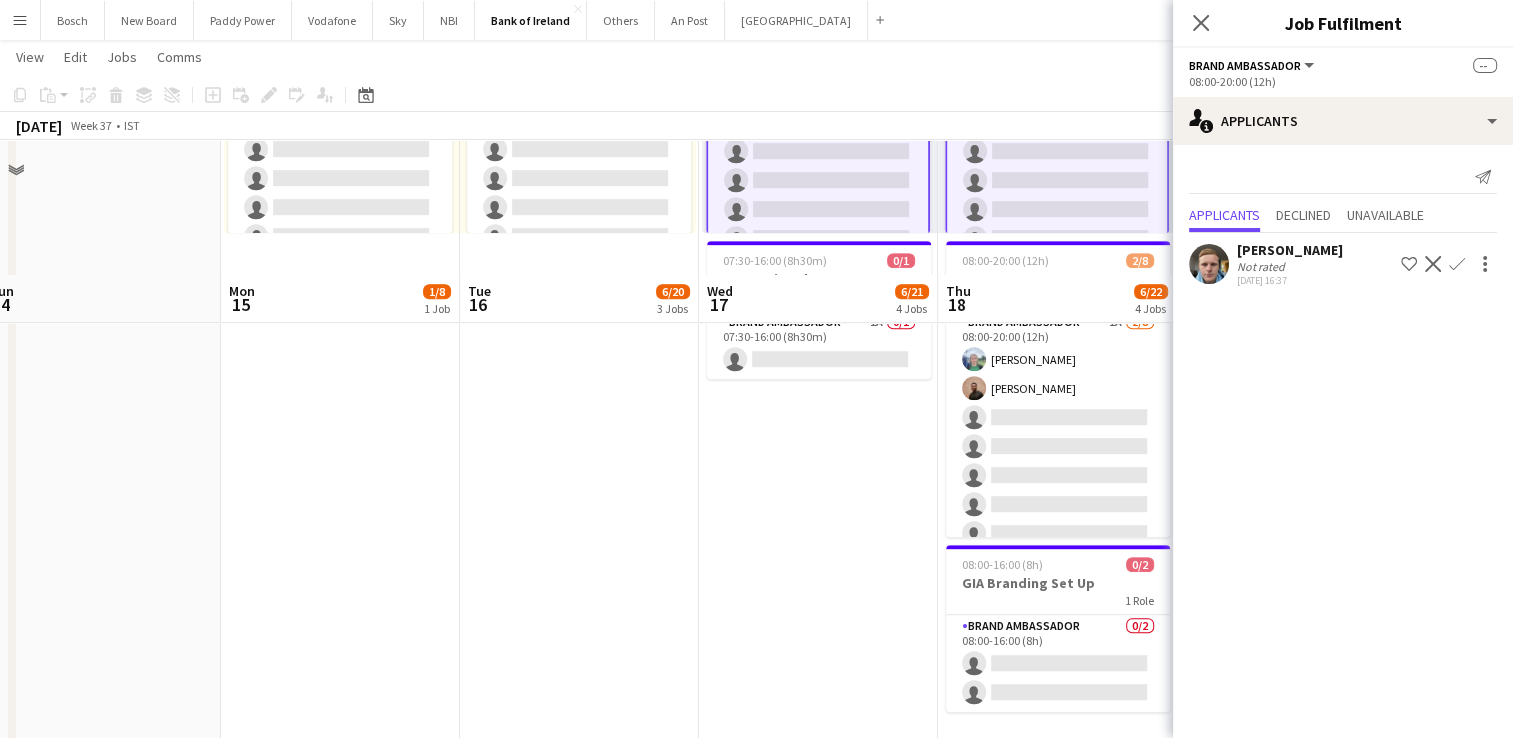 scroll, scrollTop: 1200, scrollLeft: 0, axis: vertical 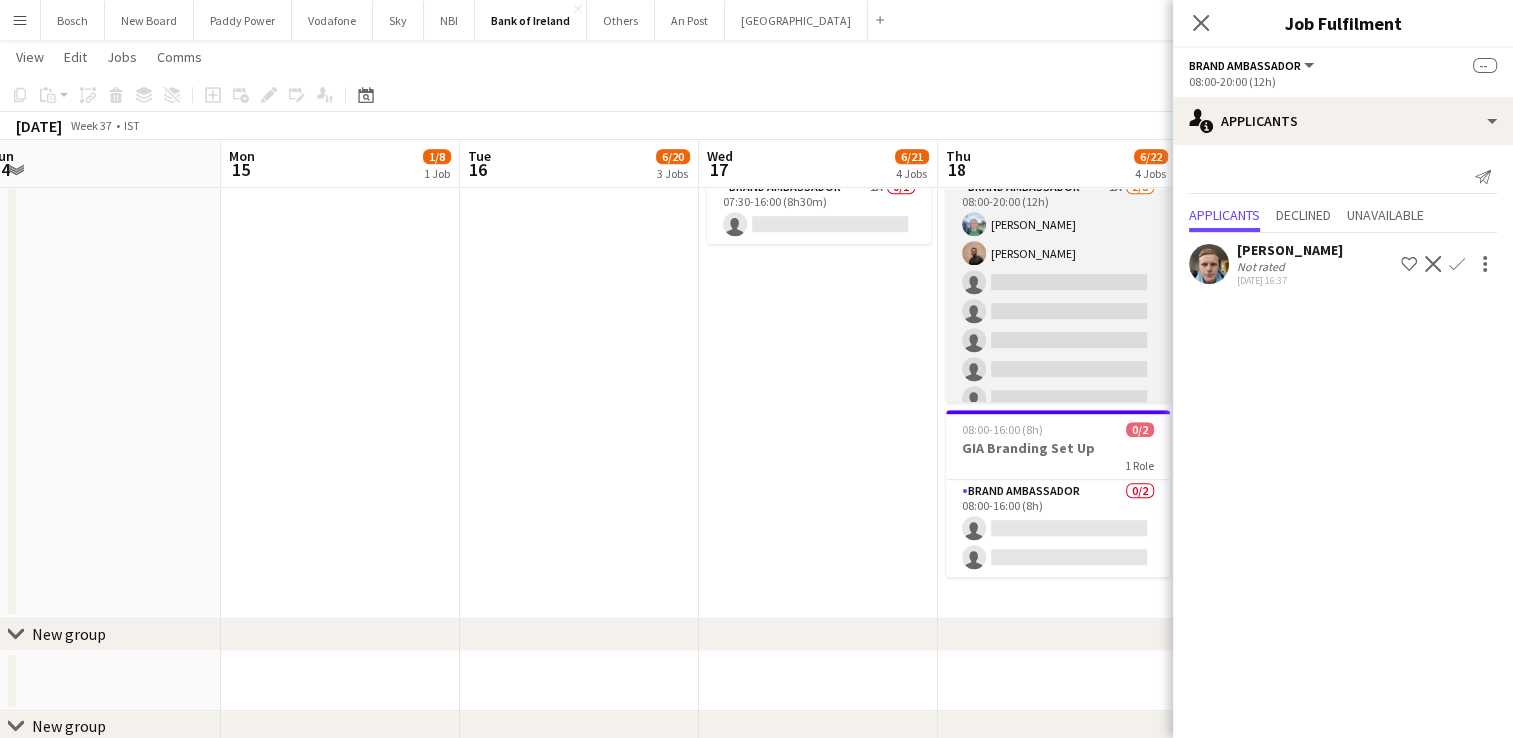 click on "Brand Ambassador   1A   [DATE]   08:00-20:00 (12h)
[PERSON_NAME] [PERSON_NAME]
single-neutral-actions
single-neutral-actions
single-neutral-actions
single-neutral-actions
single-neutral-actions
single-neutral-actions" at bounding box center (1058, 311) 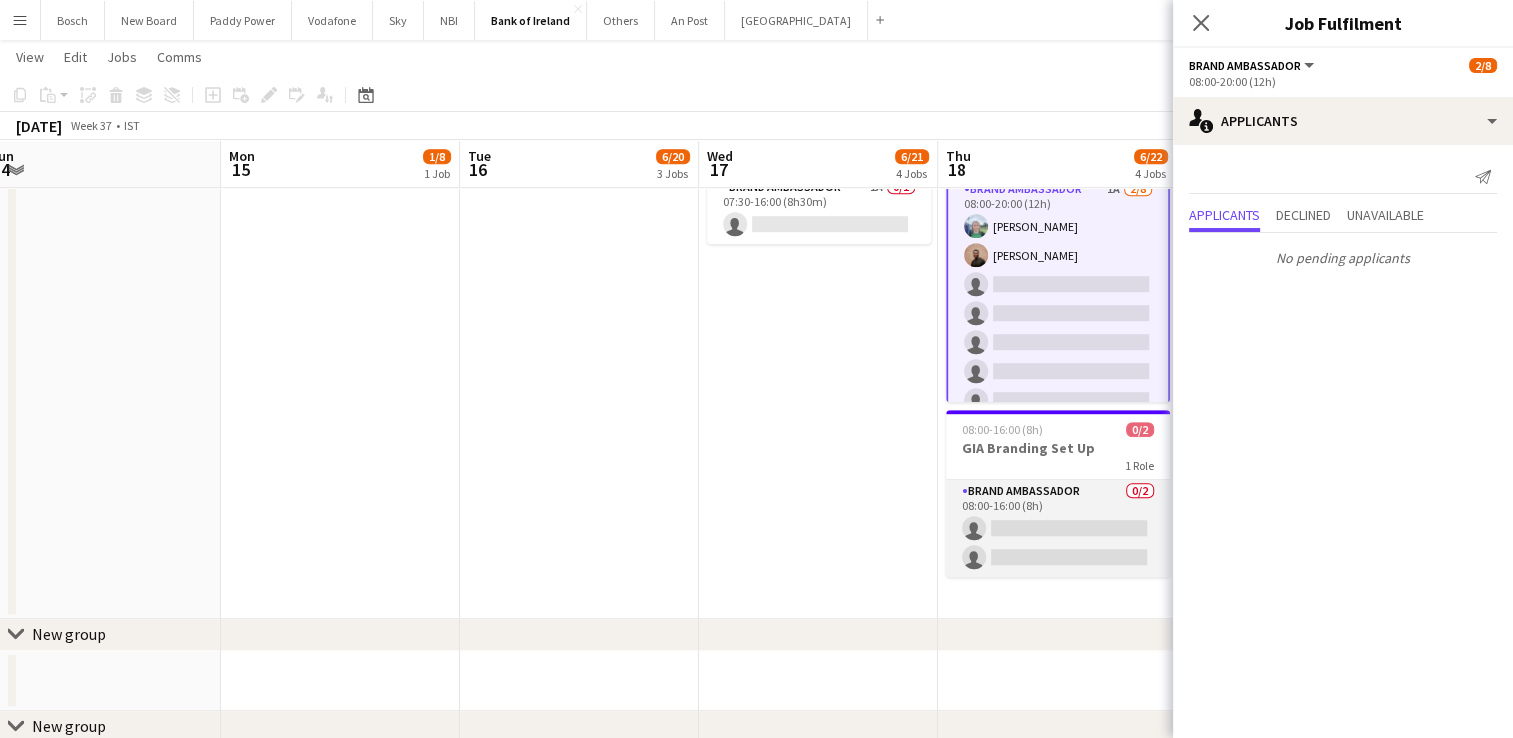 click on "Brand Ambassador   0/2   08:00-16:00 (8h)
single-neutral-actions
single-neutral-actions" at bounding box center [1058, 528] 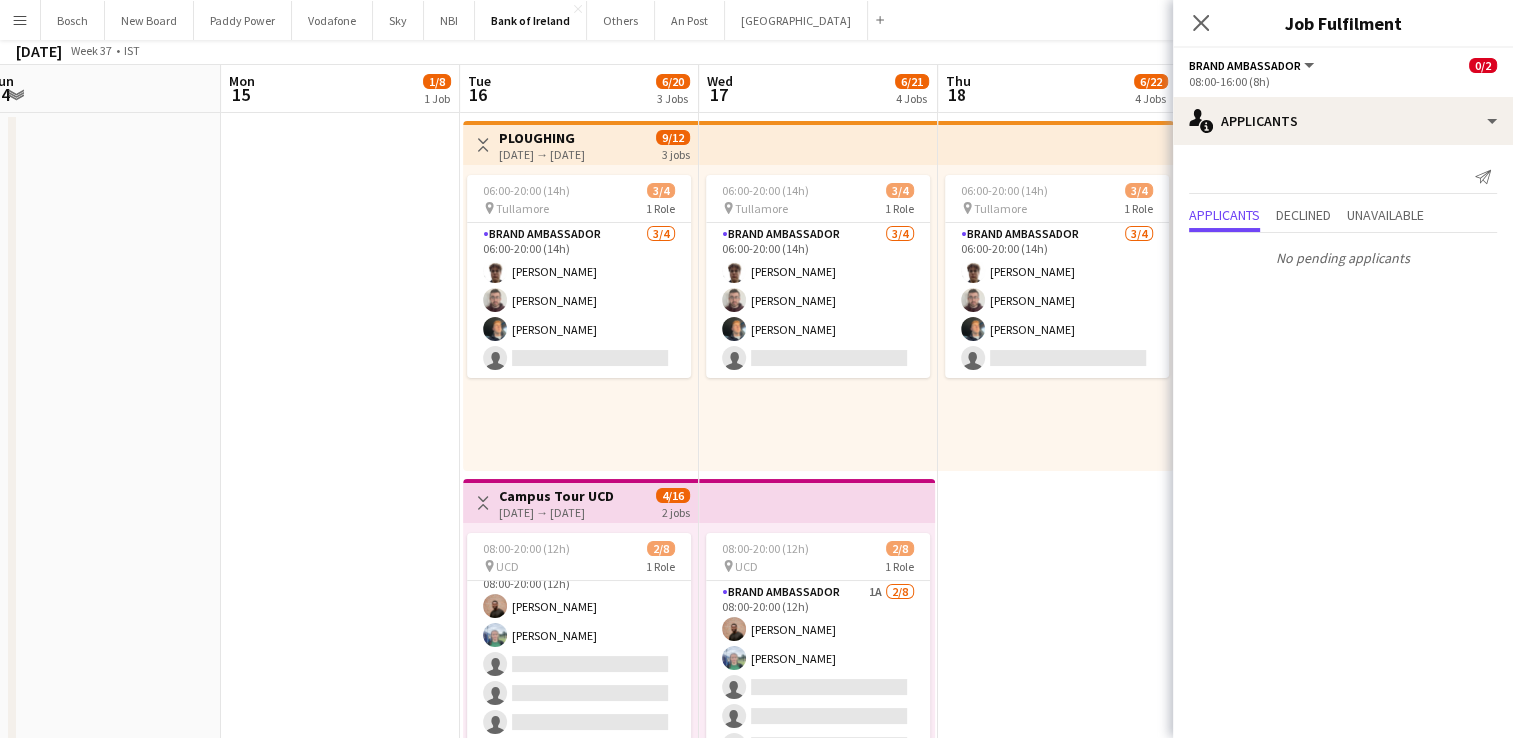 scroll, scrollTop: 0, scrollLeft: 0, axis: both 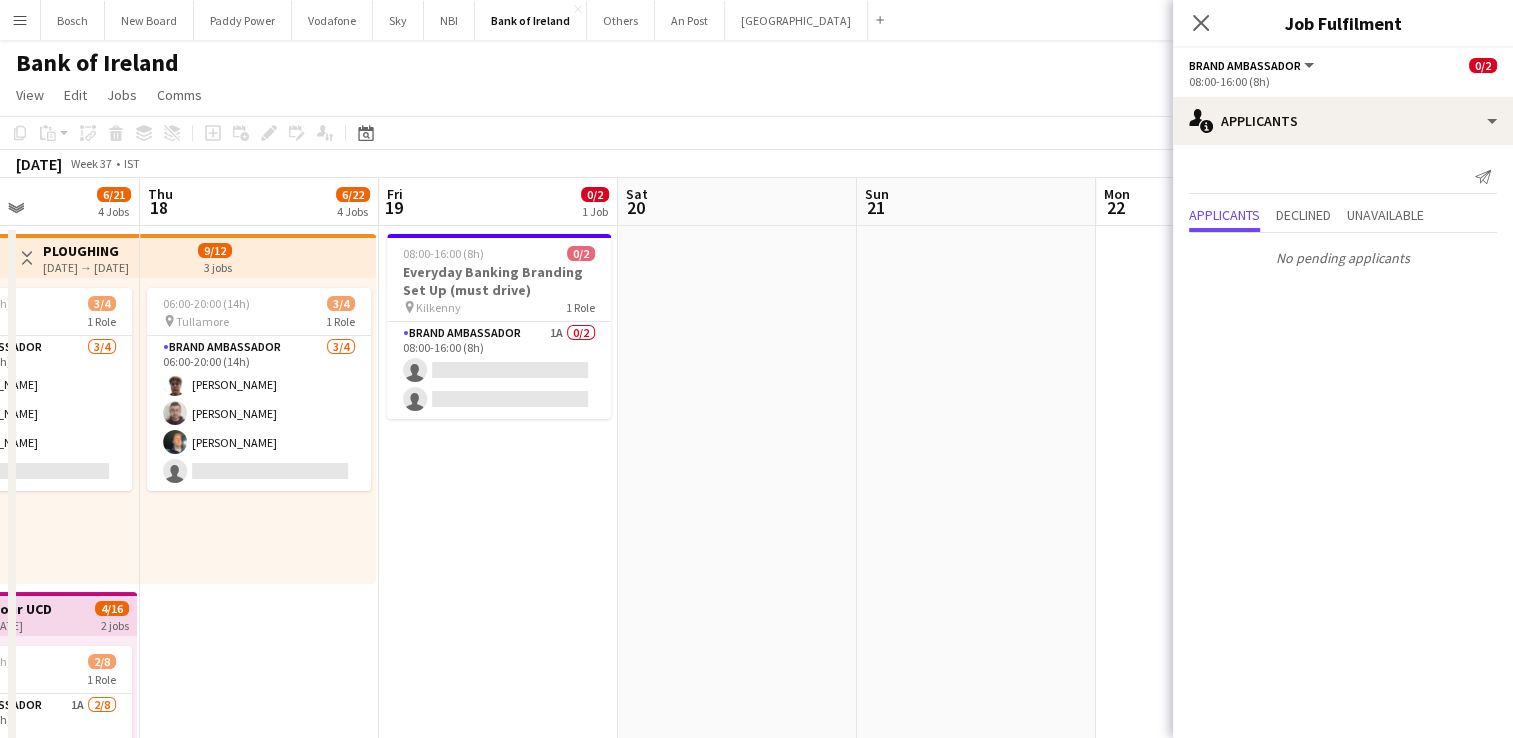 click on "Sun   14   Mon   15   1/8   1 Job   Tue   16   6/20   3 Jobs   Wed   17   6/21   4 Jobs   Thu   18   6/22   4 Jobs   Fri   19   0/2   1 Job   Sat   20   Sun   21   Mon   22   Tue   23   0/2   1 Job   Wed   24   0/3   2 Jobs   Thu   25   1/5   3 Jobs
Toggle View
Campus Tour UCC  [DATE] → [DATE]   2/16   2 jobs      08:00-20:00 (12h)    1/8
pin
UCC Campus   1 Role   Brand Ambassador   2I   1A   [DATE]   08:00-20:00 (12h)
[PERSON_NAME]
single-neutral-actions
single-neutral-actions
single-neutral-actions
single-neutral-actions
single-neutral-actions
single-neutral-actions
single-neutral-actions
Toggle View
PLOUGHING  [DATE] → [DATE]   9/12   3 jobs      06:00-20:00 (14h)    3/4  pin" at bounding box center (756, 1229) 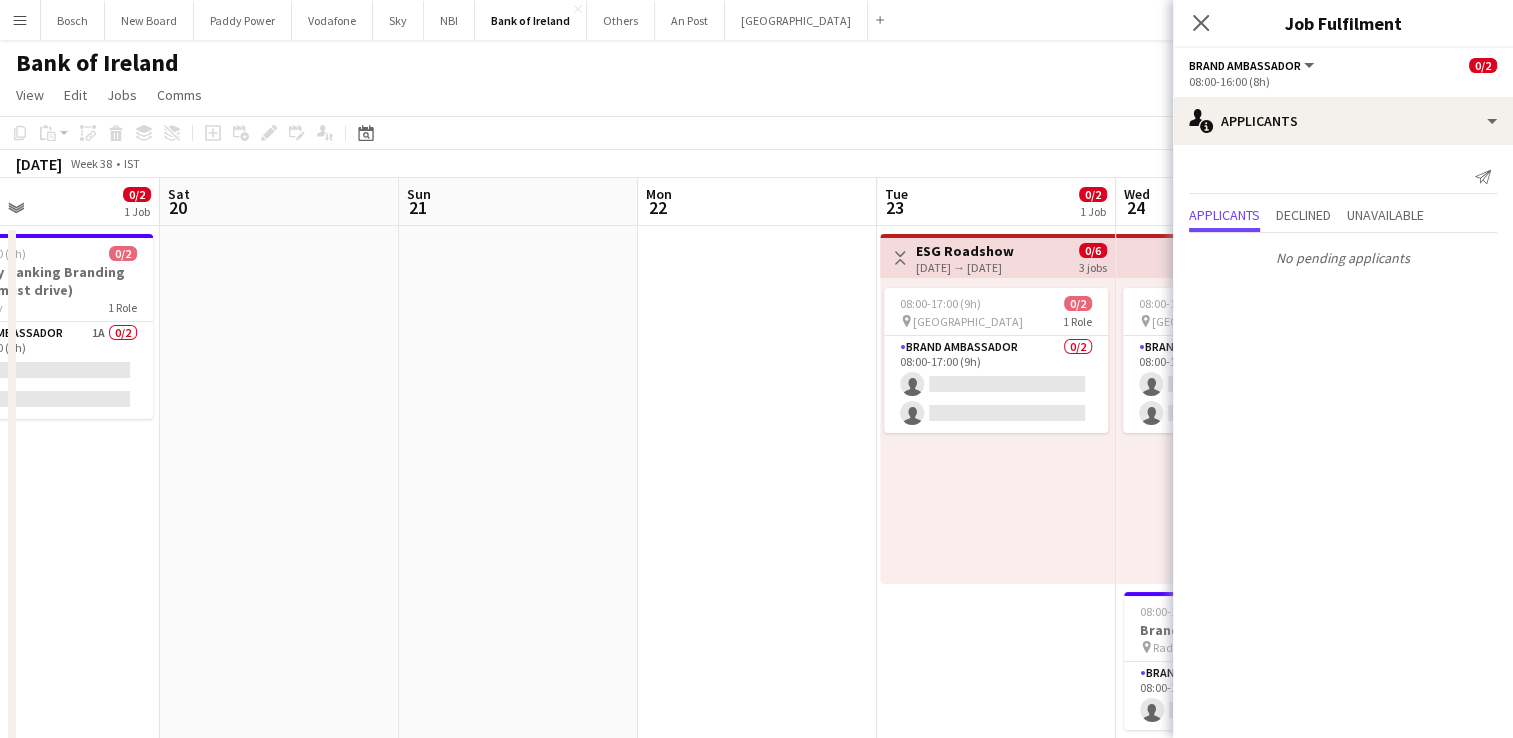 click on "Tue   16   6/20   3 Jobs   Wed   17   6/21   4 Jobs   Thu   18   6/22   4 Jobs   Fri   19   0/2   1 Job   Sat   20   Sun   21   Mon   22   Tue   23   0/2   1 Job   Wed   24   0/3   2 Jobs   Thu   25   1/5   3 Jobs   Fri   26   Sat   27
Toggle View
PLOUGHING  [DATE] → [DATE]   9/12   3 jobs      06:00-20:00 (14h)    3/4
pin
Tullamore   1 Role   Brand Ambassador   [DATE]   06:00-20:00 (14h)
[PERSON_NAME] [PERSON_NAME] [PERSON_NAME]
single-neutral-actions
Toggle View
Campus Tour UCD  [DATE] → [DATE]   4/16   2 jobs      08:00-20:00 (12h)    2/8
pin
UCD   1 Role   Brand Ambassador   1A   [DATE]   08:00-20:00 (12h)
[PERSON_NAME] [PERSON_NAME]
single-neutral-actions
single-neutral-actions
single-neutral-actions
single-neutral-actions" at bounding box center (756, 1229) 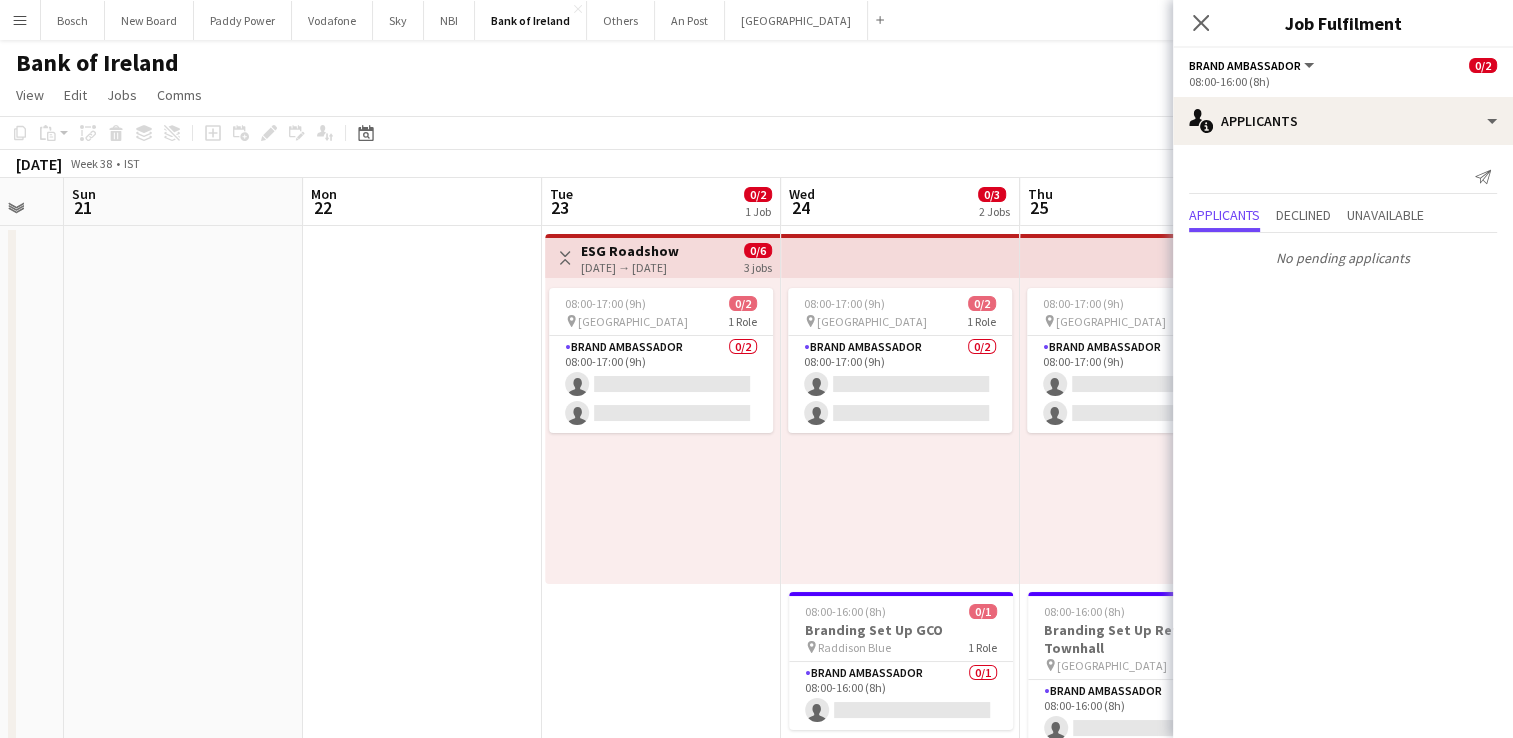scroll, scrollTop: 0, scrollLeft: 952, axis: horizontal 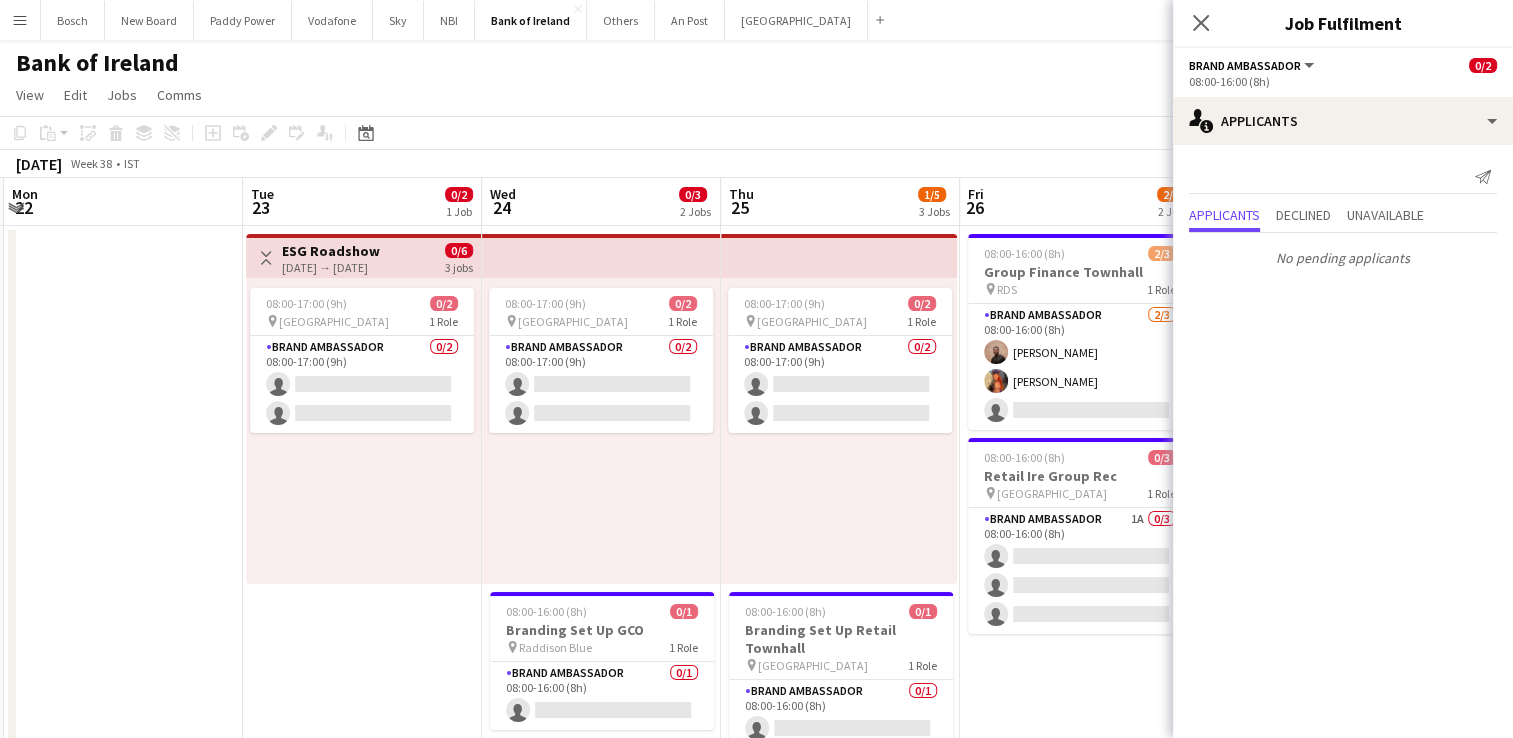 click on "Thu   18   6/22   4 Jobs   Fri   19   0/2   1 Job   Sat   20   Sun   21   Mon   22   Tue   23   0/2   1 Job   Wed   24   0/3   2 Jobs   Thu   25   1/5   3 Jobs   Fri   26   2/6   2 Jobs   Sat   27   Sun   28   Mon   29   0/2   1 Job      06:00-20:00 (14h)    3/4
pin
Tullamore   1 Role   Brand Ambassador   [DATE]   06:00-20:00 (14h)
[PERSON_NAME] [PERSON_NAME] [PERSON_NAME]
single-neutral-actions
08:00-20:00 (12h)    1/8
pin
Trinity   1 Role   Brand Ambassador   3A   [DATE]   08:00-20:00 (12h)
[PERSON_NAME]
single-neutral-actions
single-neutral-actions
single-neutral-actions
single-neutral-actions
single-neutral-actions
single-neutral-actions
single-neutral-actions" at bounding box center [756, 1229] 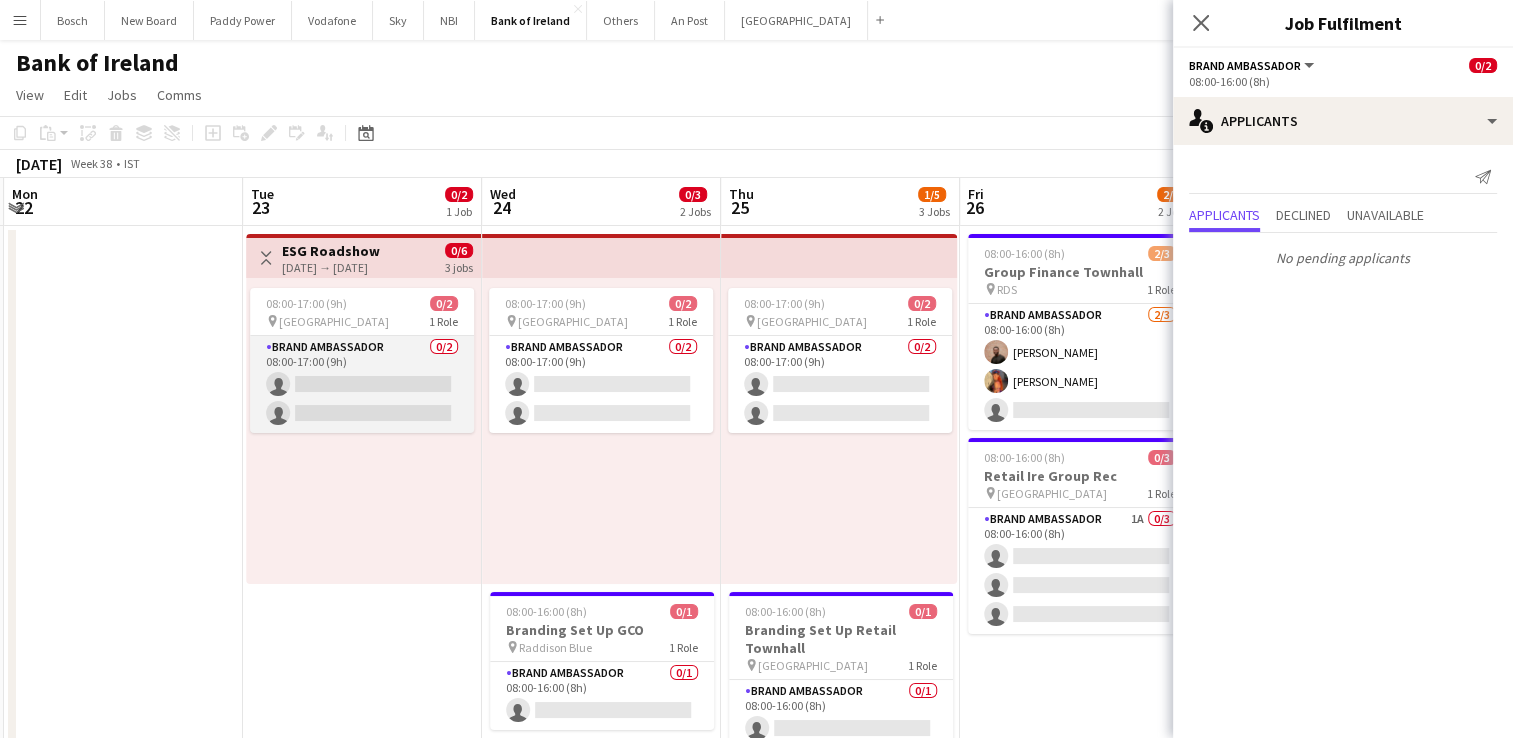 click on "Brand Ambassador   0/2   08:00-17:00 (9h)
single-neutral-actions
single-neutral-actions" at bounding box center [362, 384] 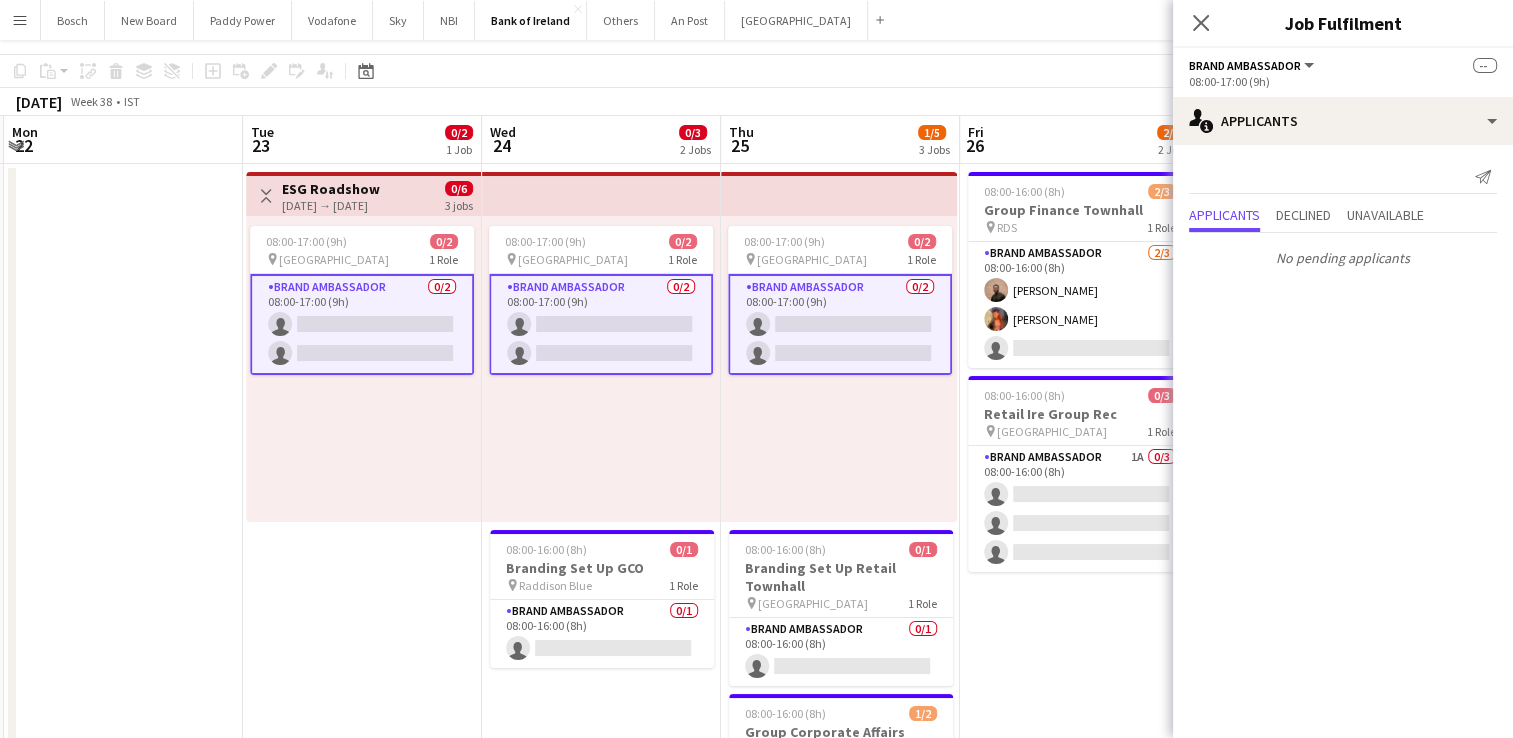 scroll, scrollTop: 300, scrollLeft: 0, axis: vertical 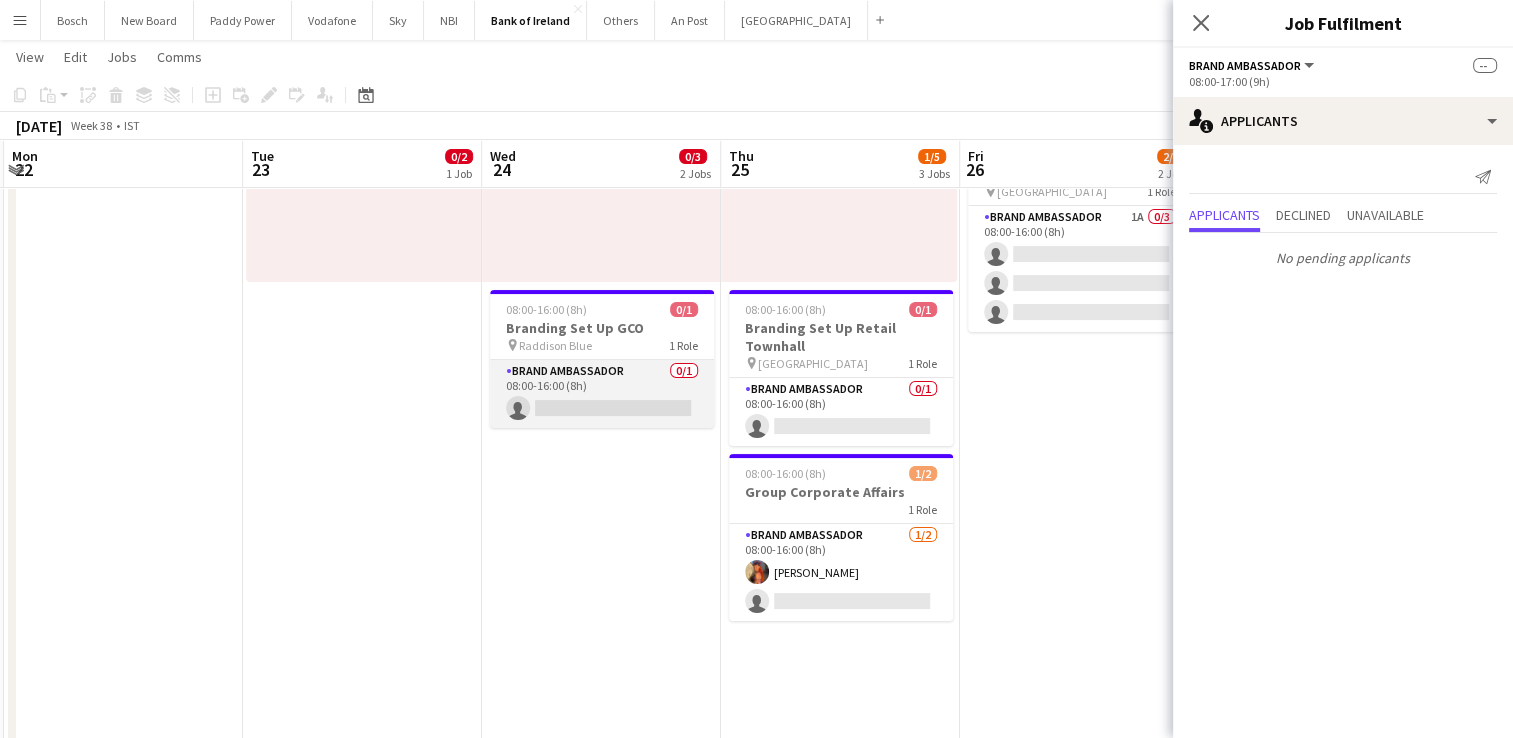 click on "Brand Ambassador   0/1   08:00-16:00 (8h)
single-neutral-actions" at bounding box center (602, 394) 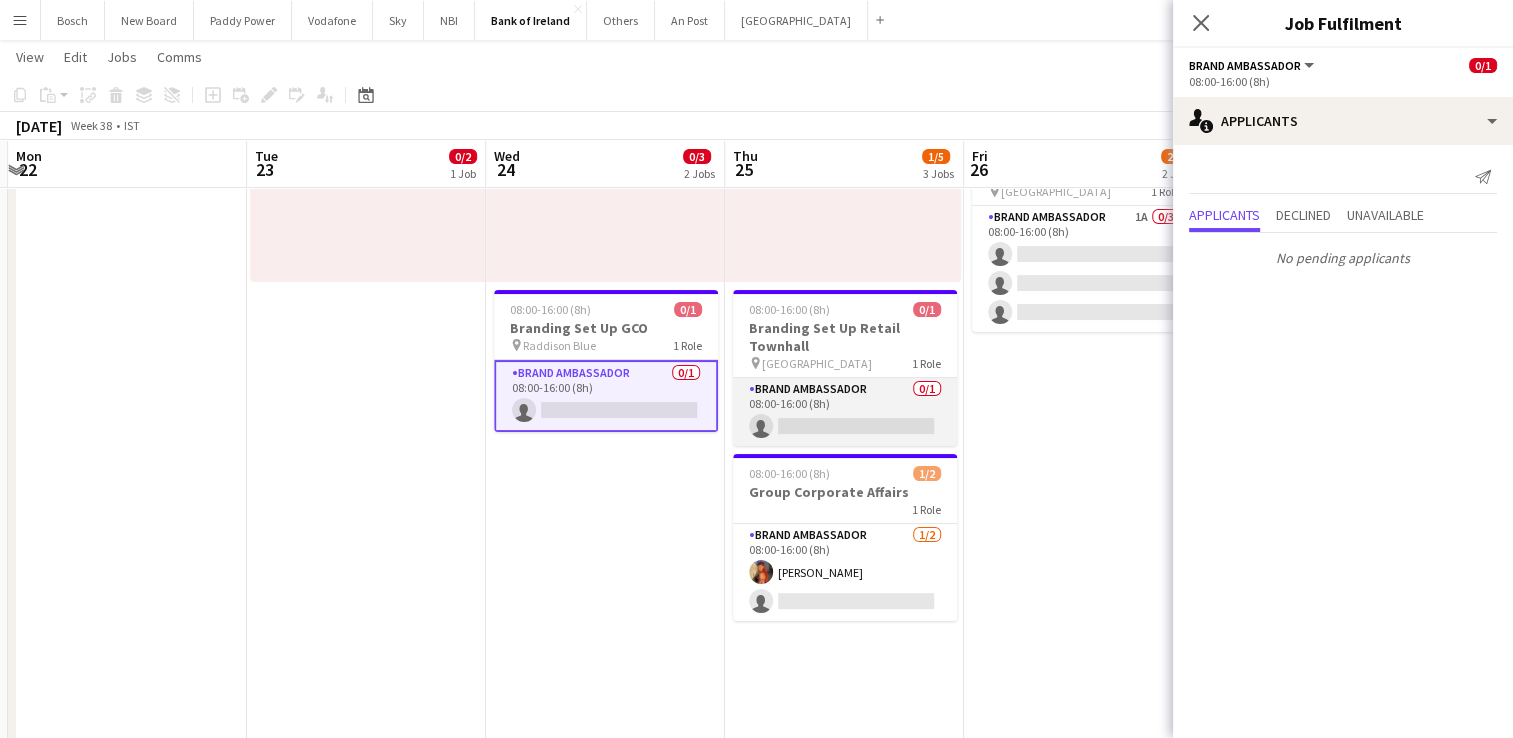 click on "Brand Ambassador   0/1   08:00-16:00 (8h)
single-neutral-actions" at bounding box center (845, 412) 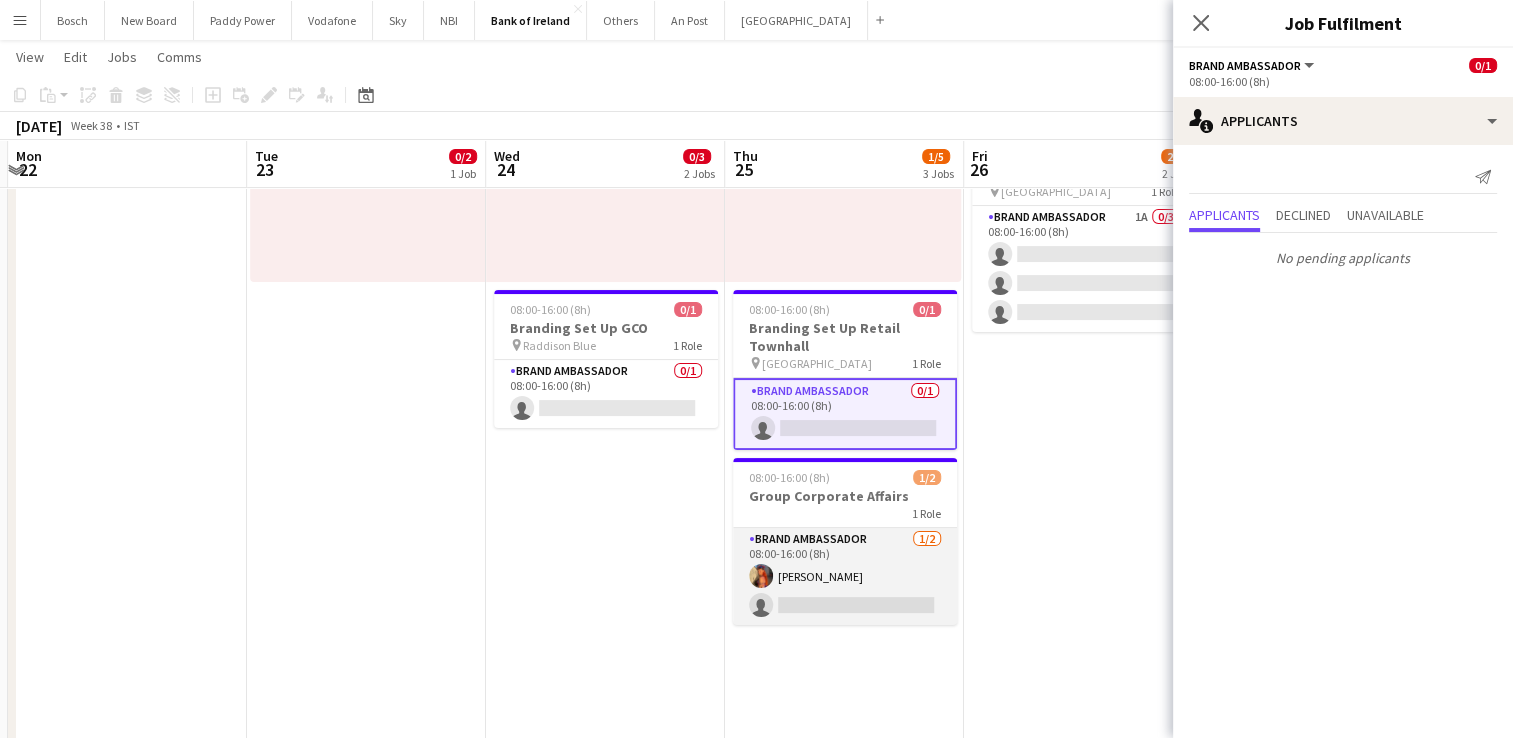 drag, startPoint x: 804, startPoint y: 595, endPoint x: 802, endPoint y: 585, distance: 10.198039 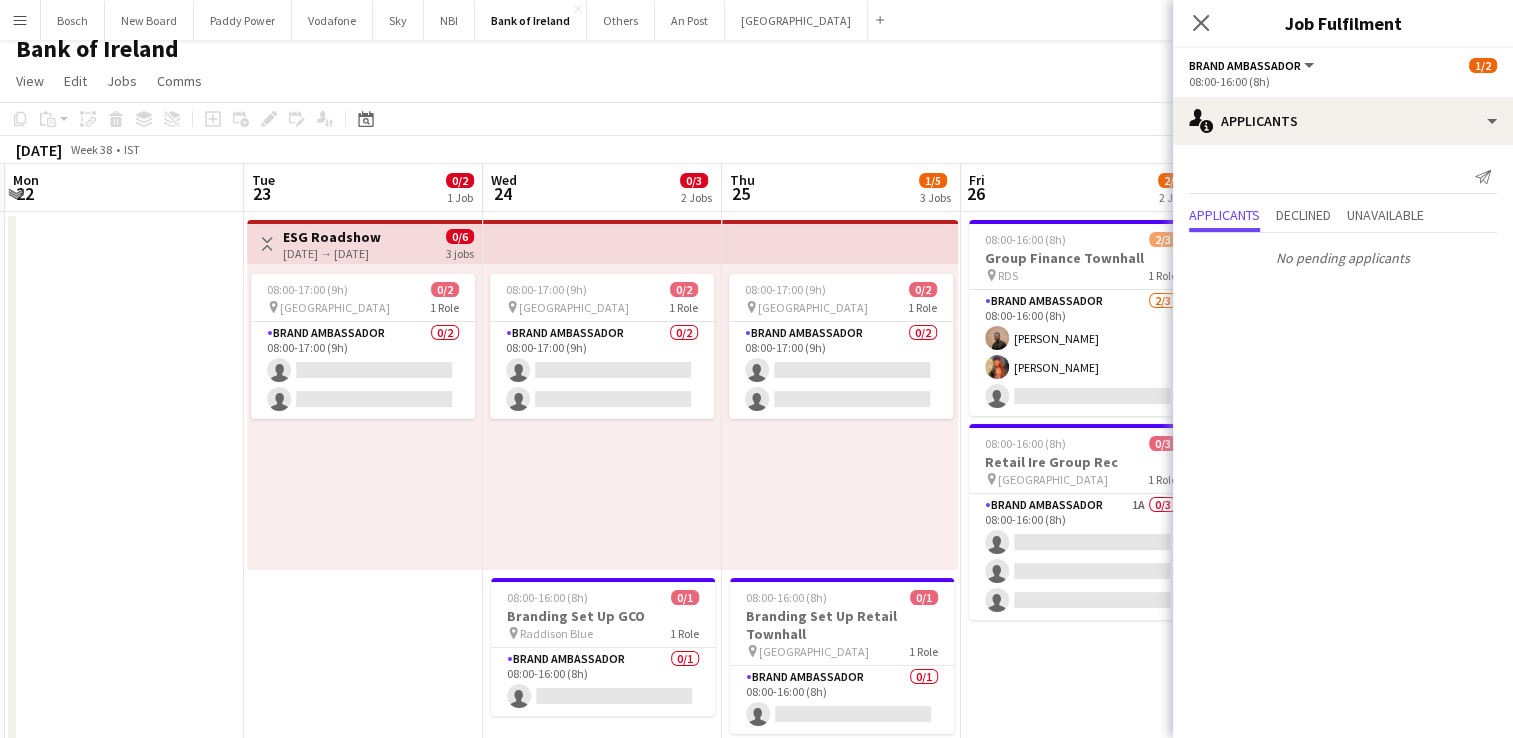scroll, scrollTop: 0, scrollLeft: 0, axis: both 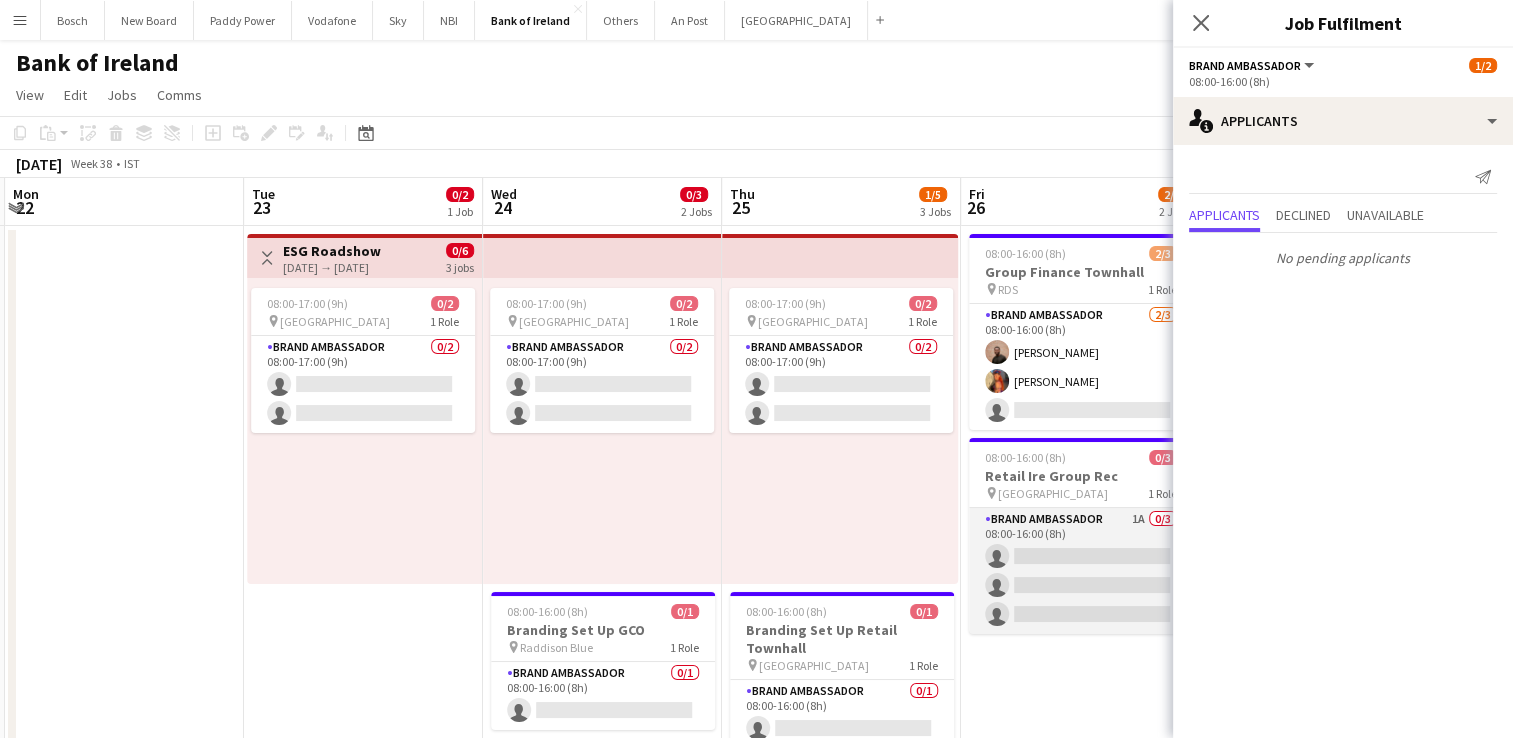 click on "Brand Ambassador   1A   0/3   08:00-16:00 (8h)
single-neutral-actions
single-neutral-actions
single-neutral-actions" at bounding box center [1081, 571] 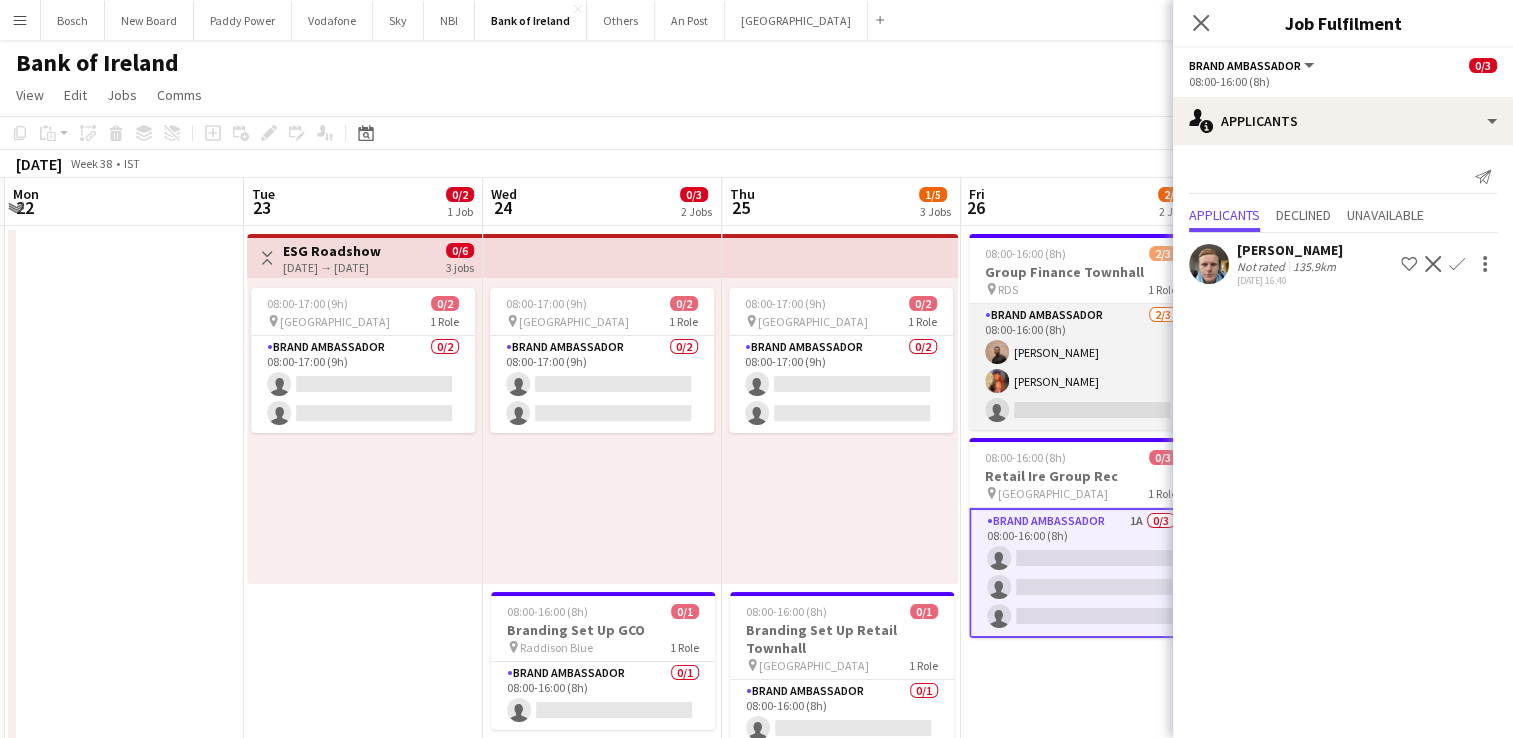click on "Brand Ambassador   [DATE]   08:00-16:00 (8h)
[PERSON_NAME] [PERSON_NAME]
single-neutral-actions" at bounding box center (1081, 367) 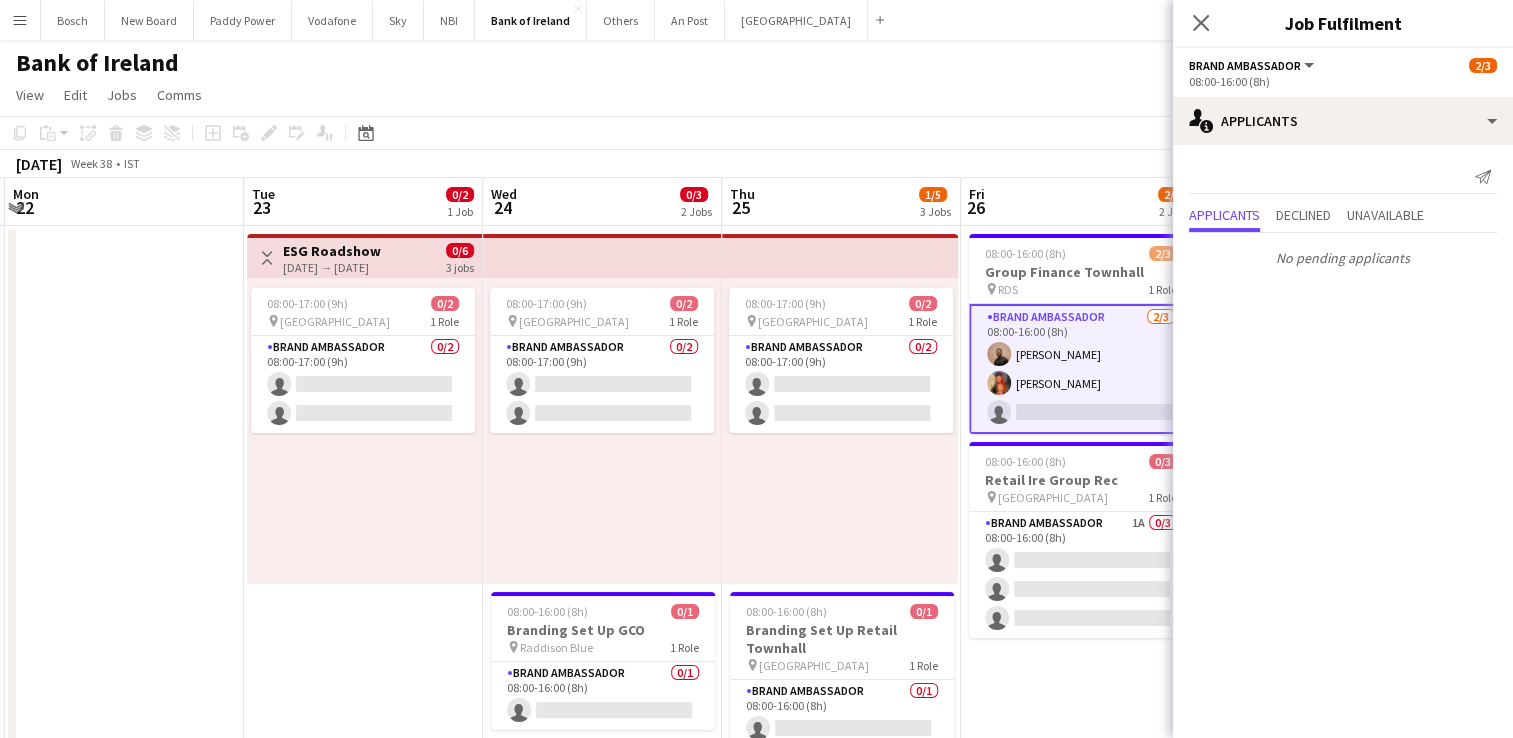 click on "View  Day view expanded Day view collapsed Month view Date picker Jump to [DATE] Expand Linked Jobs Collapse Linked Jobs  Edit  Copy Ctrl+C  Paste  Without Crew Ctrl+V With Crew Ctrl+Shift+V Paste as linked job  Group  Group Ungroup  Jobs  New Job Edit Job Delete Job New Linked Job Edit Linked Jobs Job fulfilment Promote Role Copy Role URL  Comms  Notify confirmed crew Create chat" 